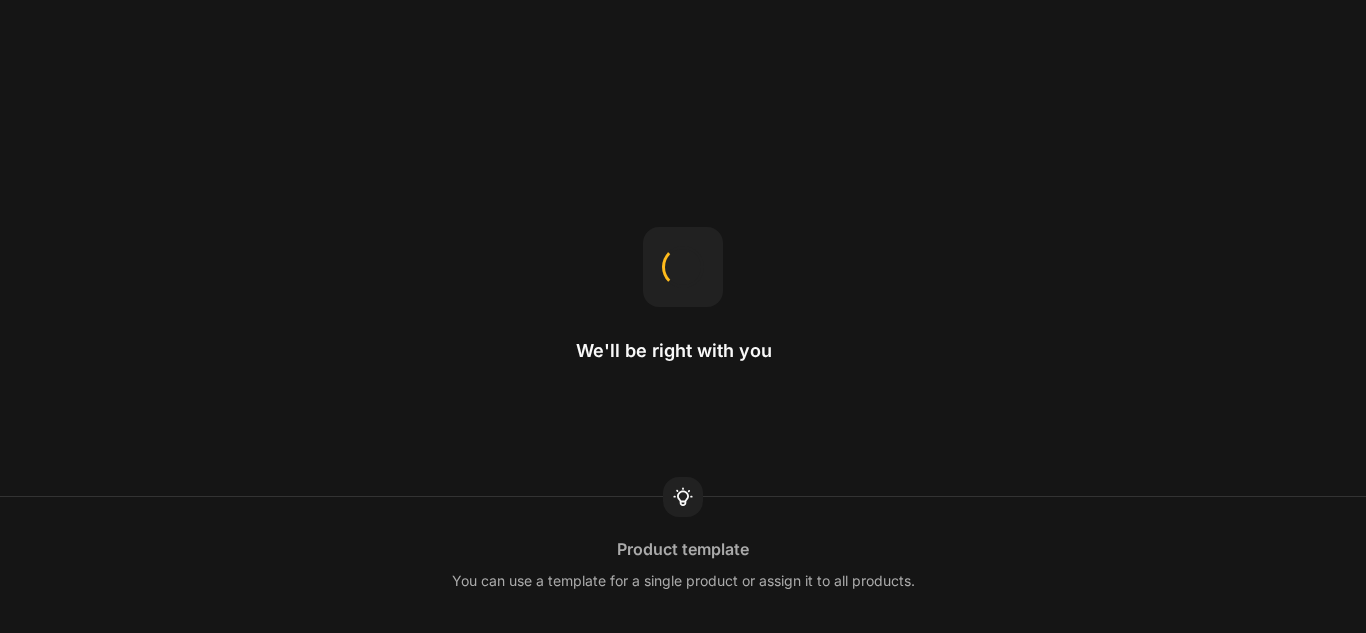scroll, scrollTop: 0, scrollLeft: 0, axis: both 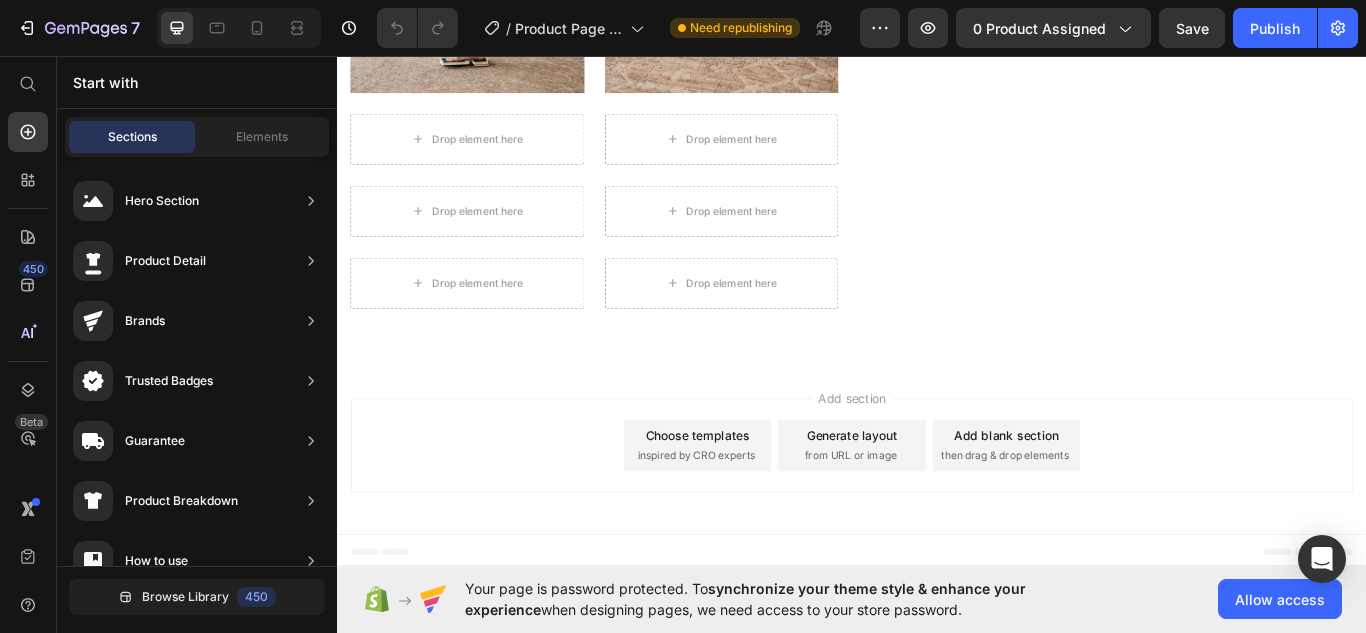 click on "Generate layout" at bounding box center (937, 499) 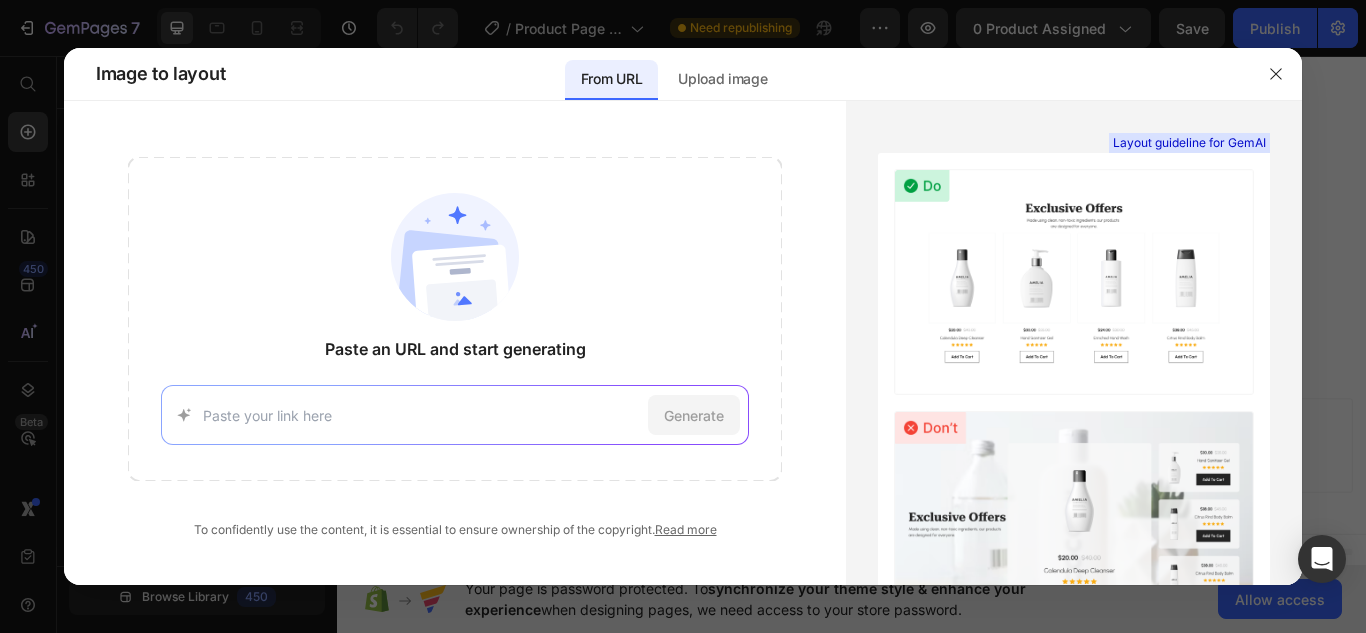 click at bounding box center (422, 415) 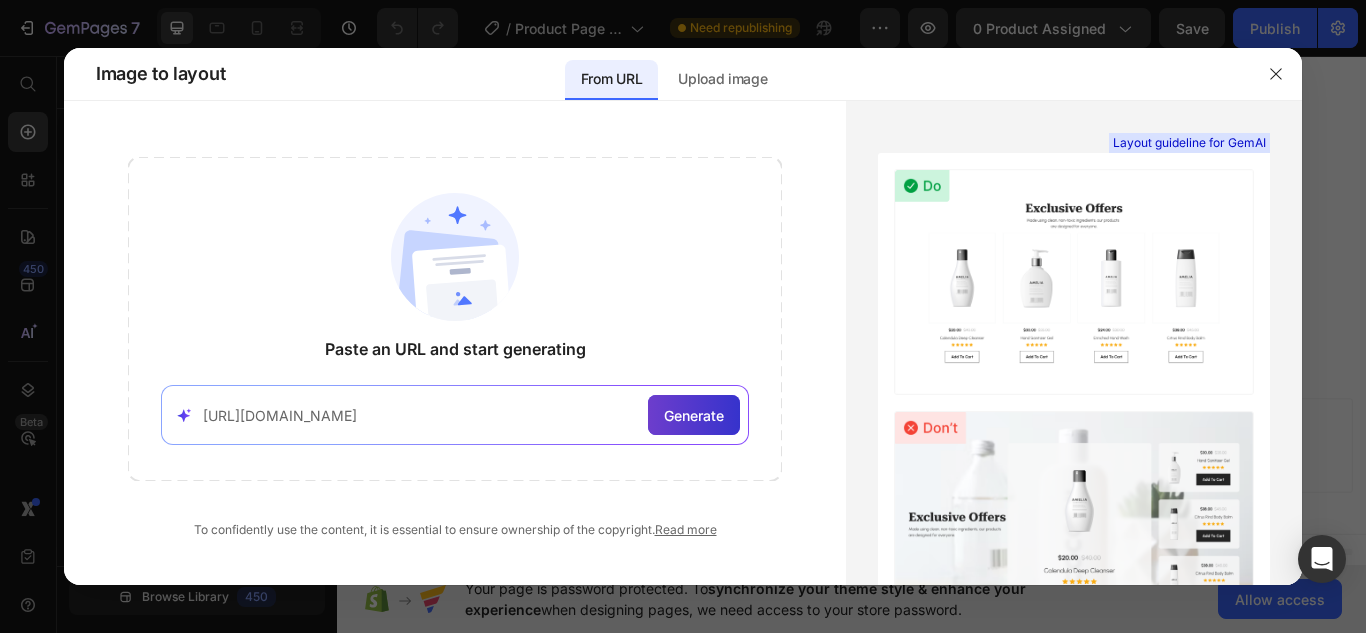 type on "[URL][DOMAIN_NAME]" 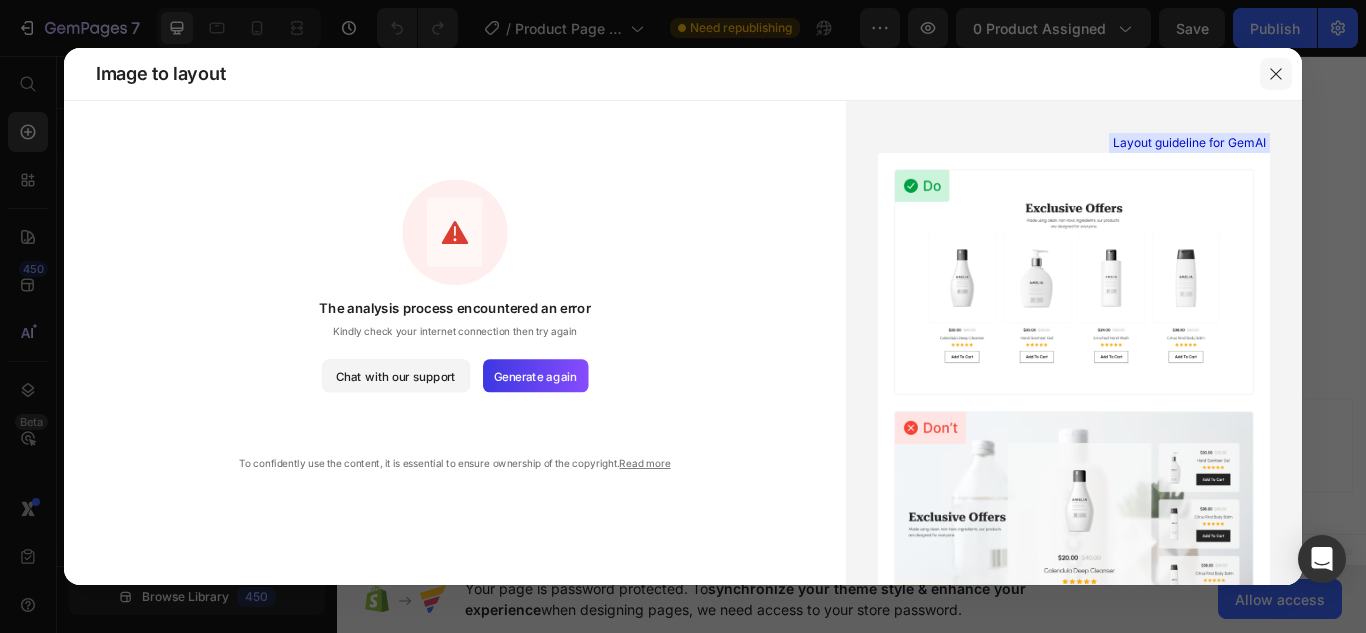 click 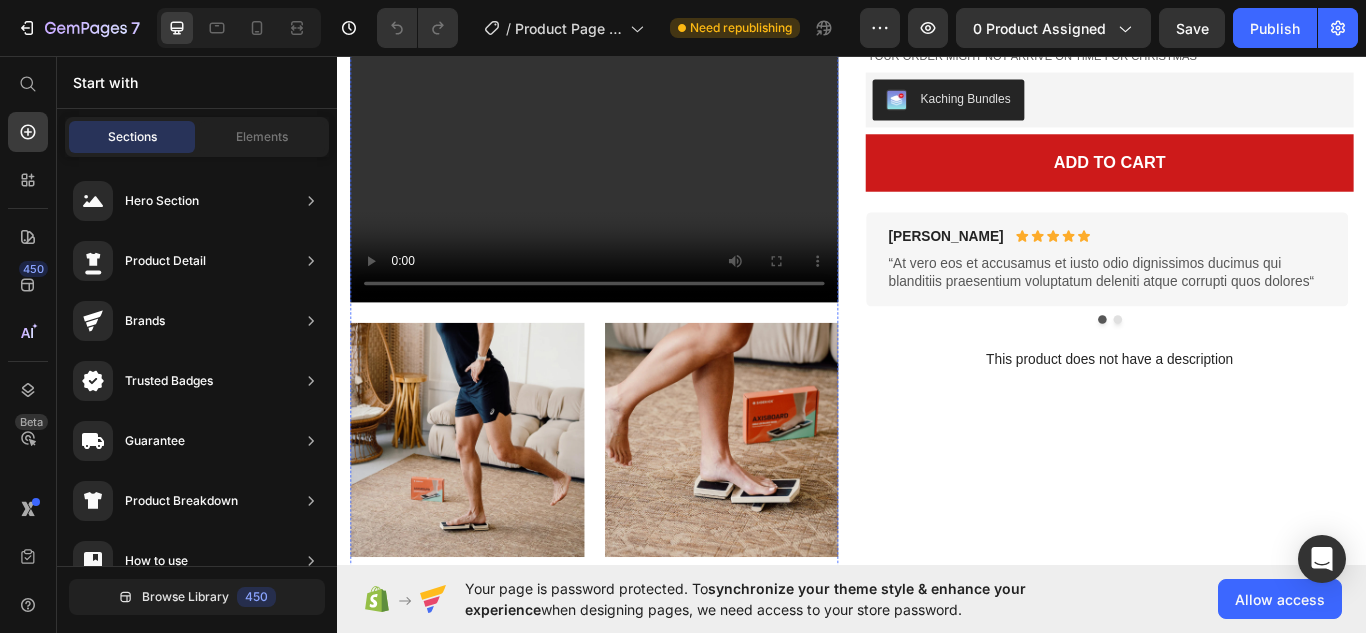 scroll, scrollTop: 0, scrollLeft: 0, axis: both 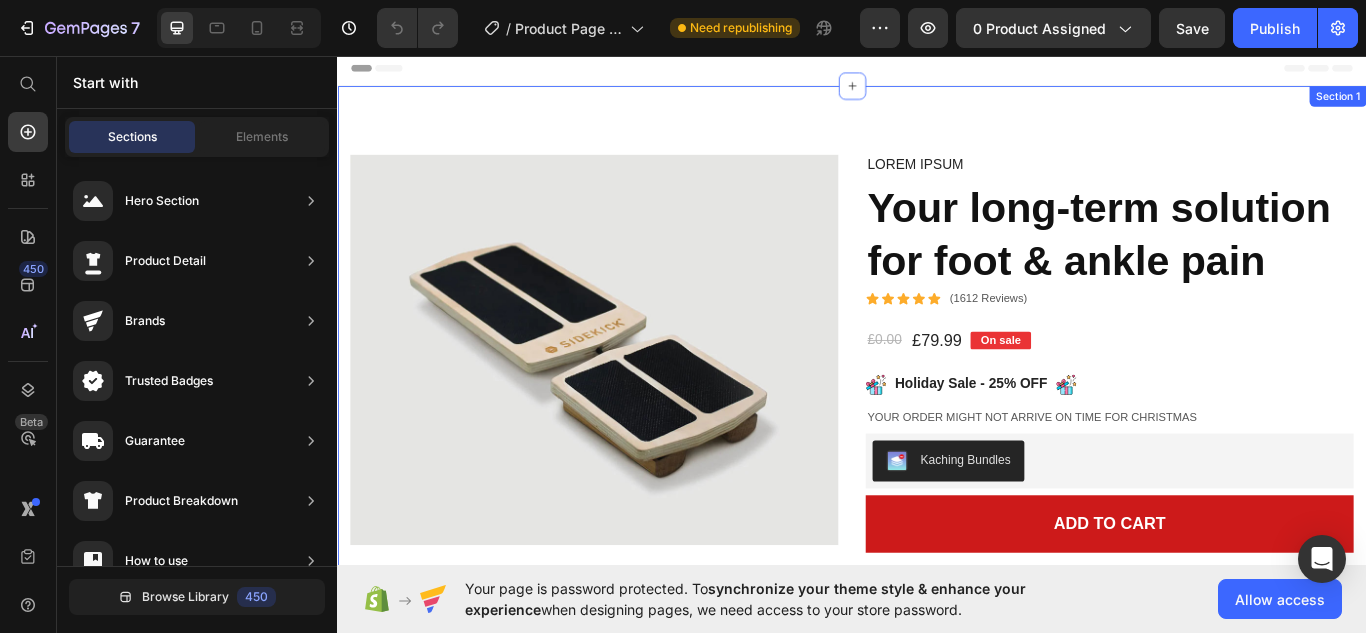 click on "Image Video Image Image Row
Drop element here
Drop element here Row
Drop element here
Drop element here Row
Drop element here
Drop element here Row Row Product Images [PERSON_NAME] Text Block Icon Icon Icon Icon Icon Icon List Row “At vero eos et accusamus et iusto odio dignissimos ducimus qui blanditiis praesentium voluptatum deleniti atque corrupti quos [PERSON_NAME]“ Text Block Row [PERSON_NAME] Text Block Icon Icon Icon Icon Icon Icon List Row Lorem ipsum dolor sit amet, consectetur adipiscing elit, sed do eiusmod tempor incididunt ut labore et dolore magna aliqua. Text Block Row Carousel Lorem ipsum Text Block Your long-term solution for foot & ankle pain Product Title Icon Icon Icon Icon Icon Icon List (1612 Reviews) Text Block Row £0.00 Product Price £79.99 Product Price On sale Text Block Row Image Holiday Sale - 25% OFF Text Block Image Row Your order might not arrive on time for Christmas Text Block Row" at bounding box center (937, 962) 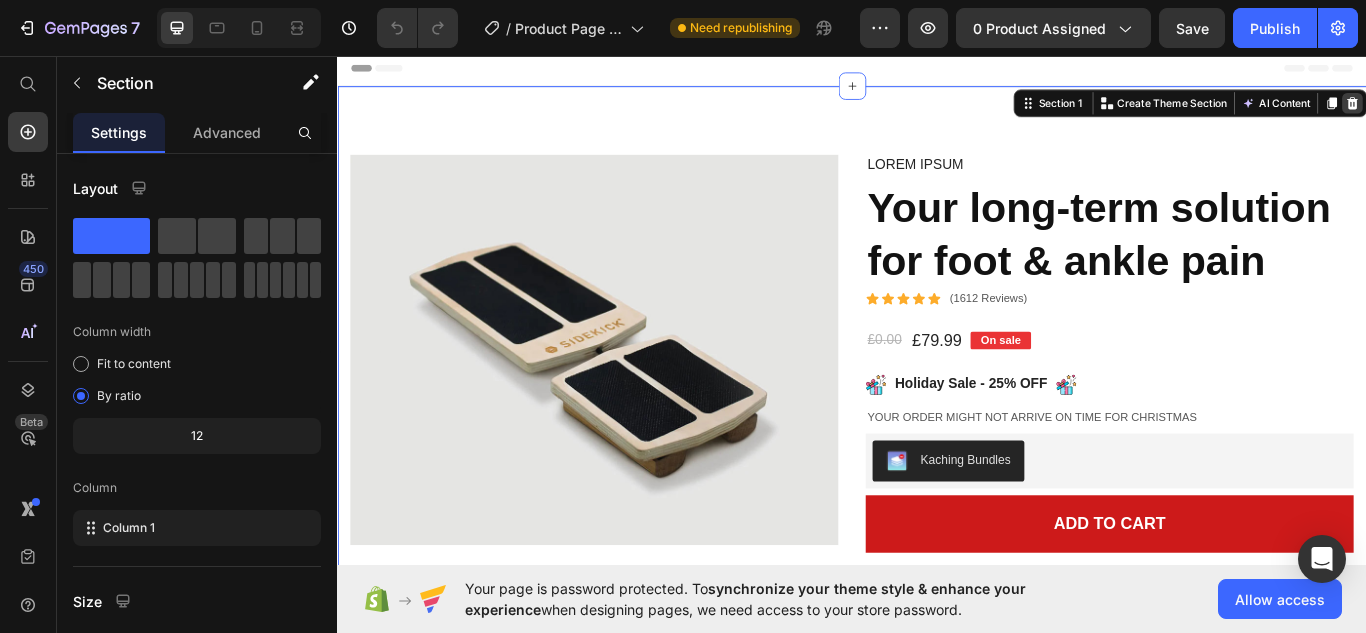 click 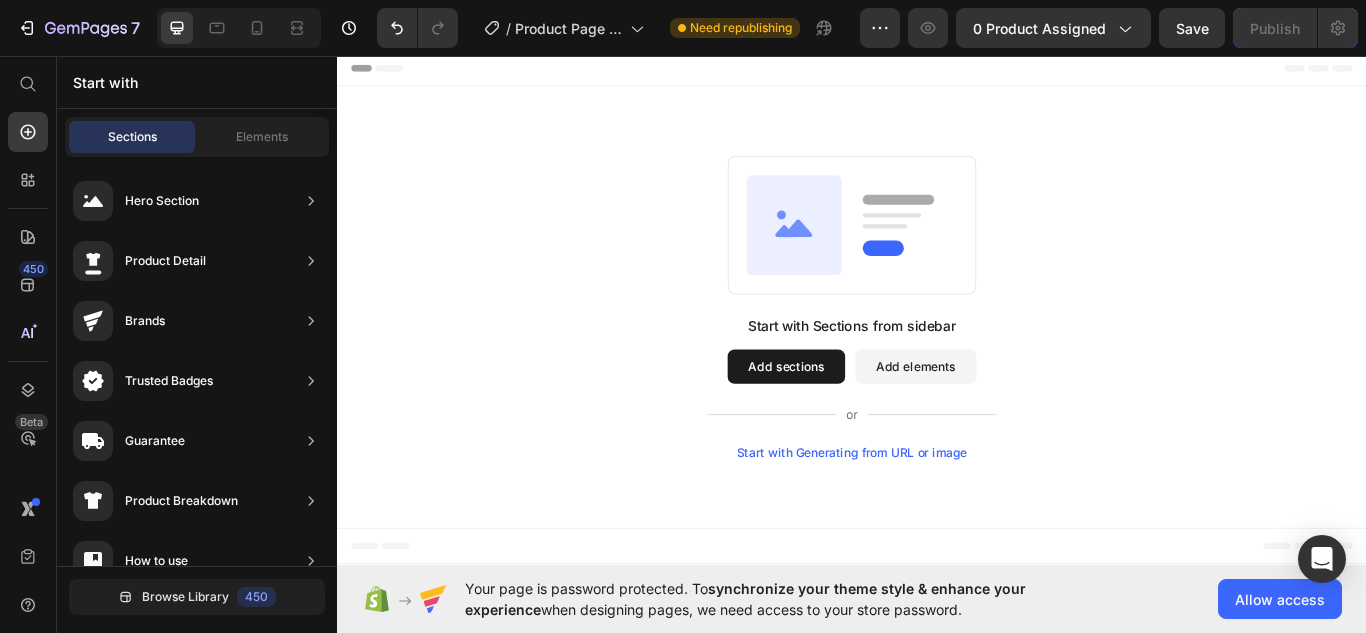 click on "Add sections" at bounding box center (860, 419) 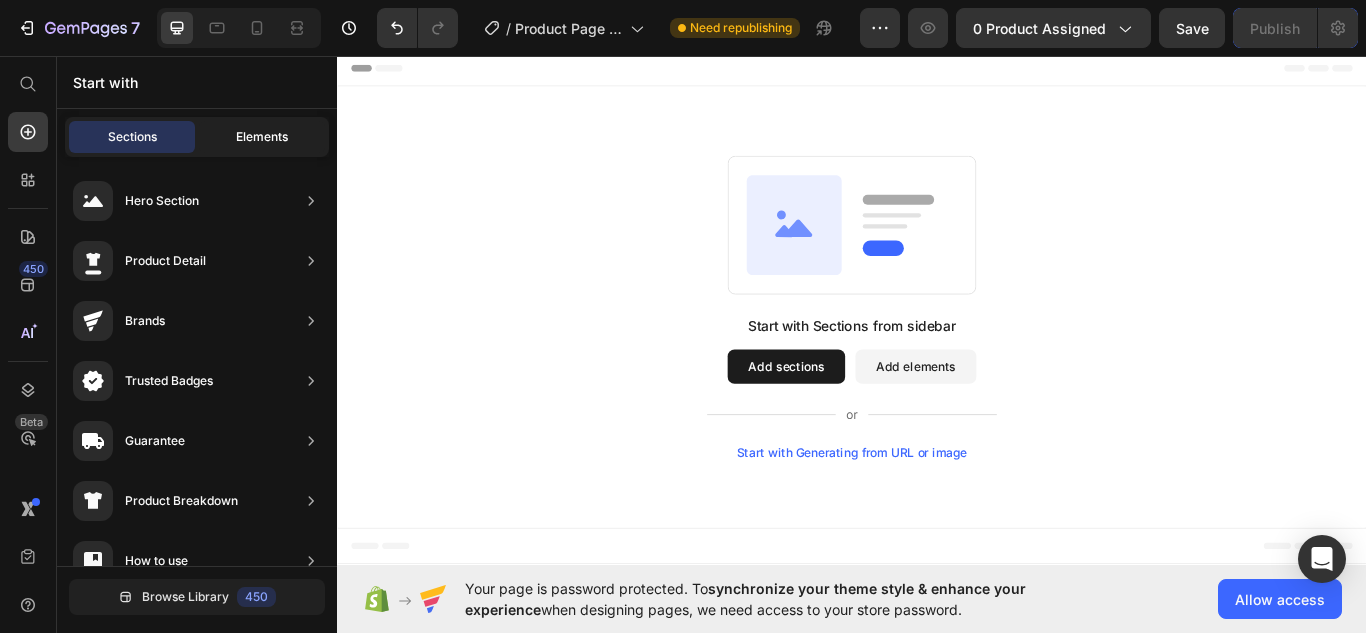 click on "Elements" at bounding box center (262, 137) 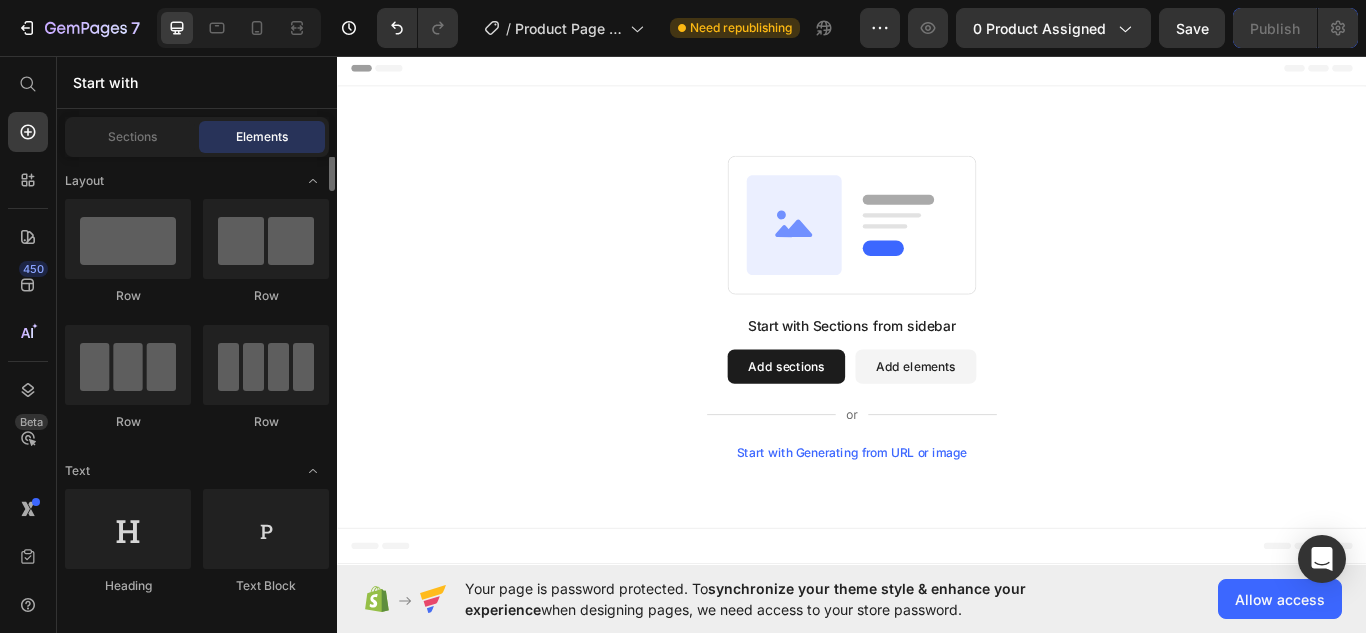 scroll, scrollTop: 1, scrollLeft: 0, axis: vertical 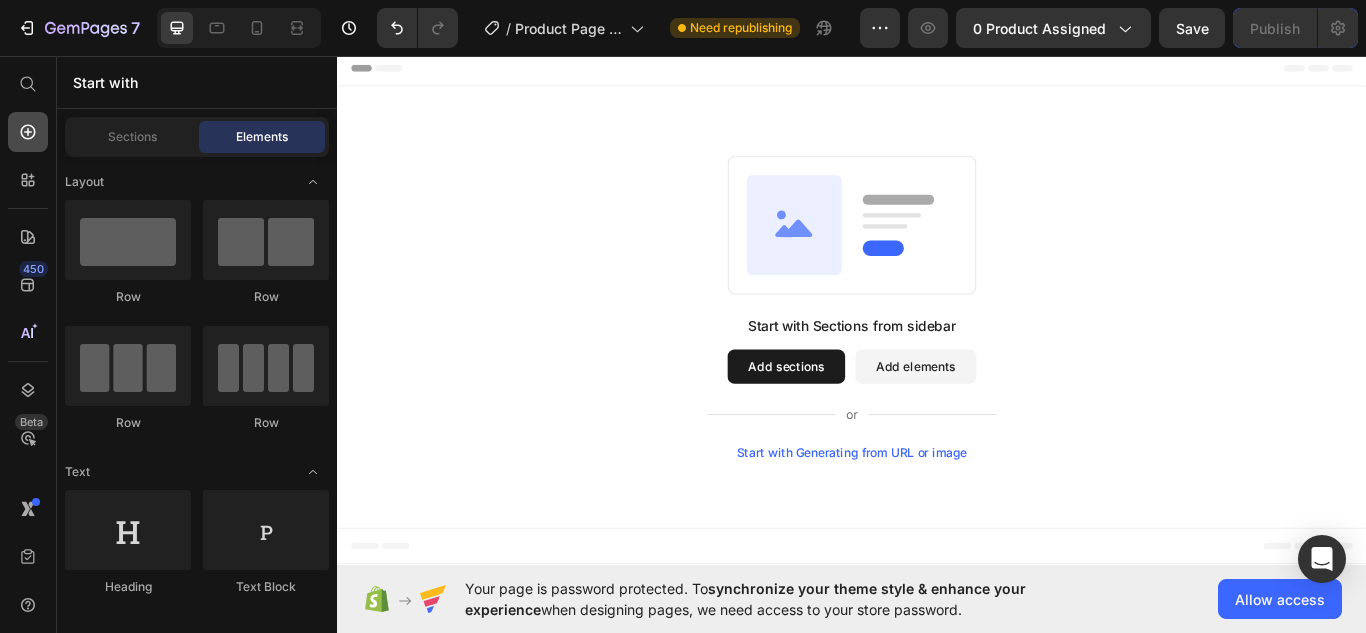 click 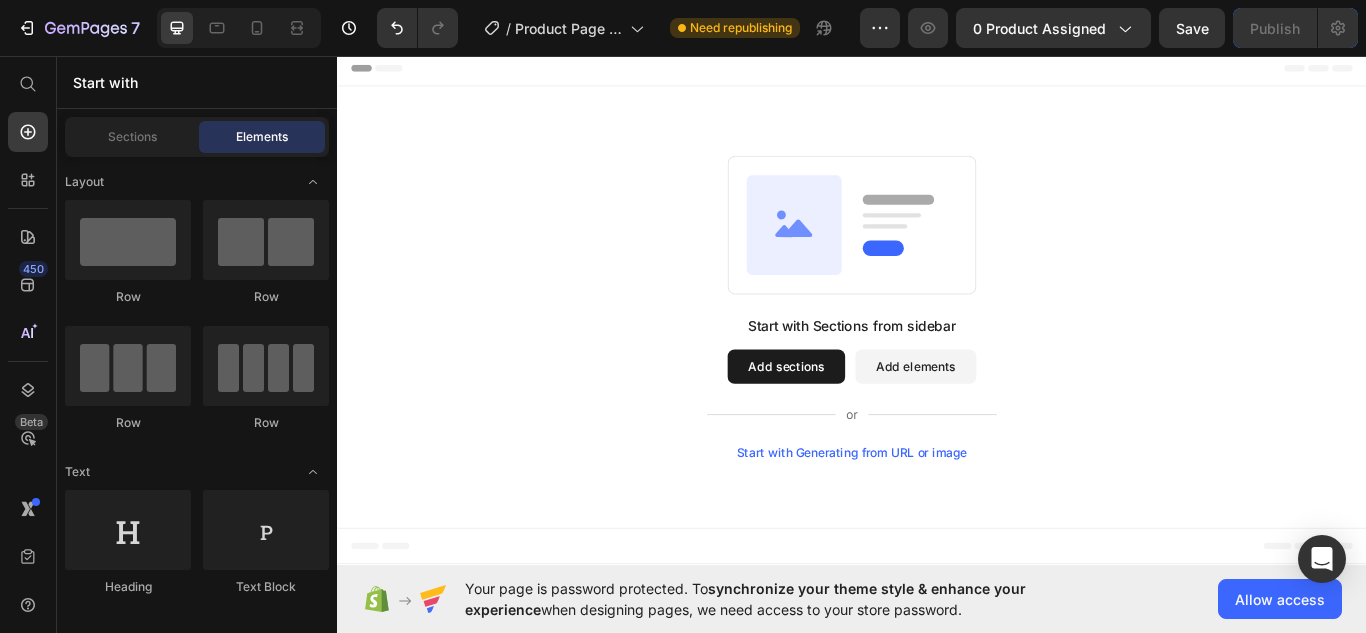 click on "Add sections" at bounding box center (860, 419) 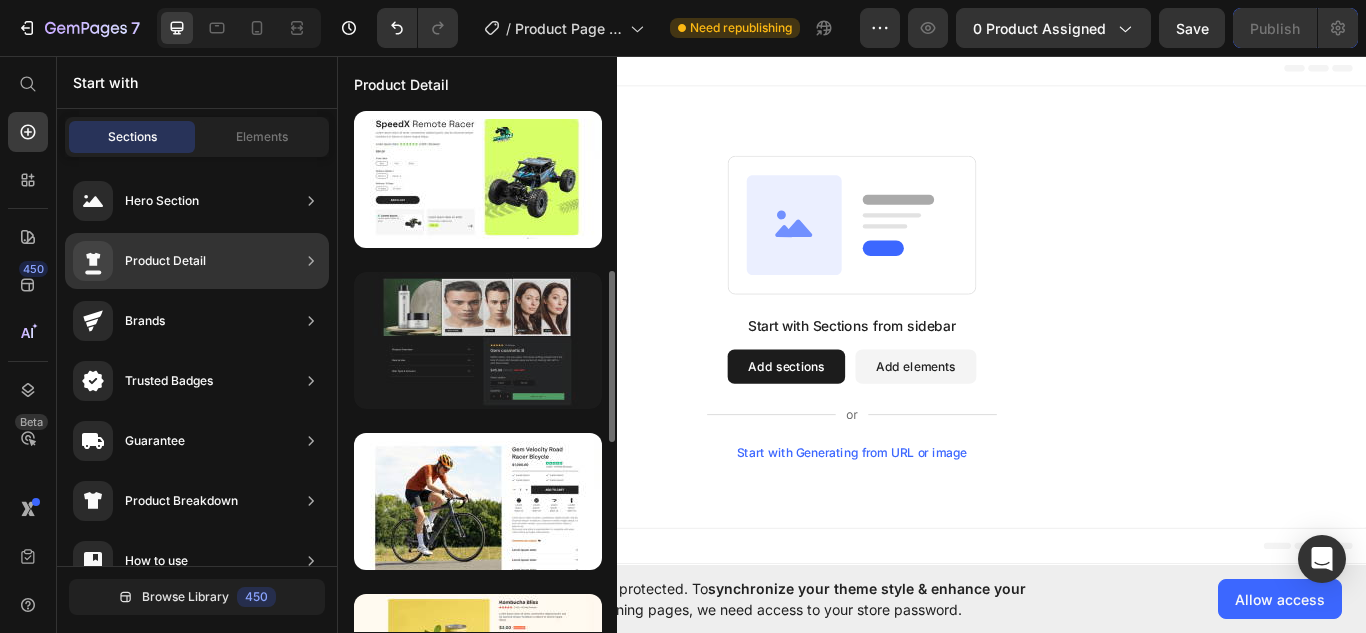 scroll, scrollTop: 489, scrollLeft: 0, axis: vertical 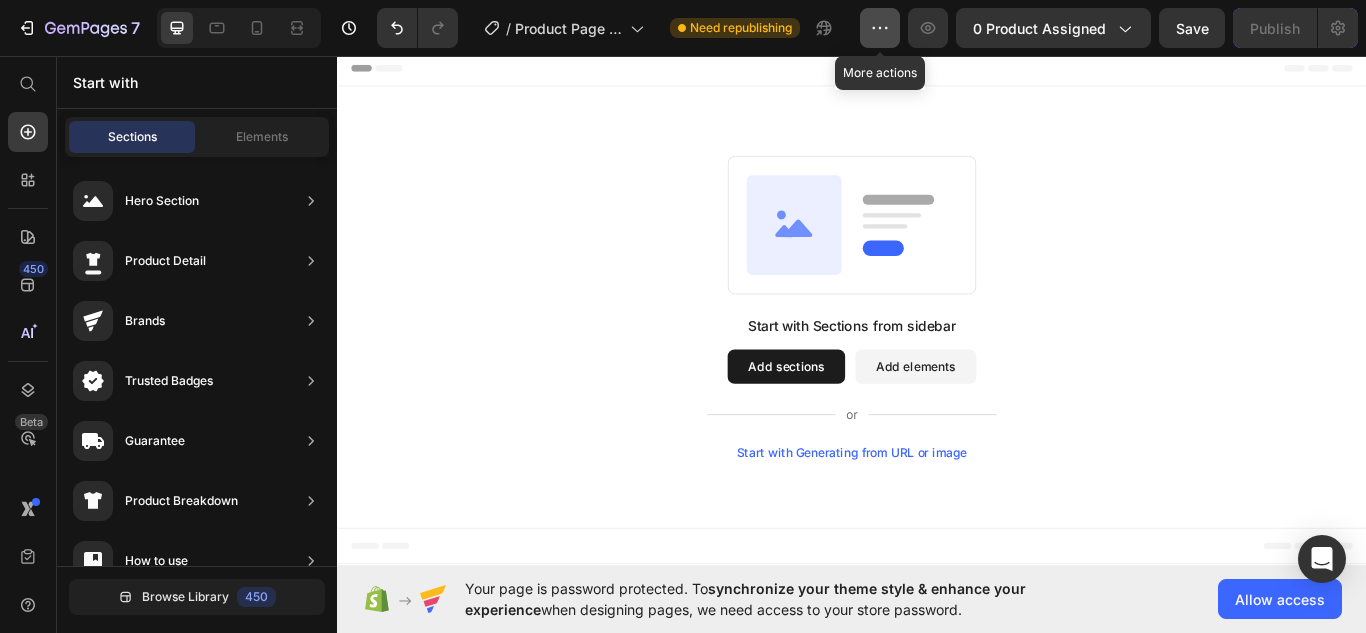 click 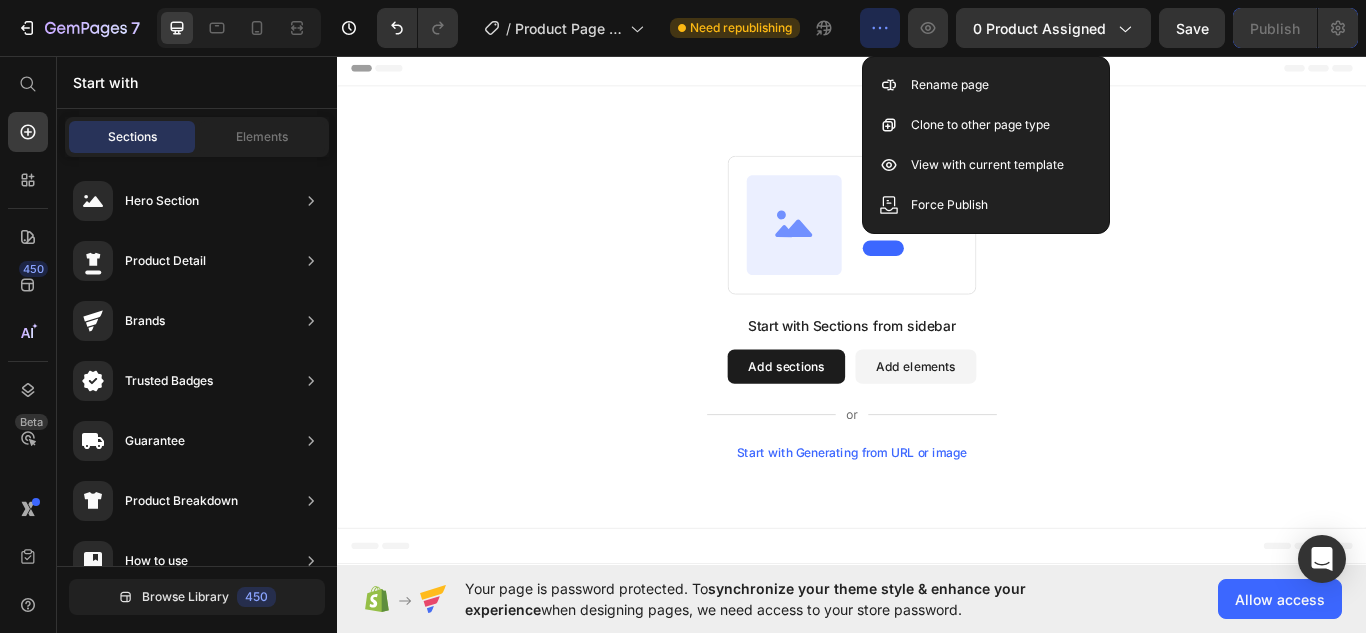 click 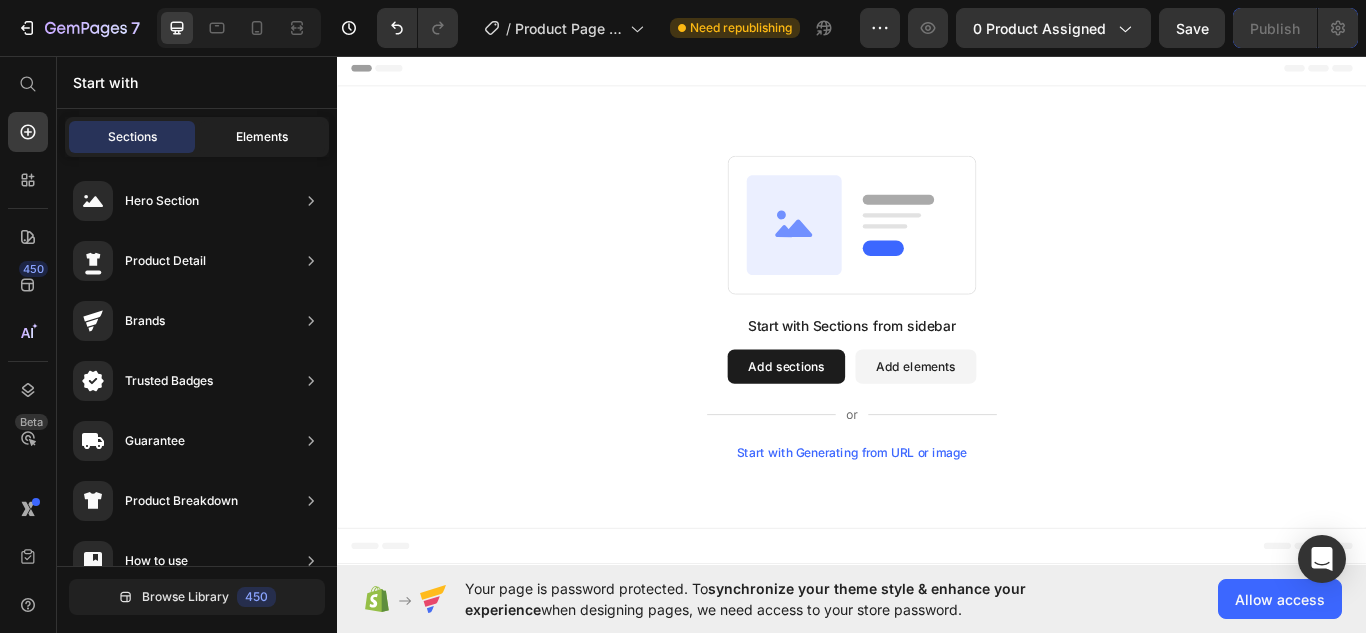 click on "Elements" at bounding box center [262, 137] 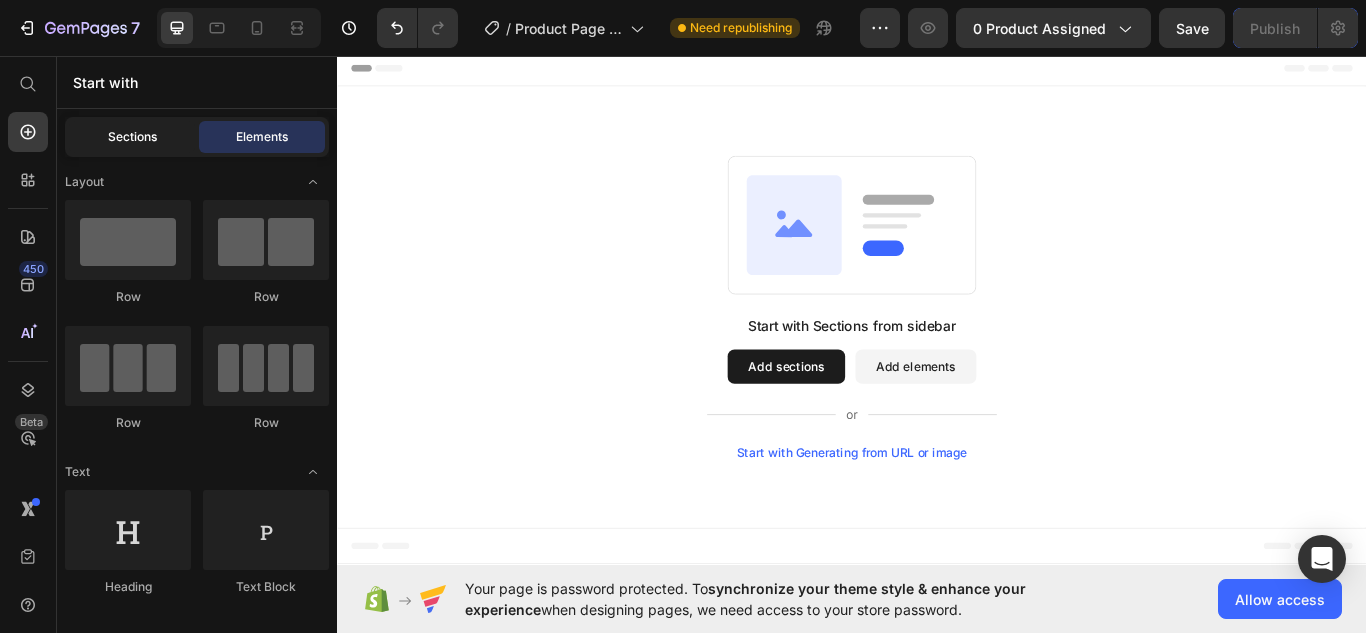 click on "Sections" 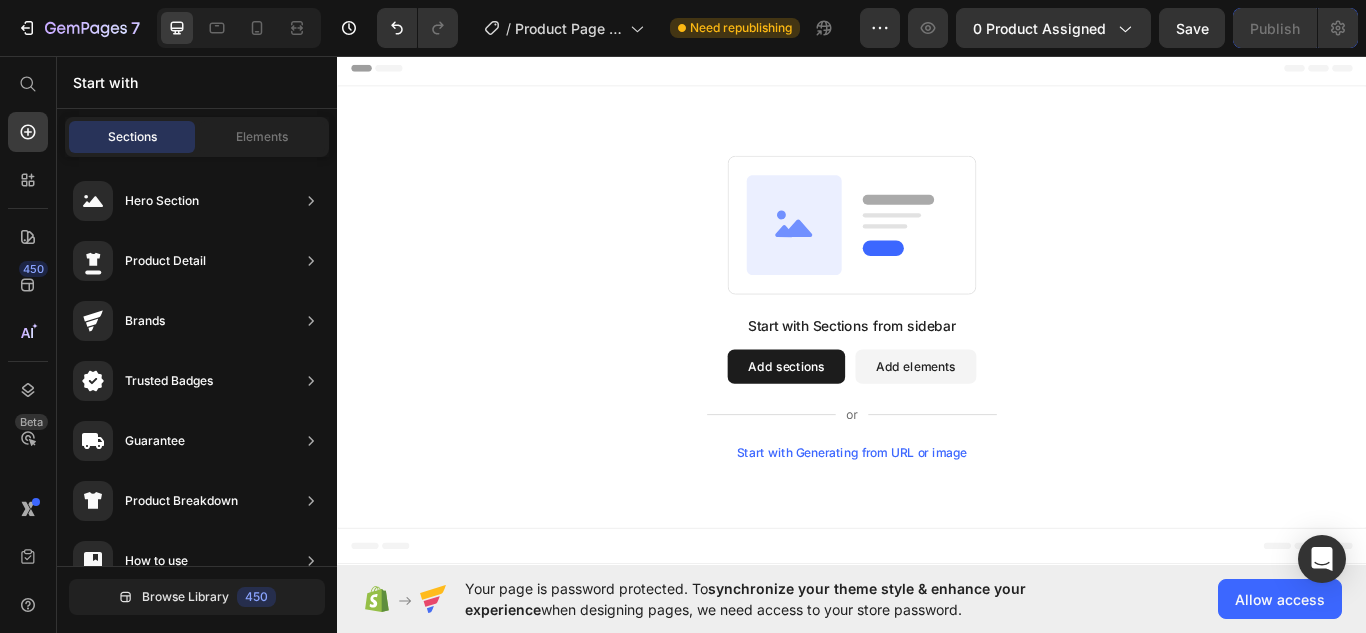 click on "Add elements" at bounding box center [1011, 419] 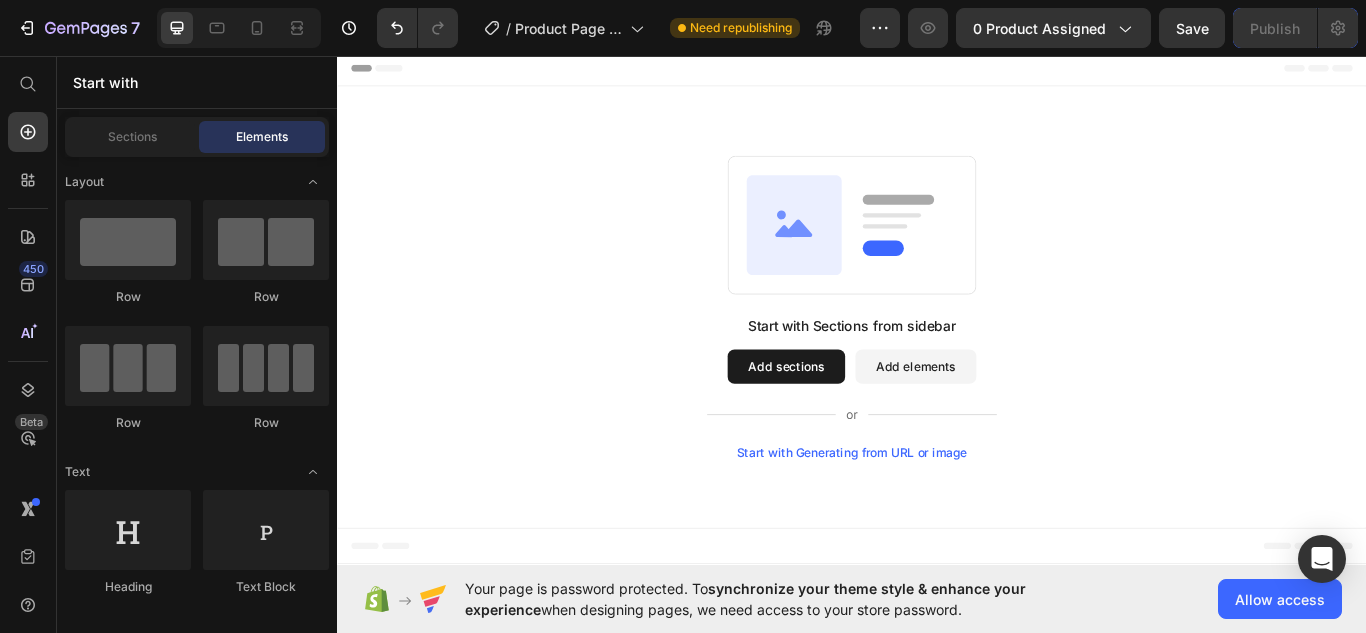 click on "Add sections" at bounding box center (860, 419) 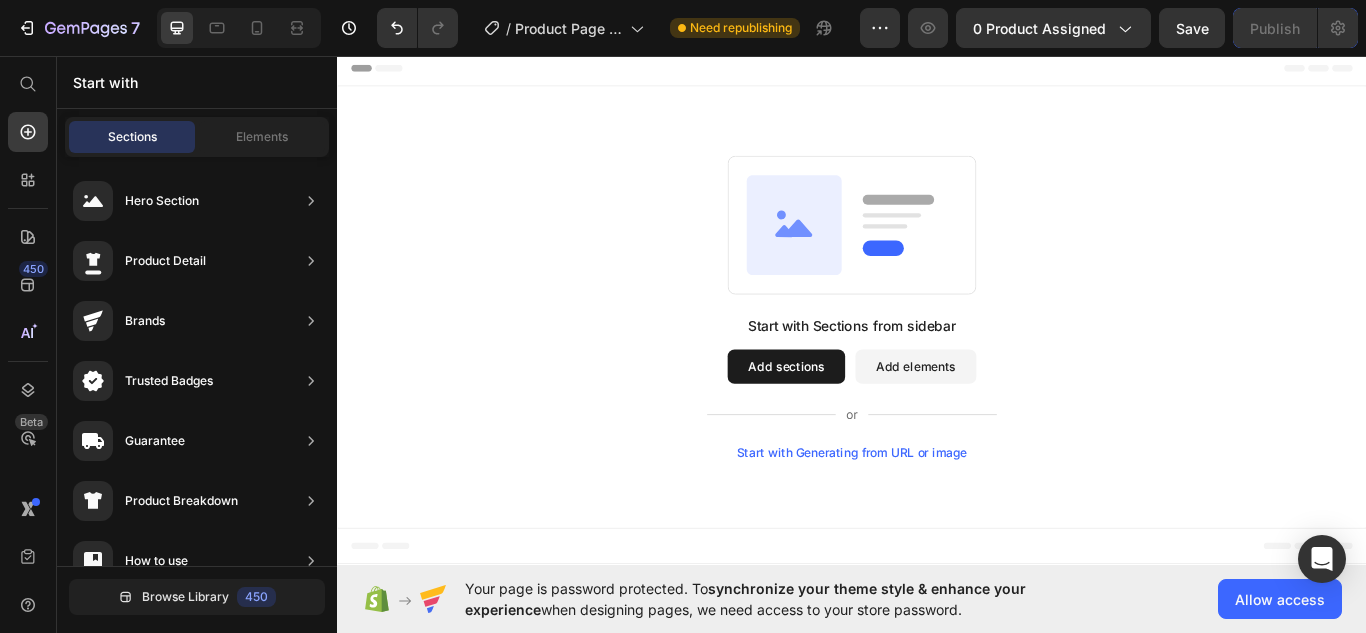 click on "Add sections" at bounding box center (860, 419) 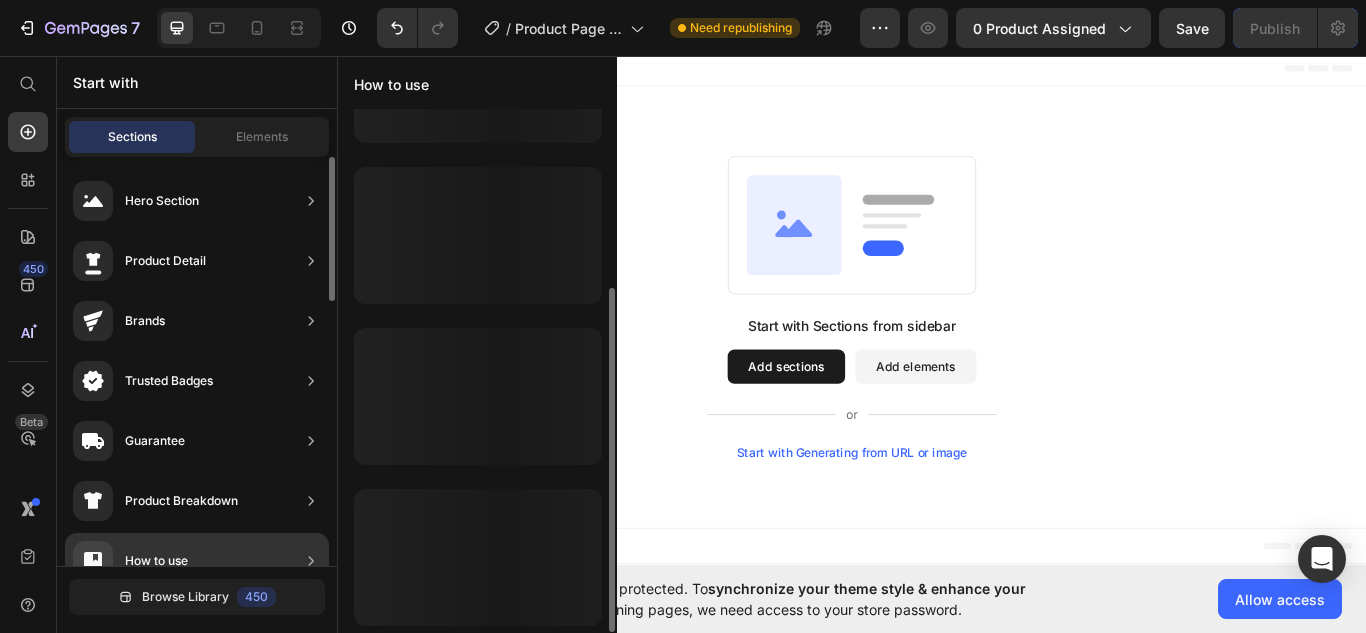 scroll, scrollTop: 270, scrollLeft: 0, axis: vertical 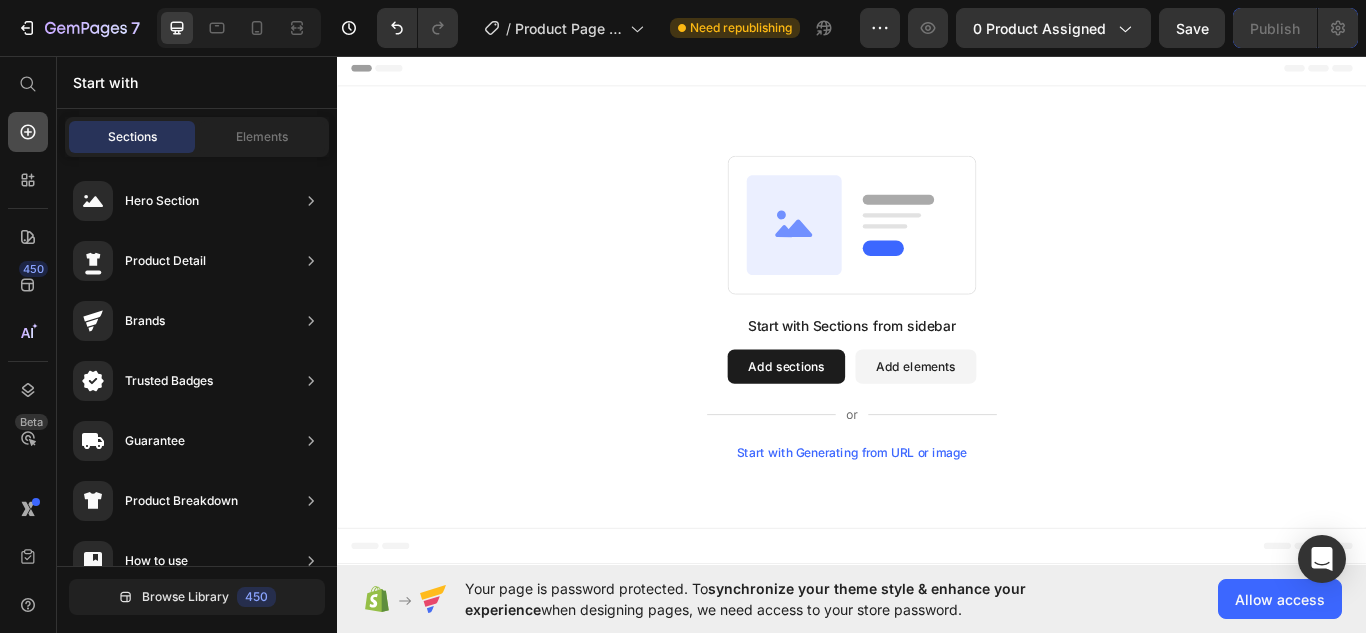 click 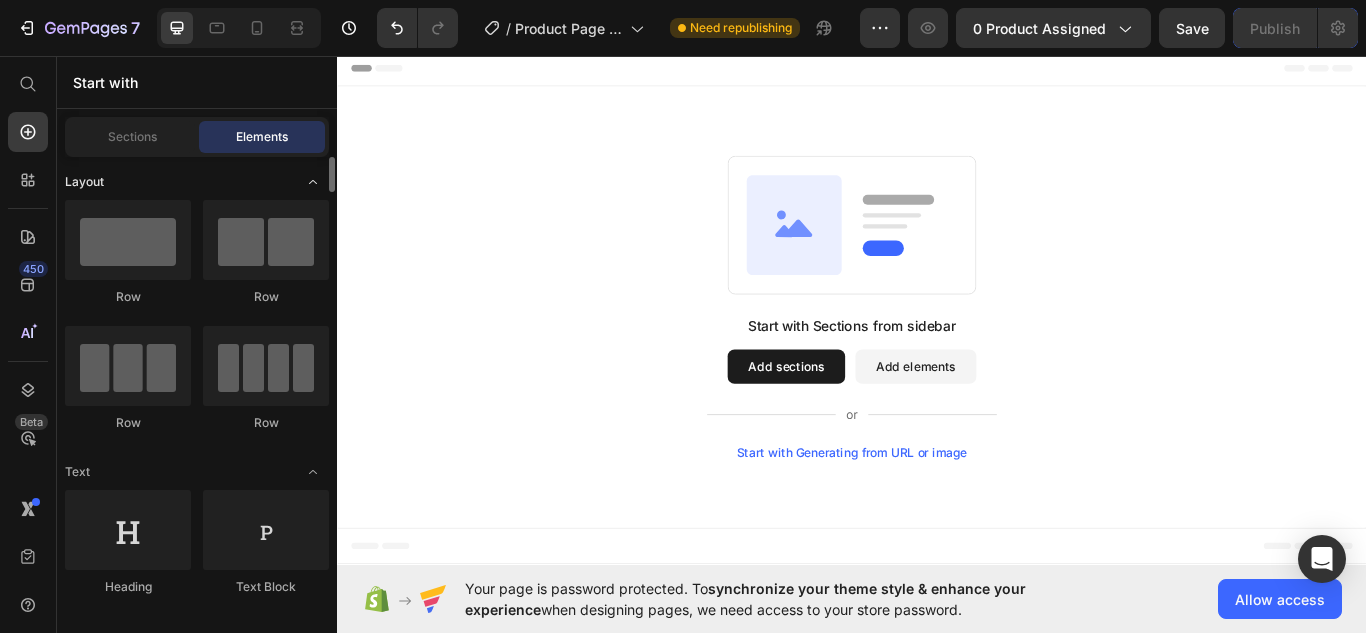 click 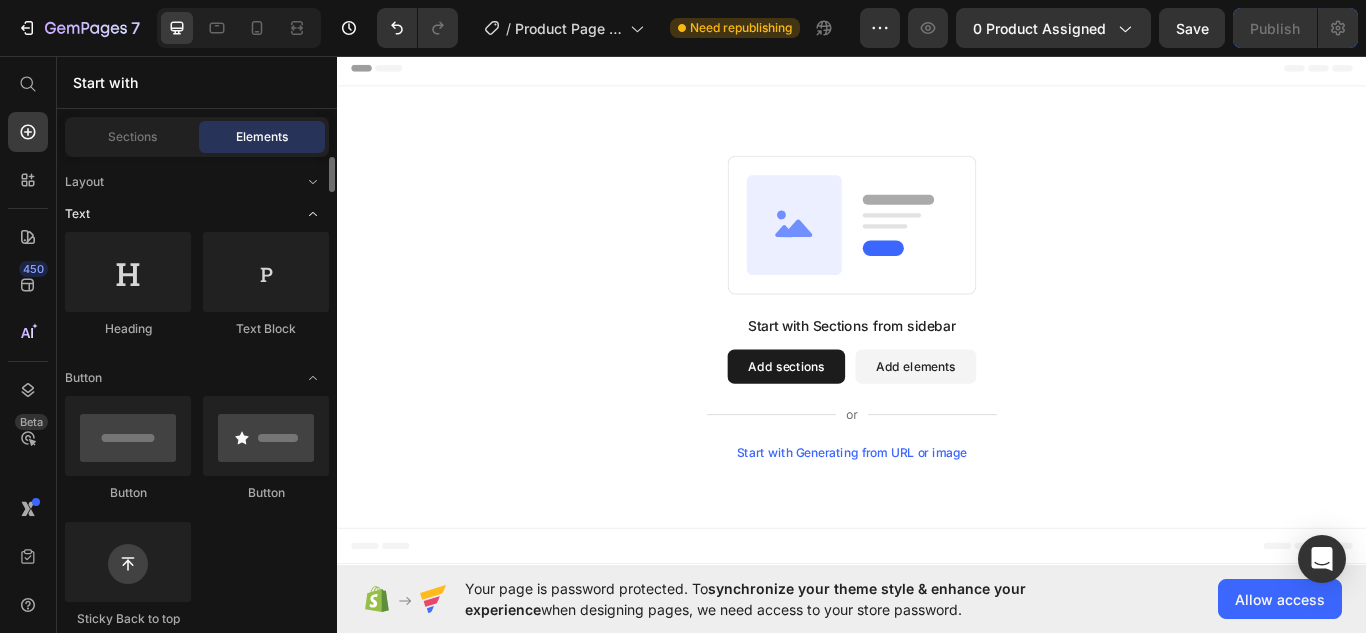 click 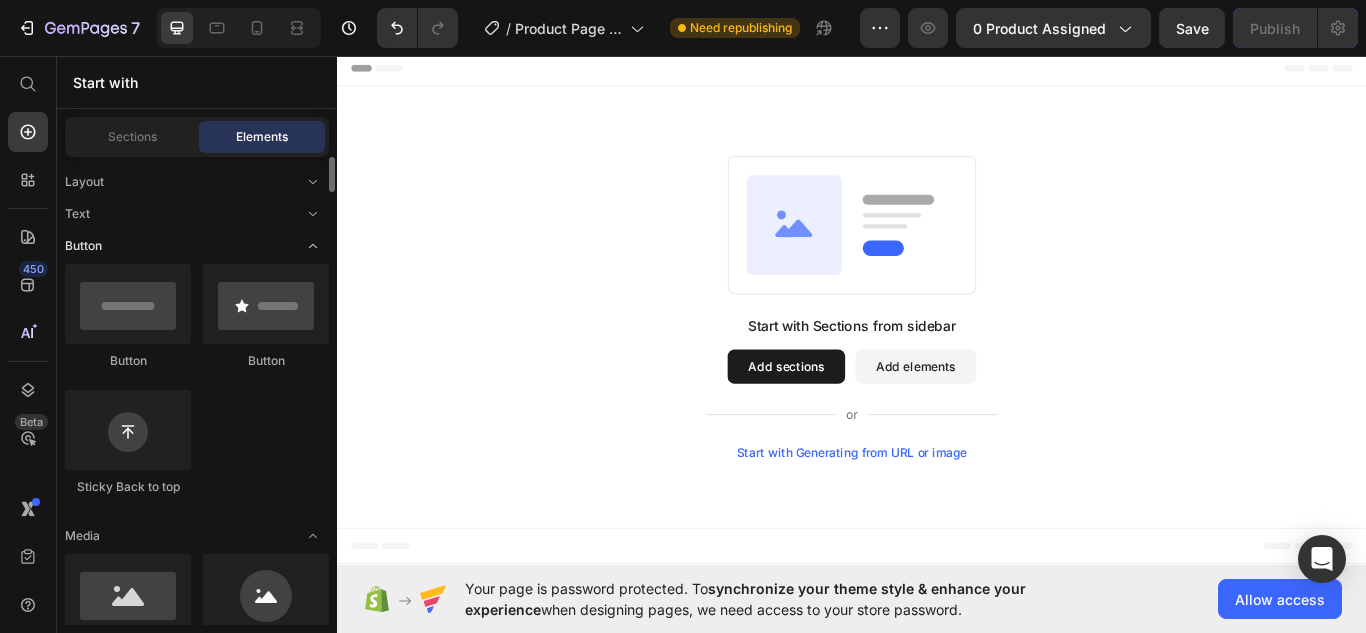 click 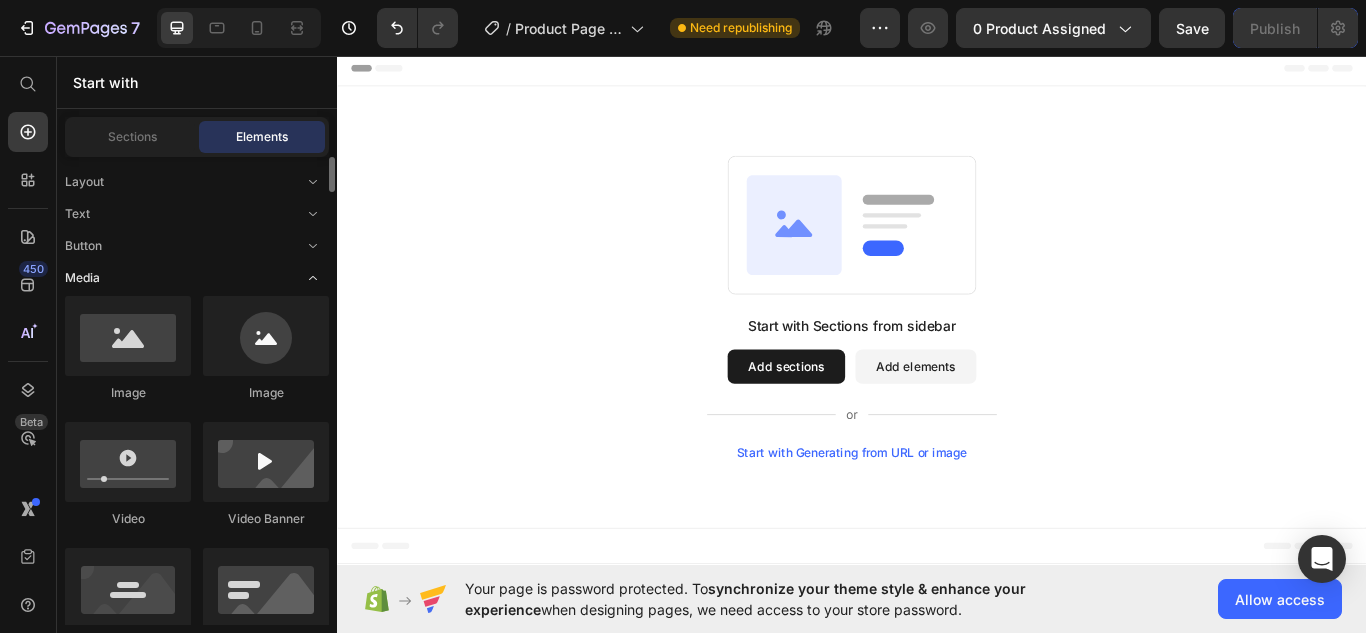 click 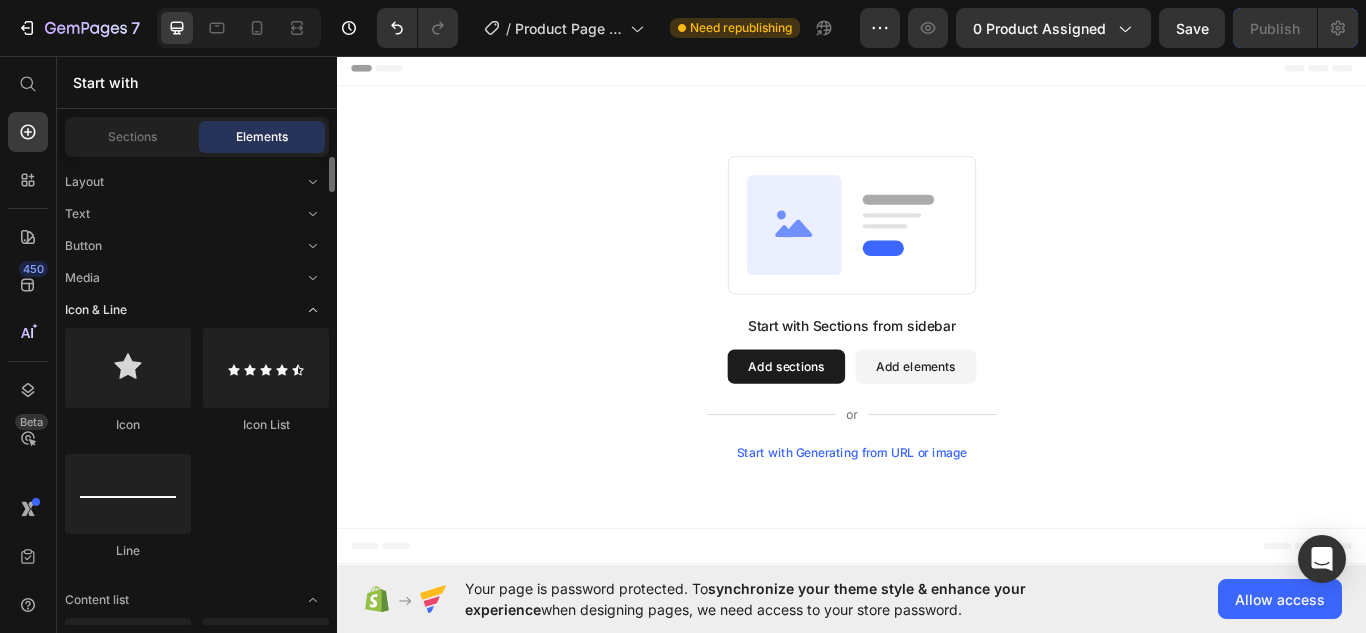 click 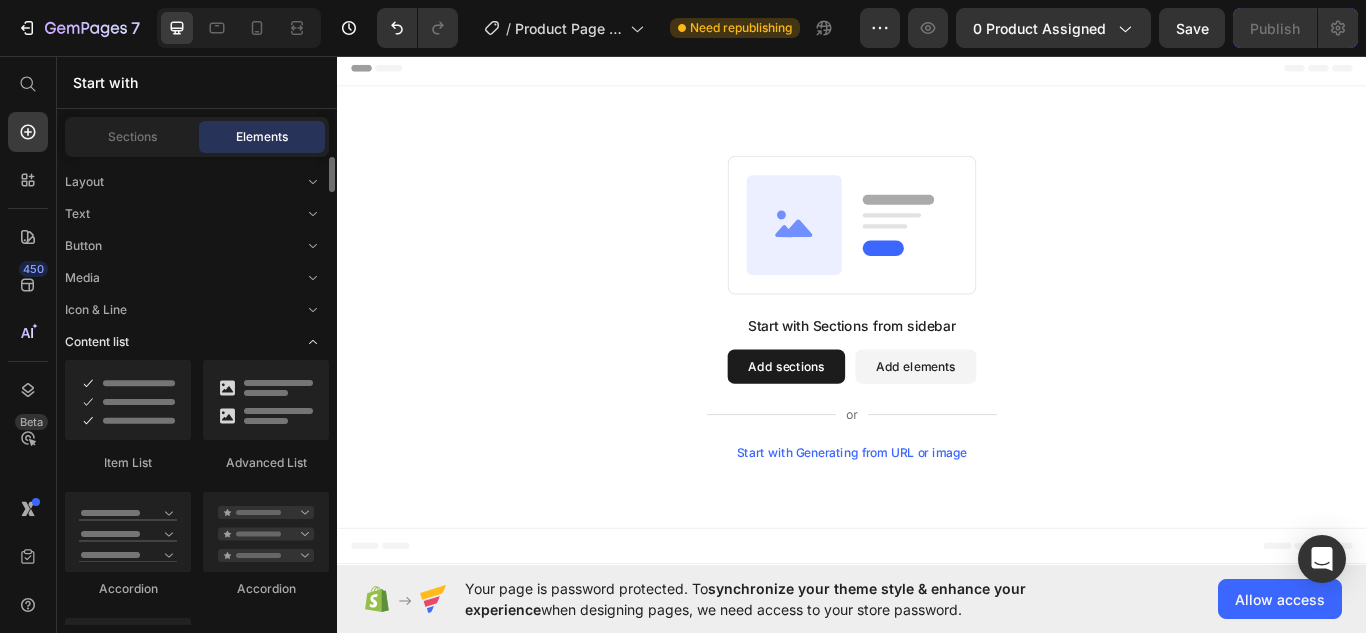 click 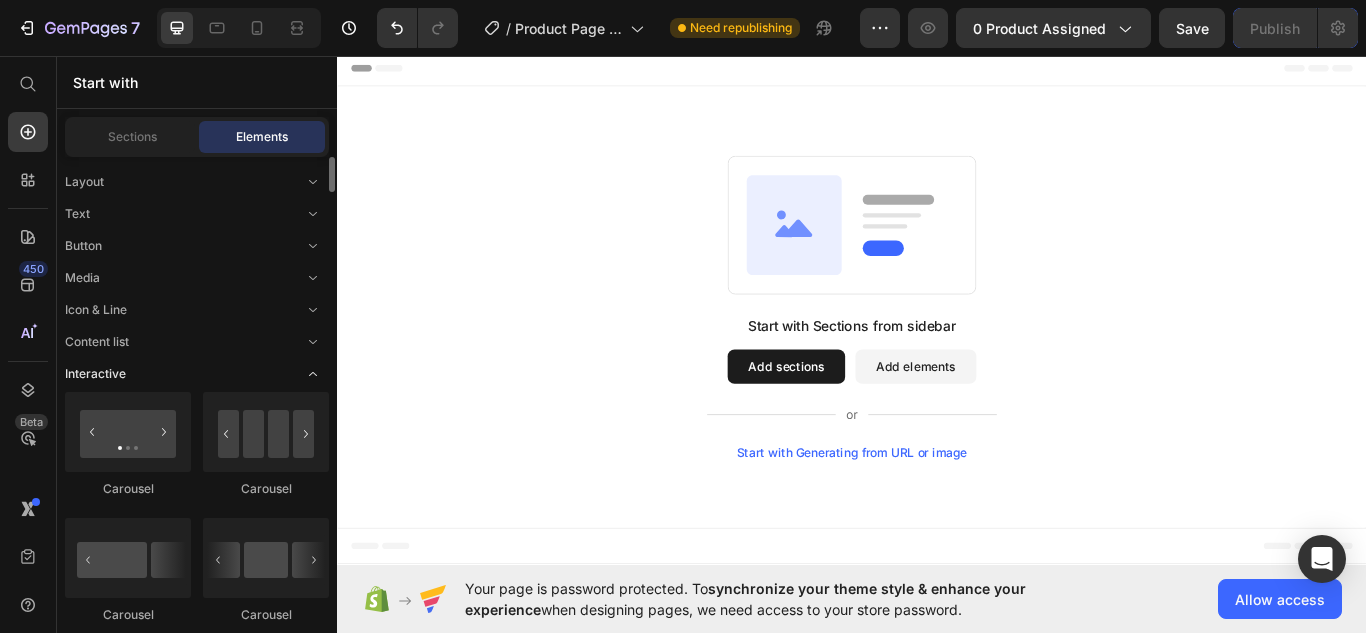 click 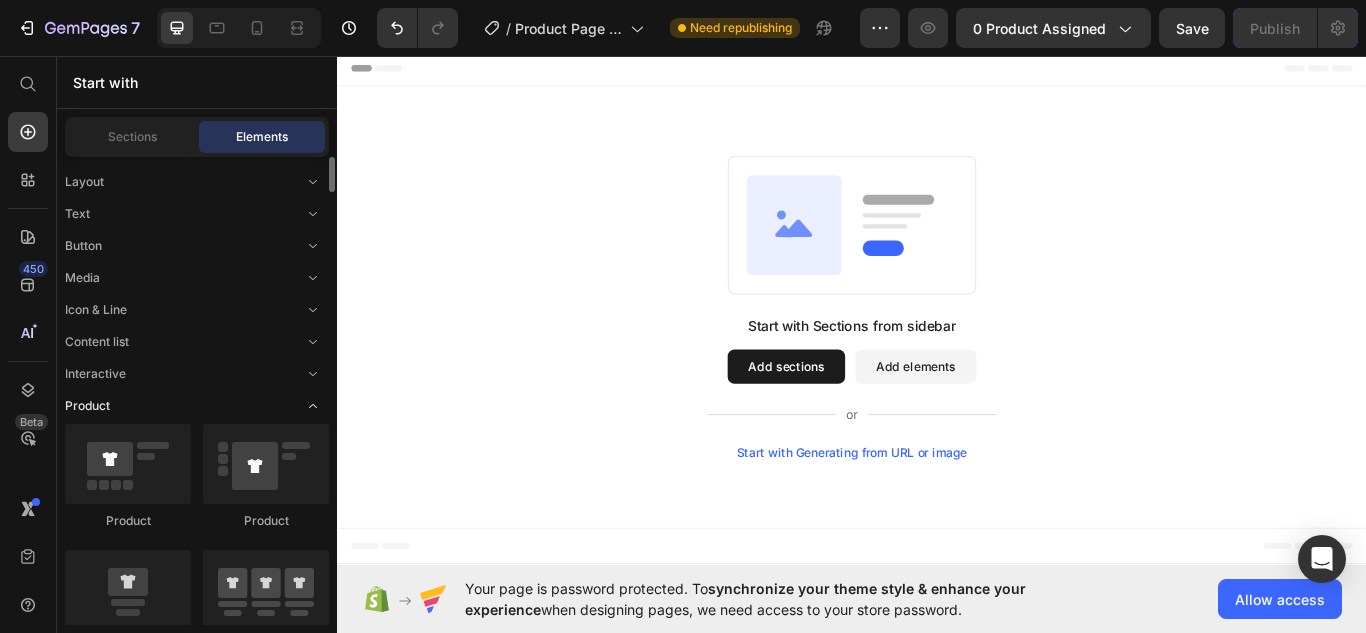 click 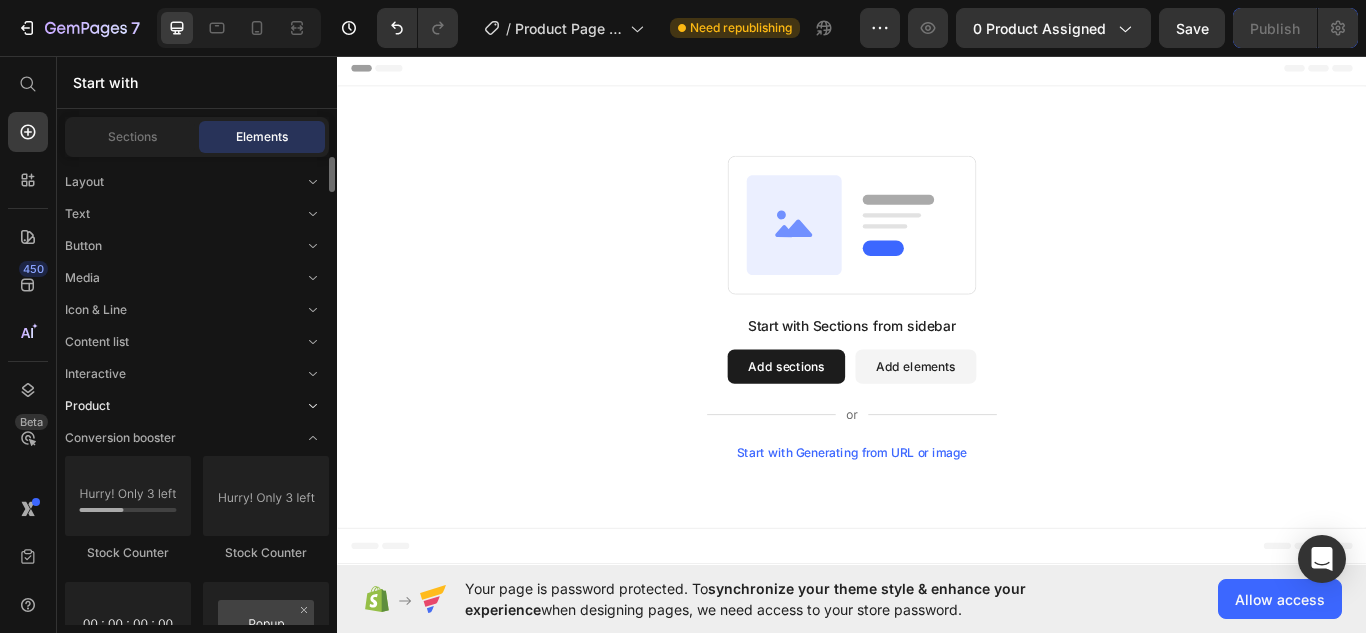 click 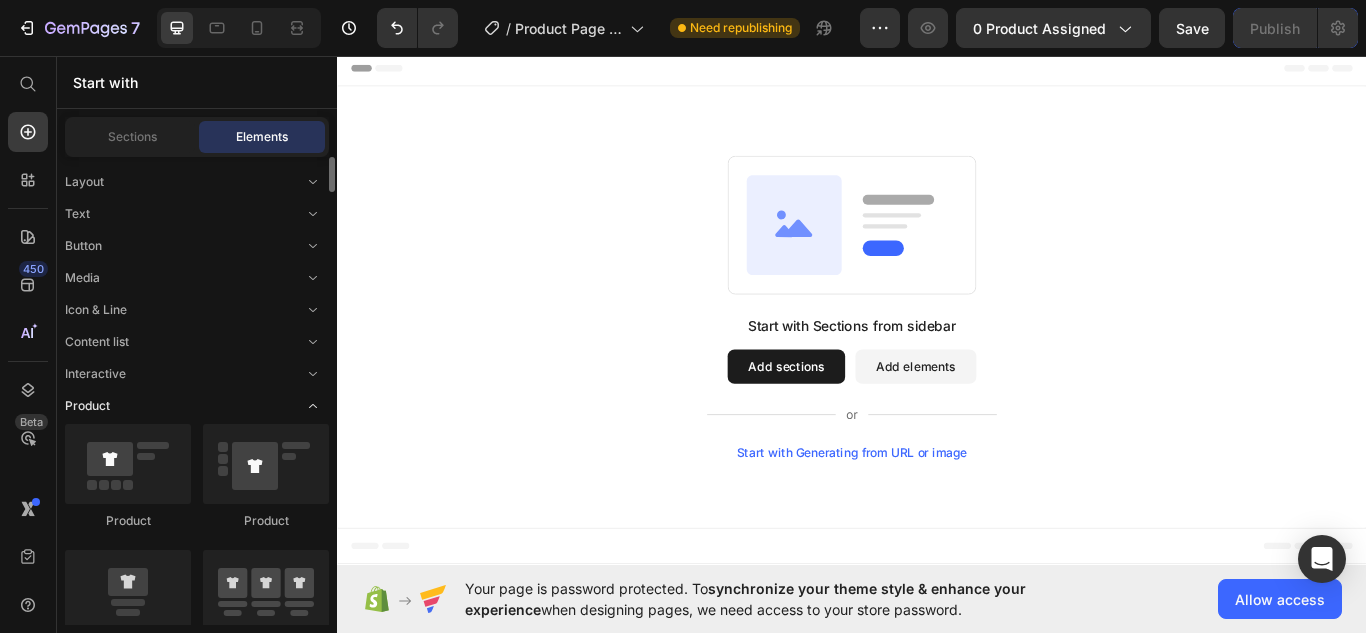 click 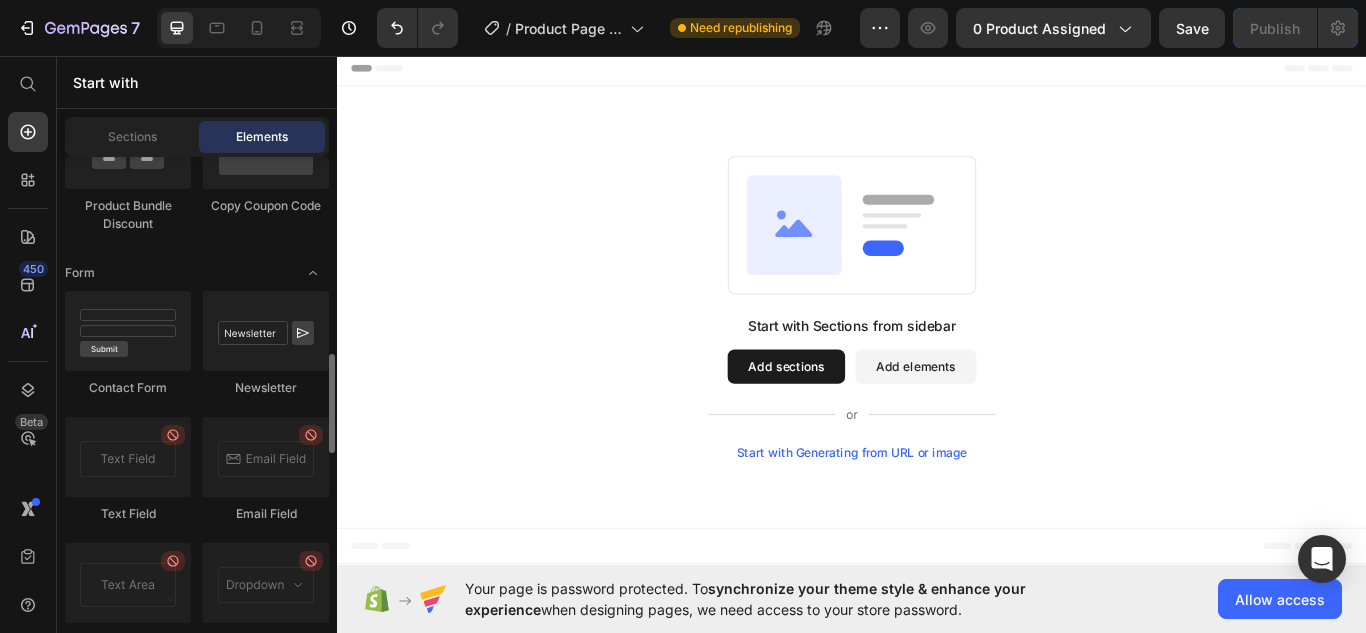 scroll, scrollTop: 0, scrollLeft: 0, axis: both 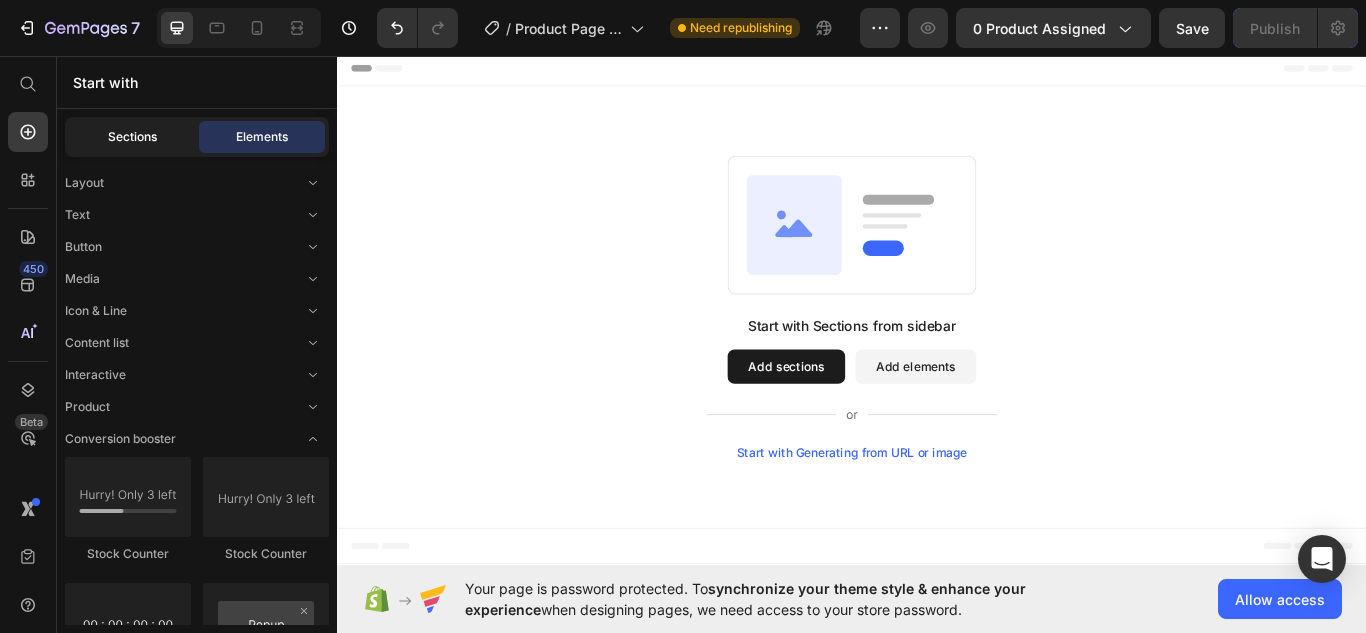 click on "Sections" at bounding box center (132, 137) 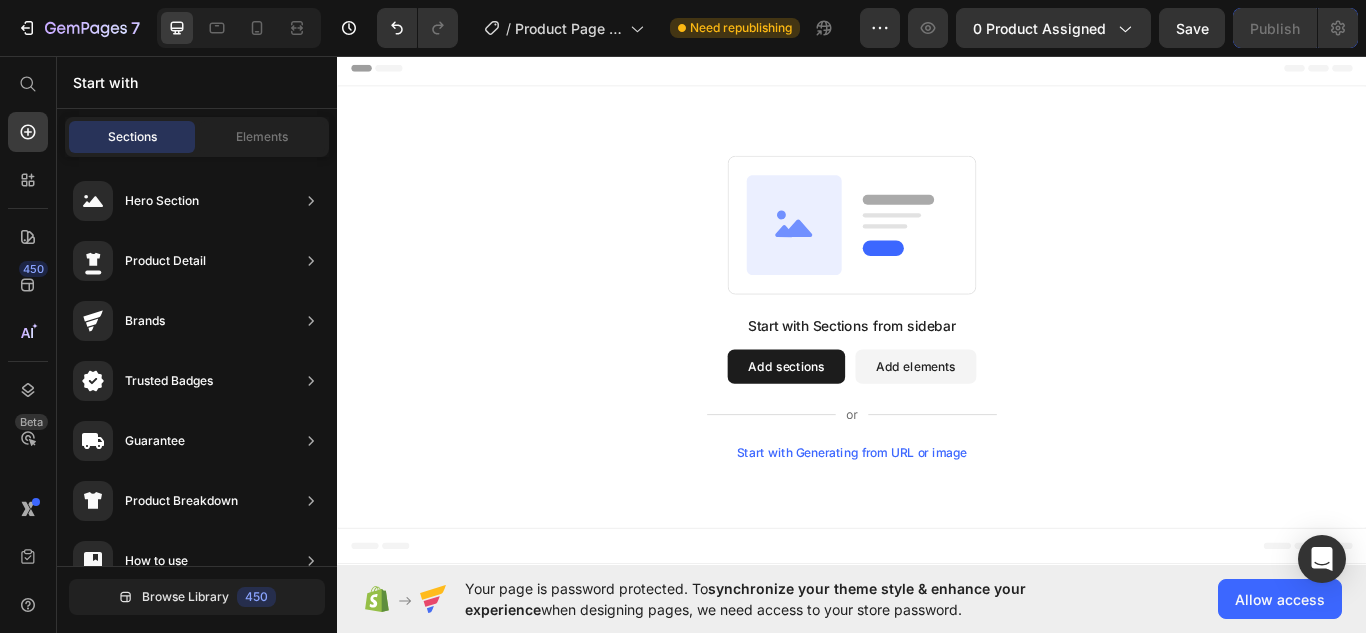 click 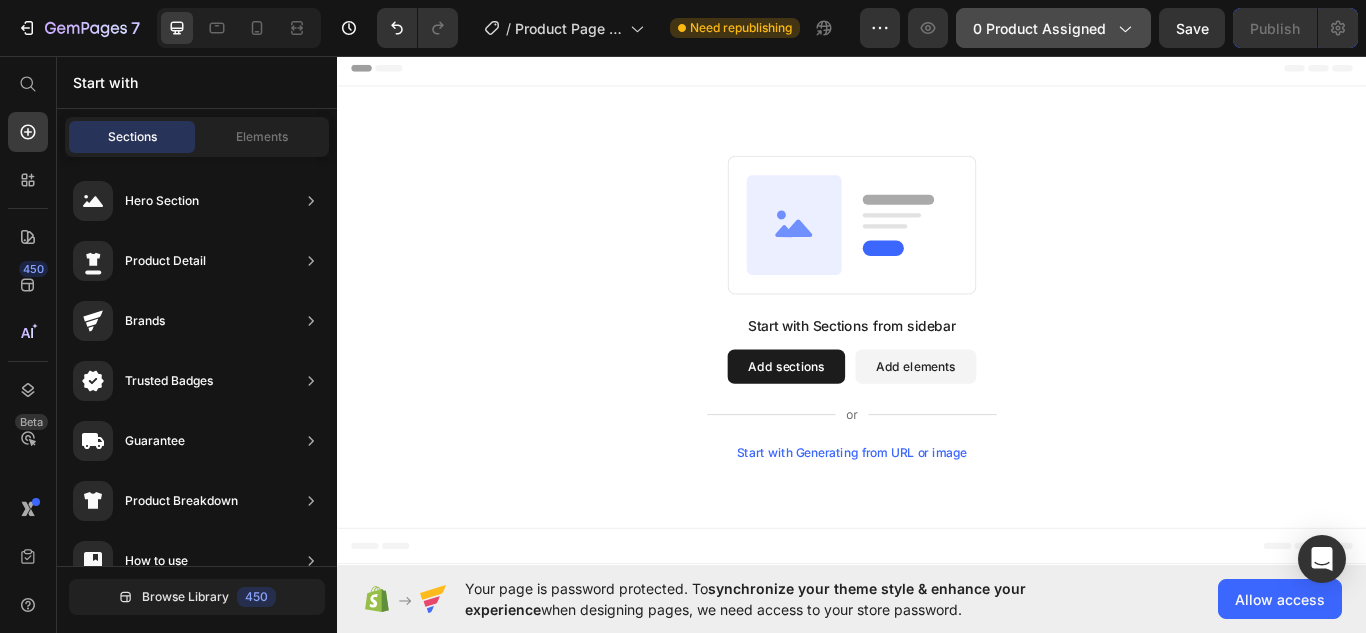 click 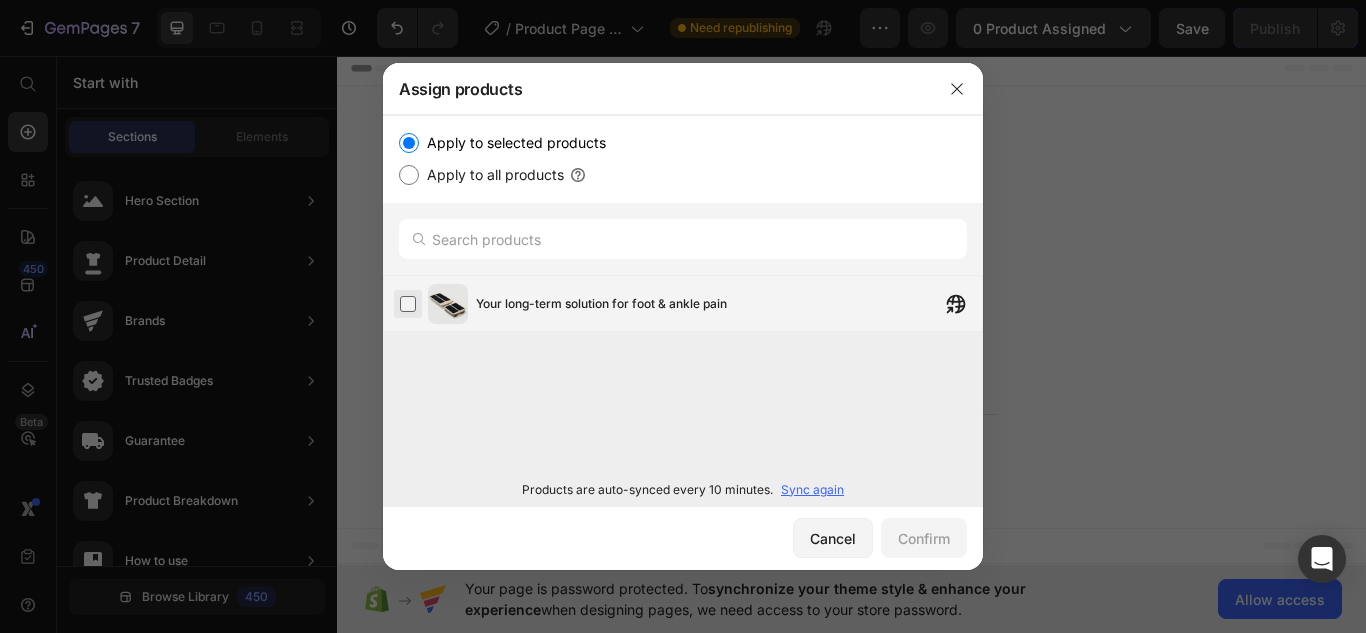 click at bounding box center [408, 304] 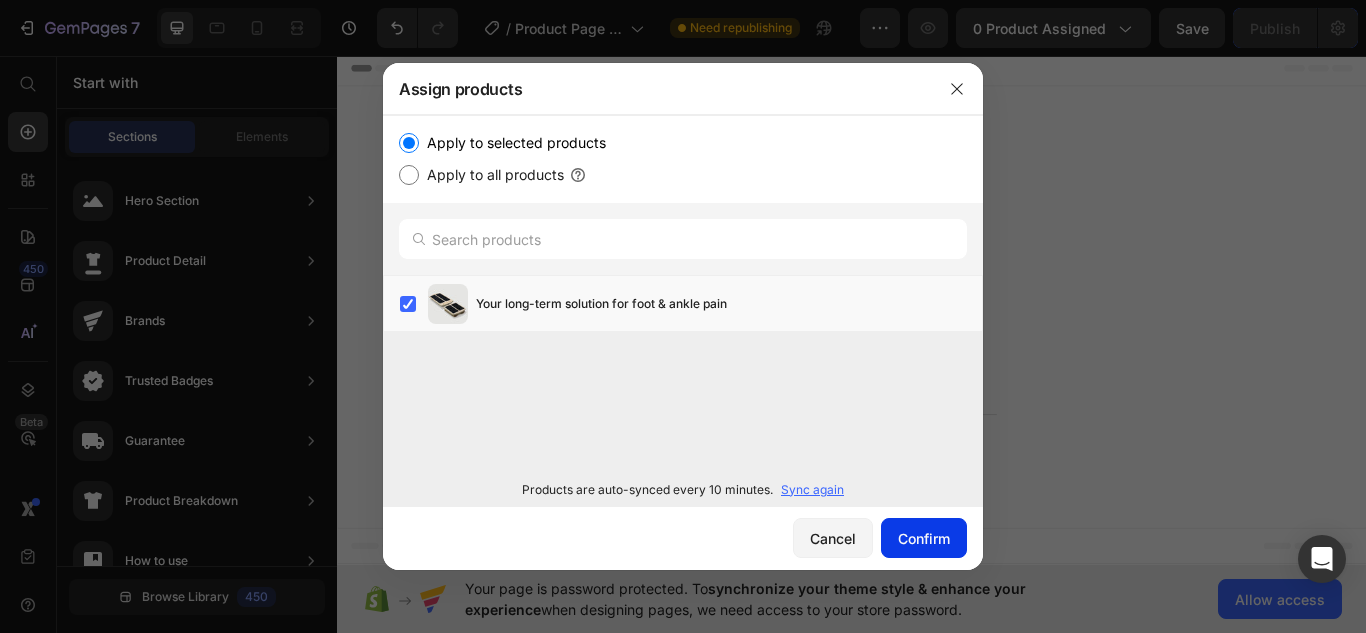 click on "Confirm" at bounding box center (924, 538) 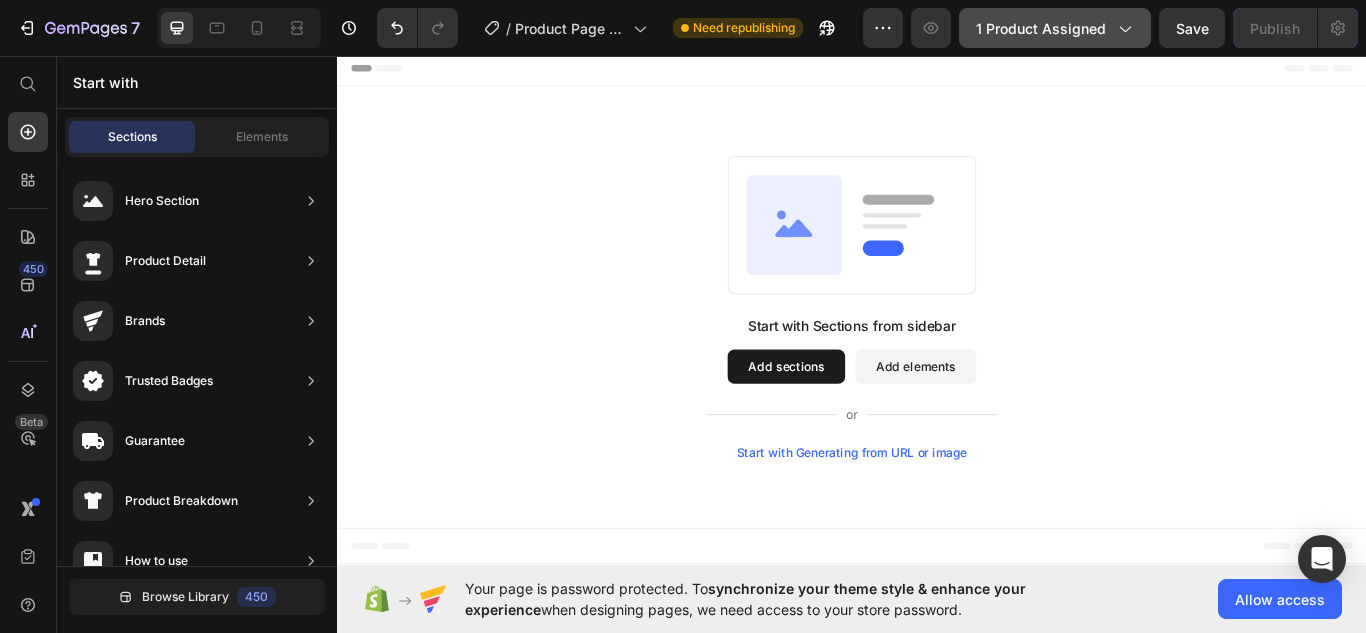 click on "1 product assigned" 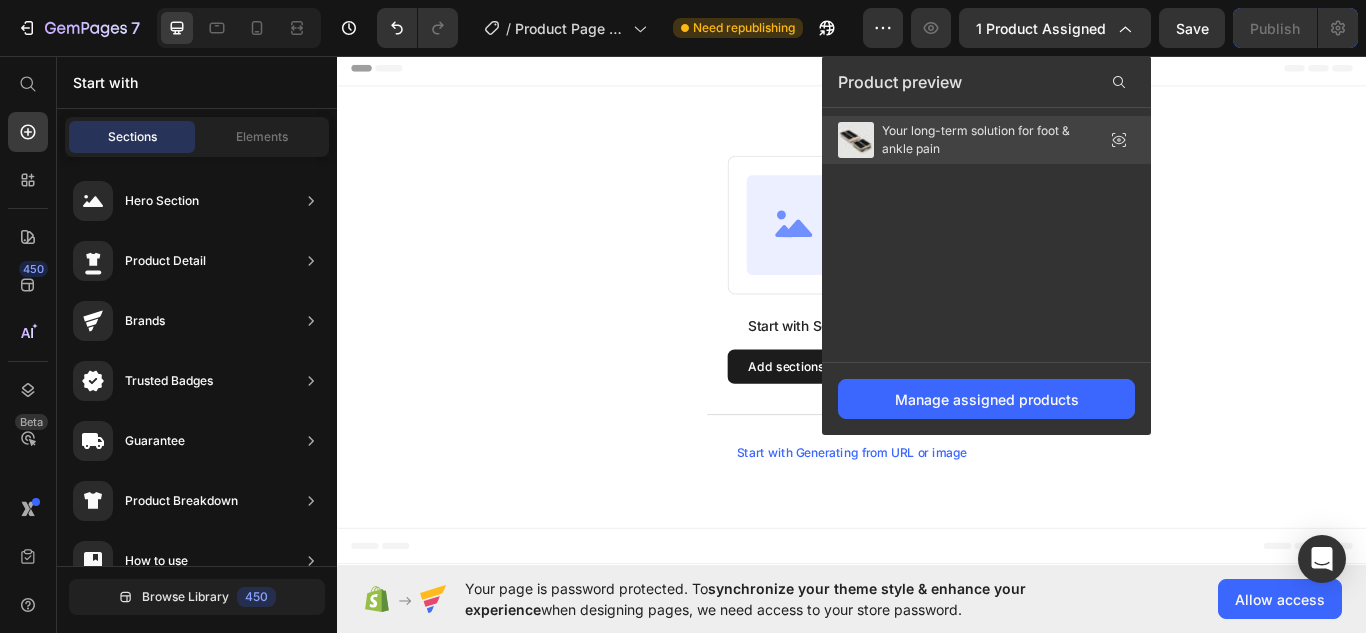 click on "Your long-term solution for foot & ankle pain" at bounding box center (982, 140) 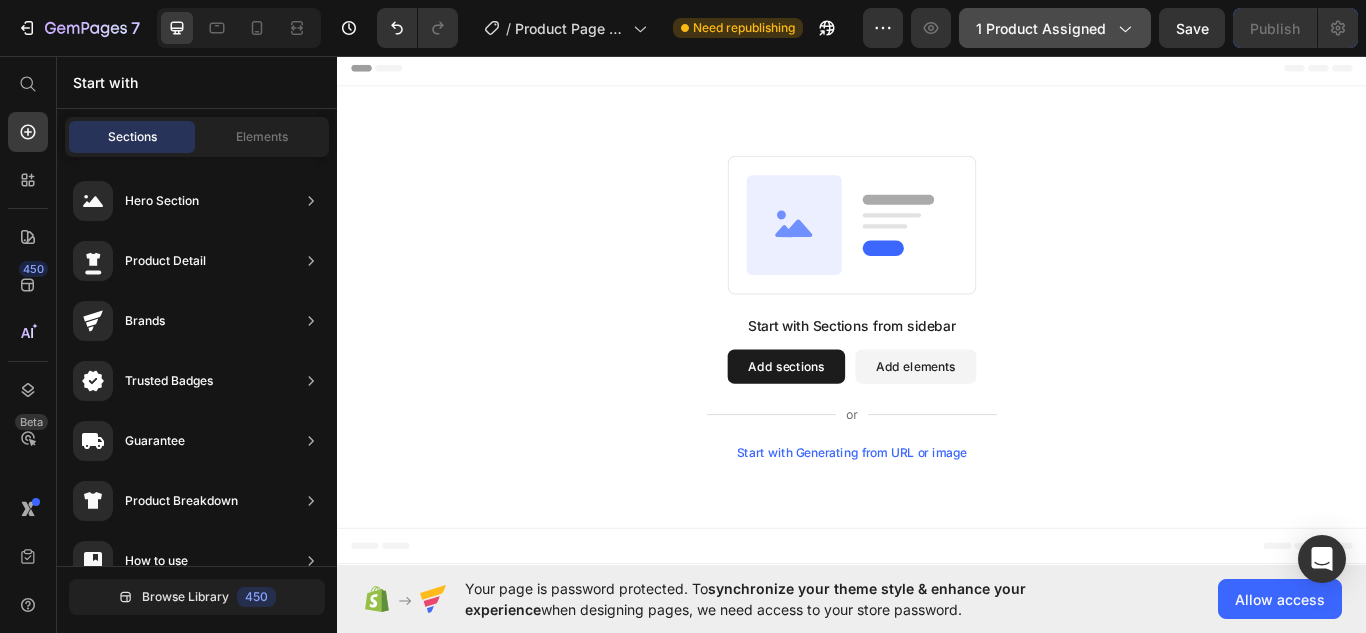 click on "1 product assigned" 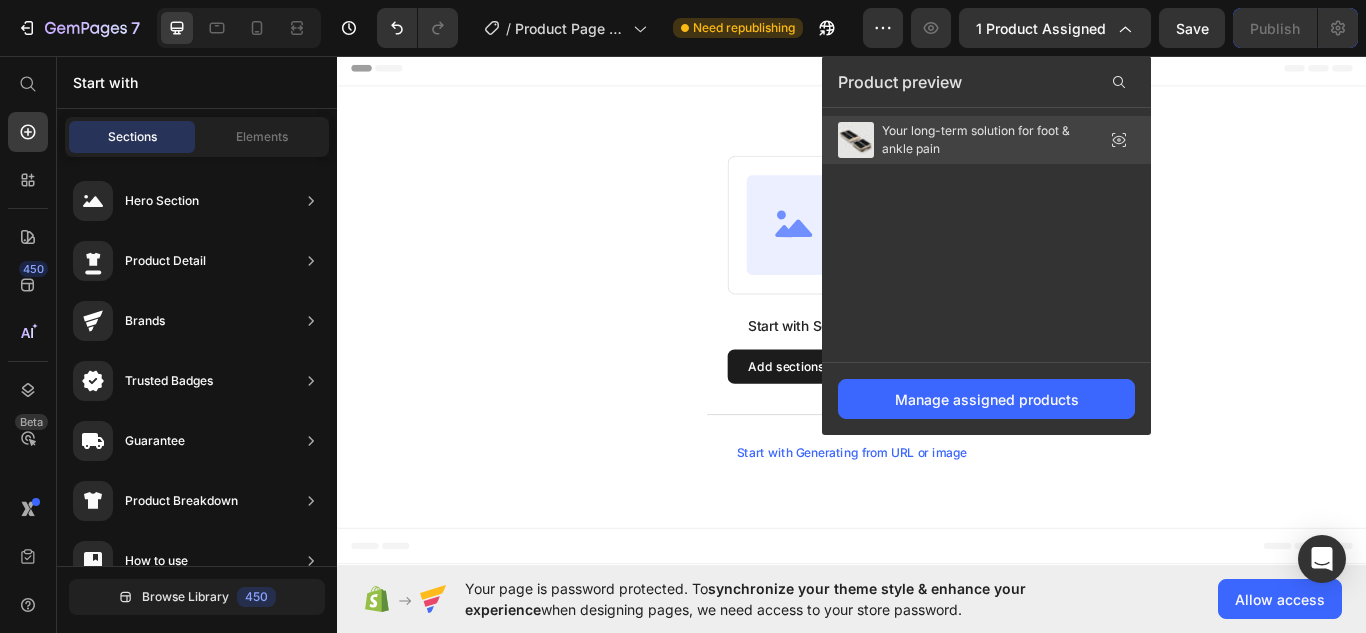 click 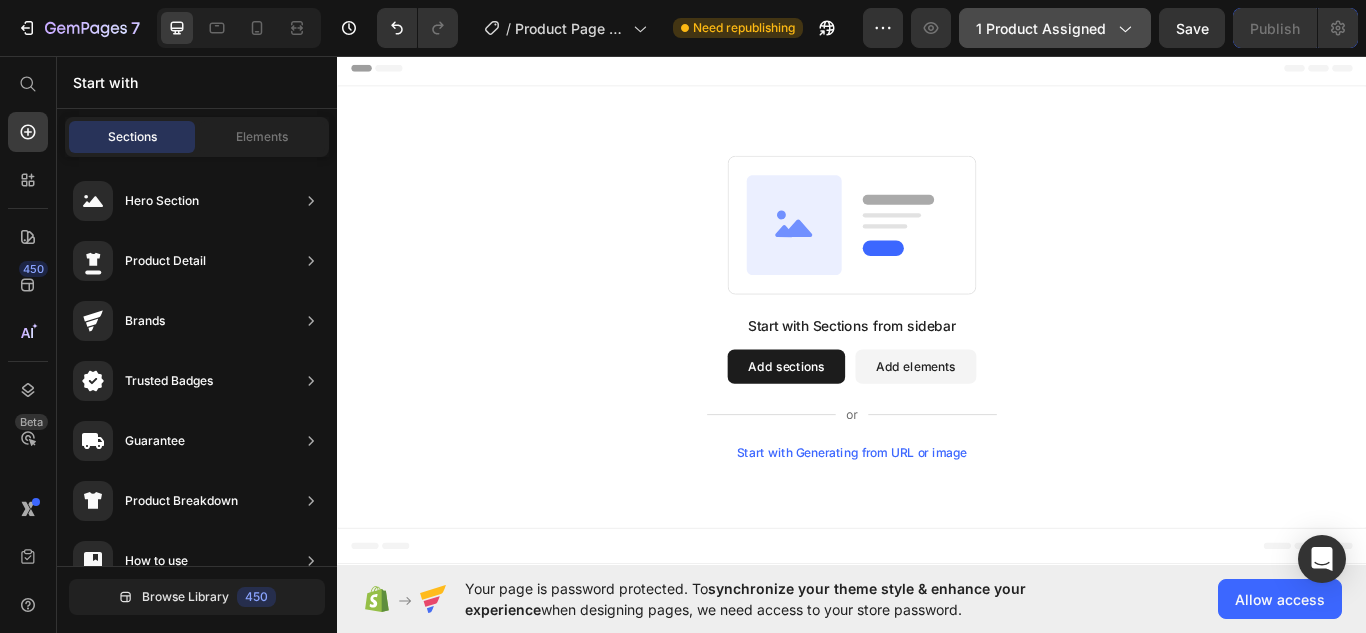 click on "1 product assigned" 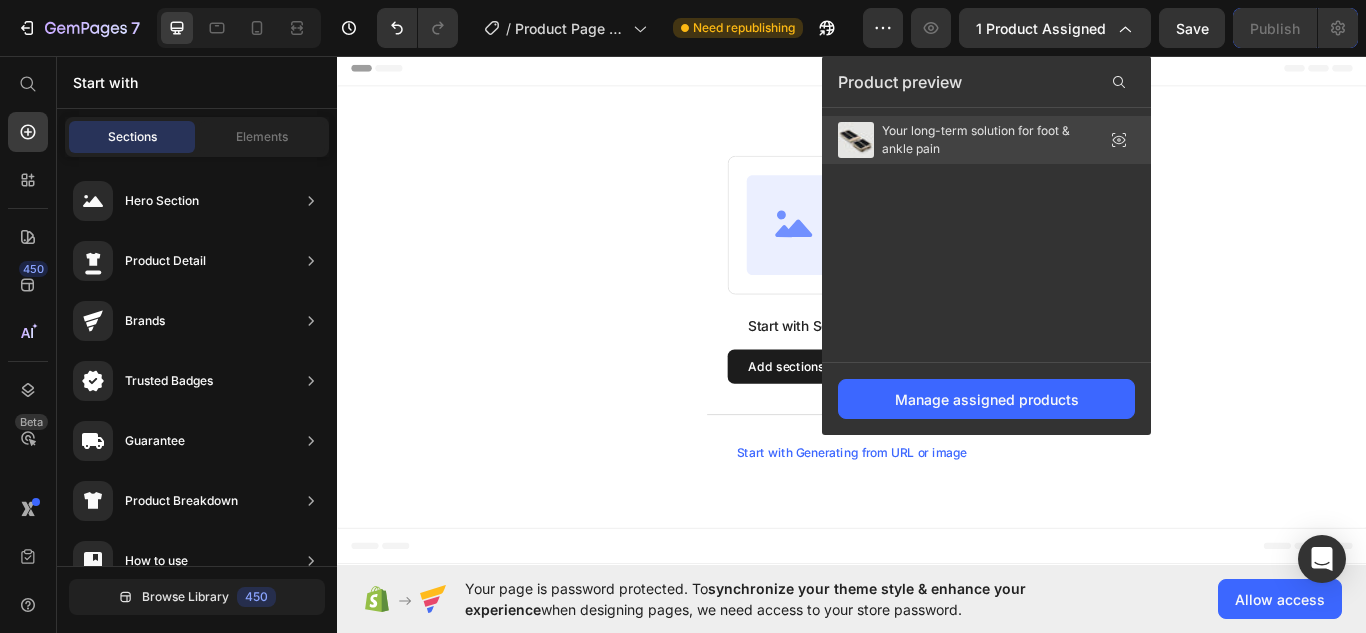click at bounding box center (856, 140) 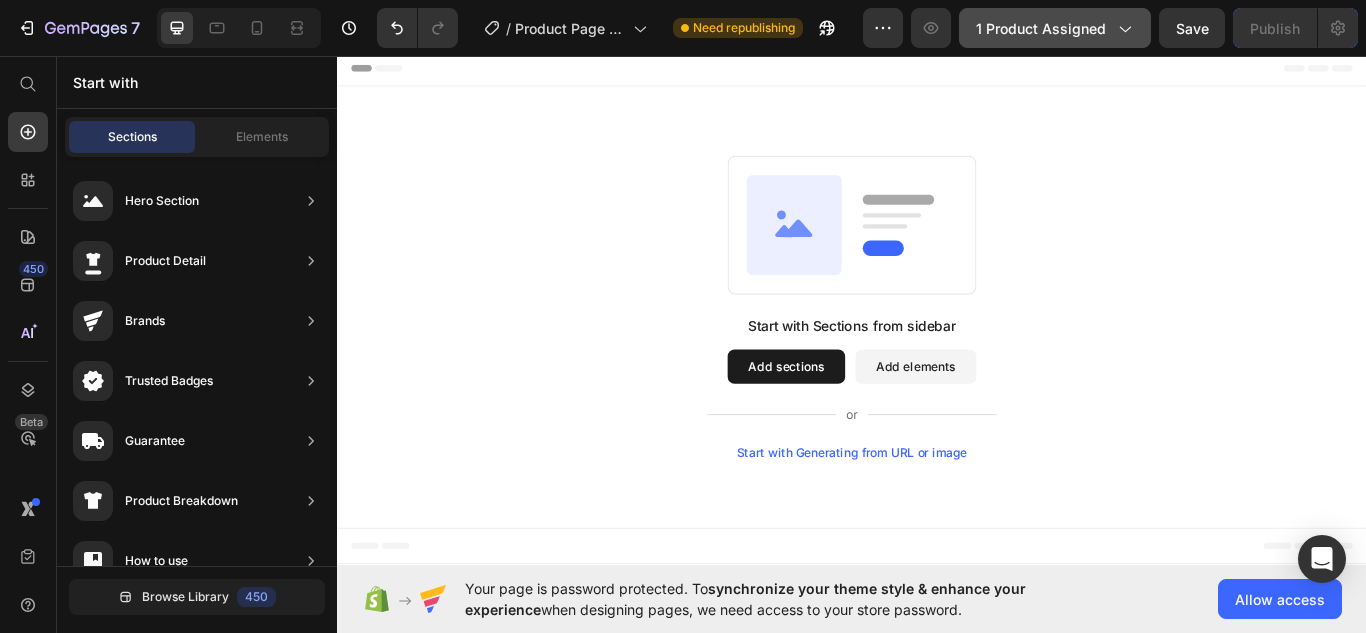 click on "1 product assigned" 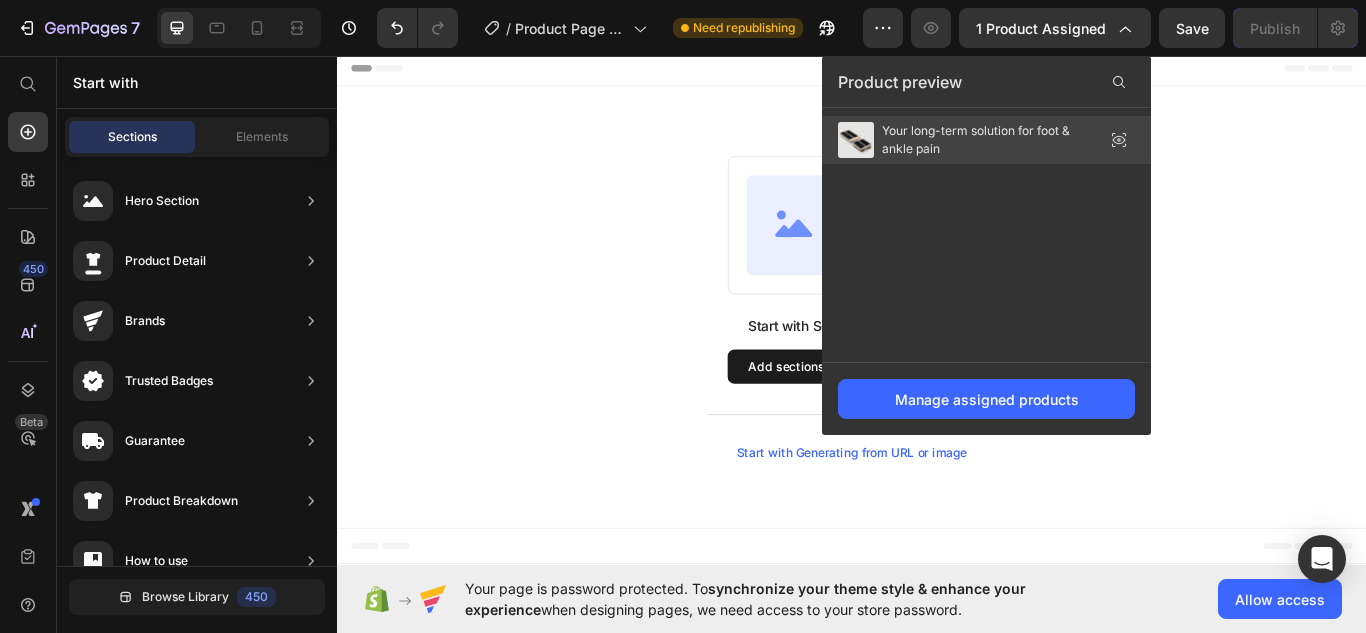 drag, startPoint x: 985, startPoint y: 169, endPoint x: 983, endPoint y: 151, distance: 18.110771 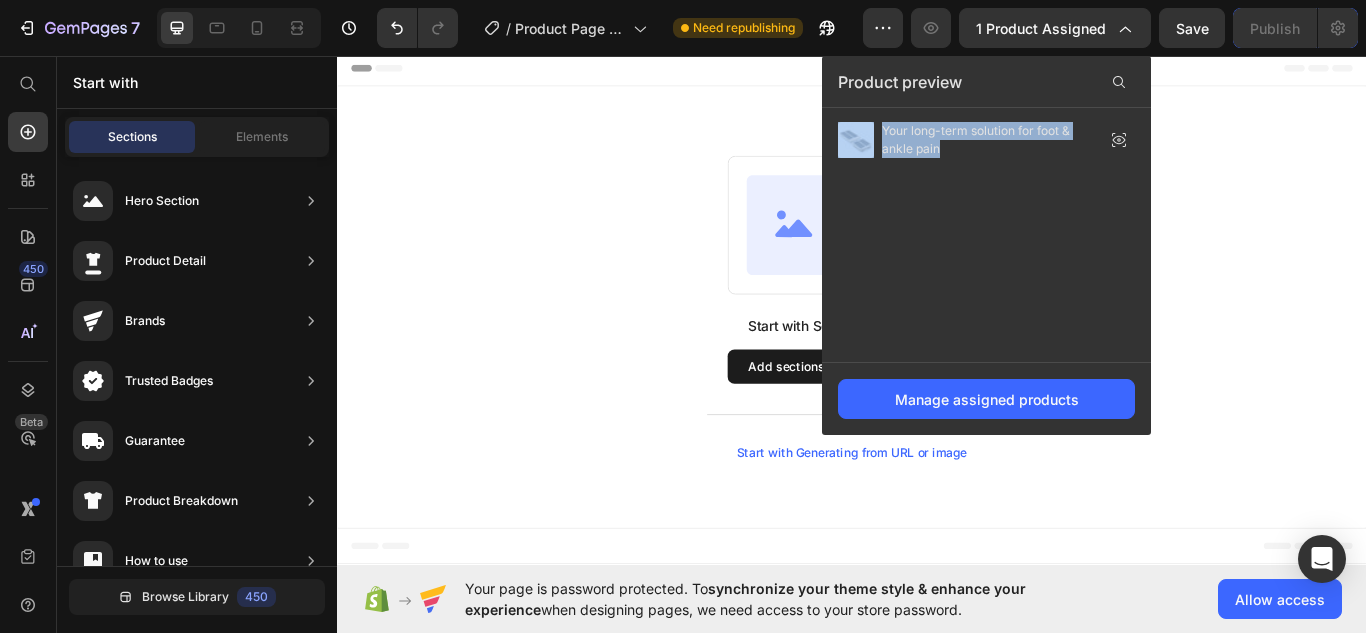 drag, startPoint x: 1320, startPoint y: 202, endPoint x: 897, endPoint y: 342, distance: 445.56592 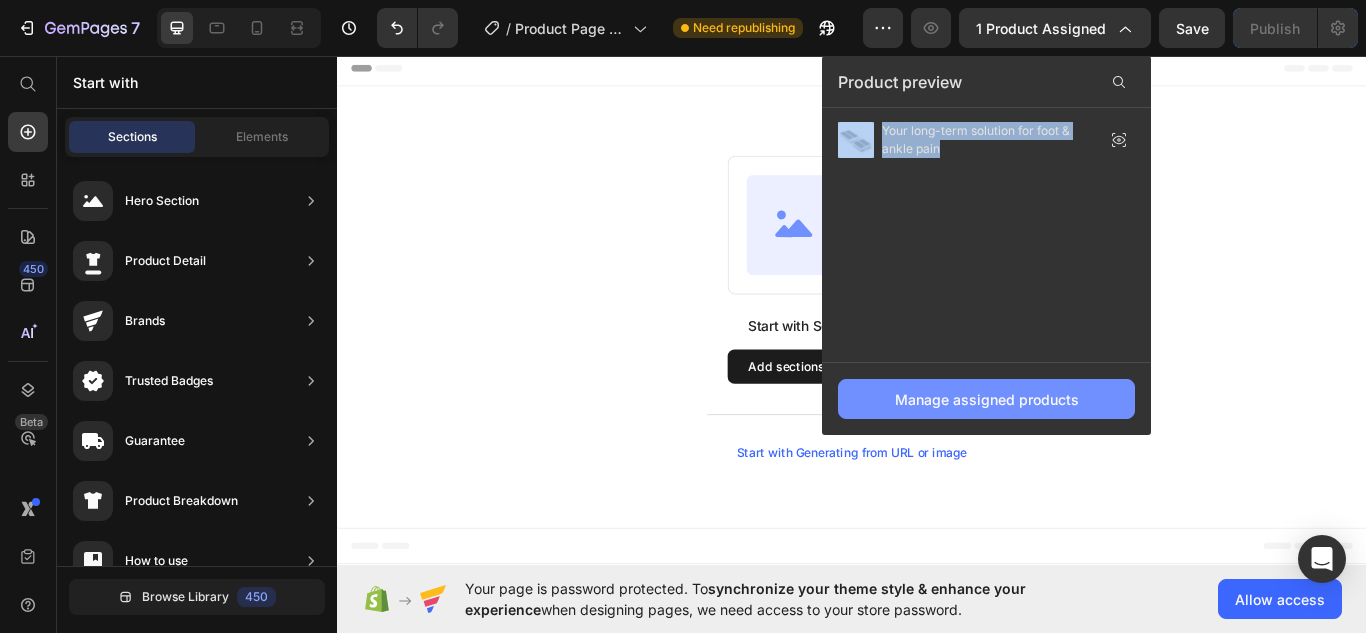 click on "Manage assigned products" at bounding box center [987, 399] 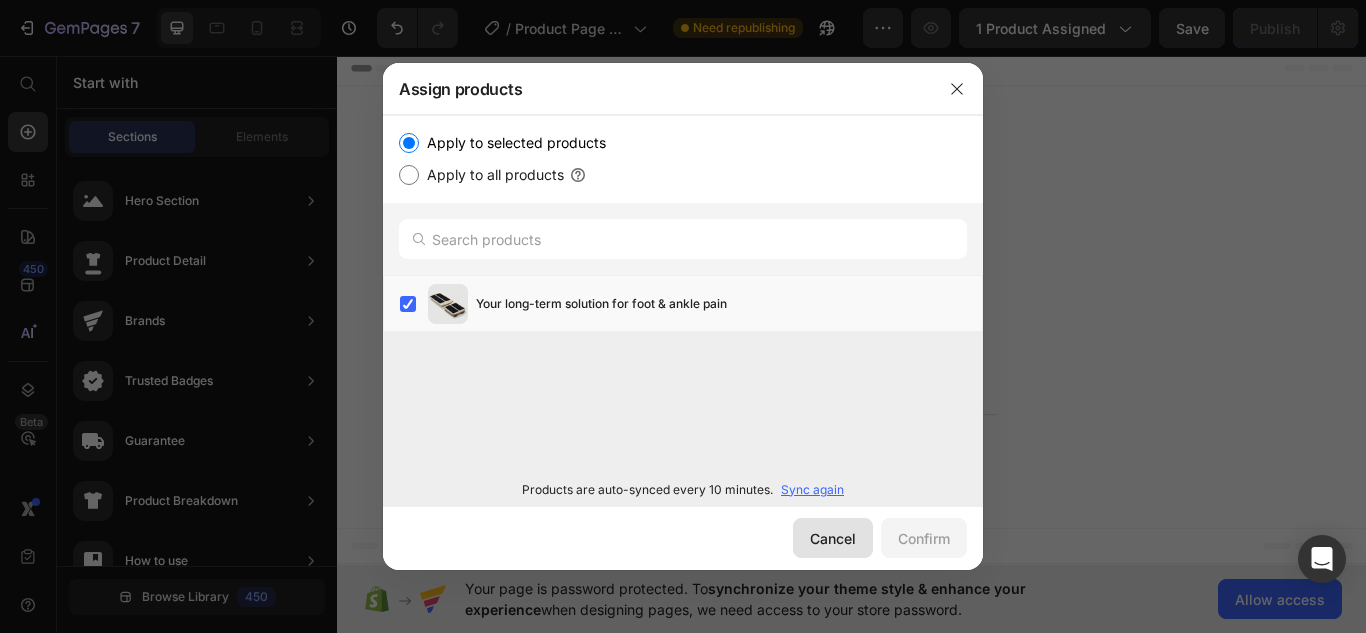 click on "Cancel" 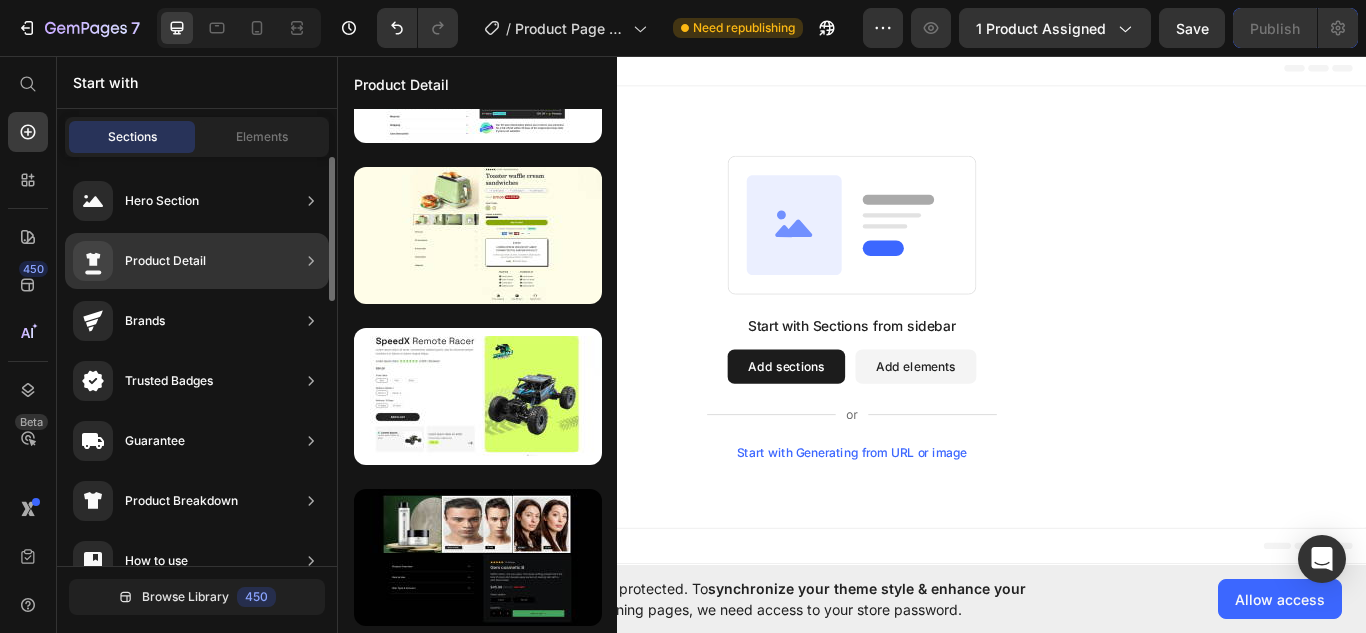 click on "Product Detail" 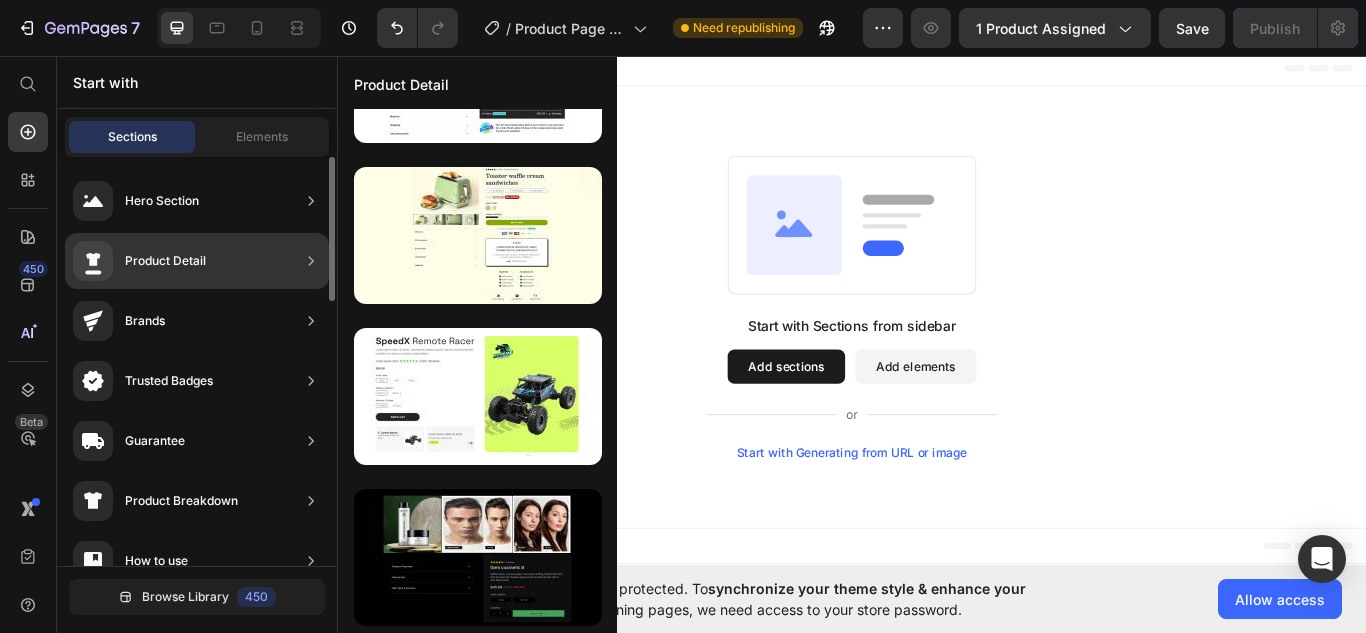 click at bounding box center (93, 261) 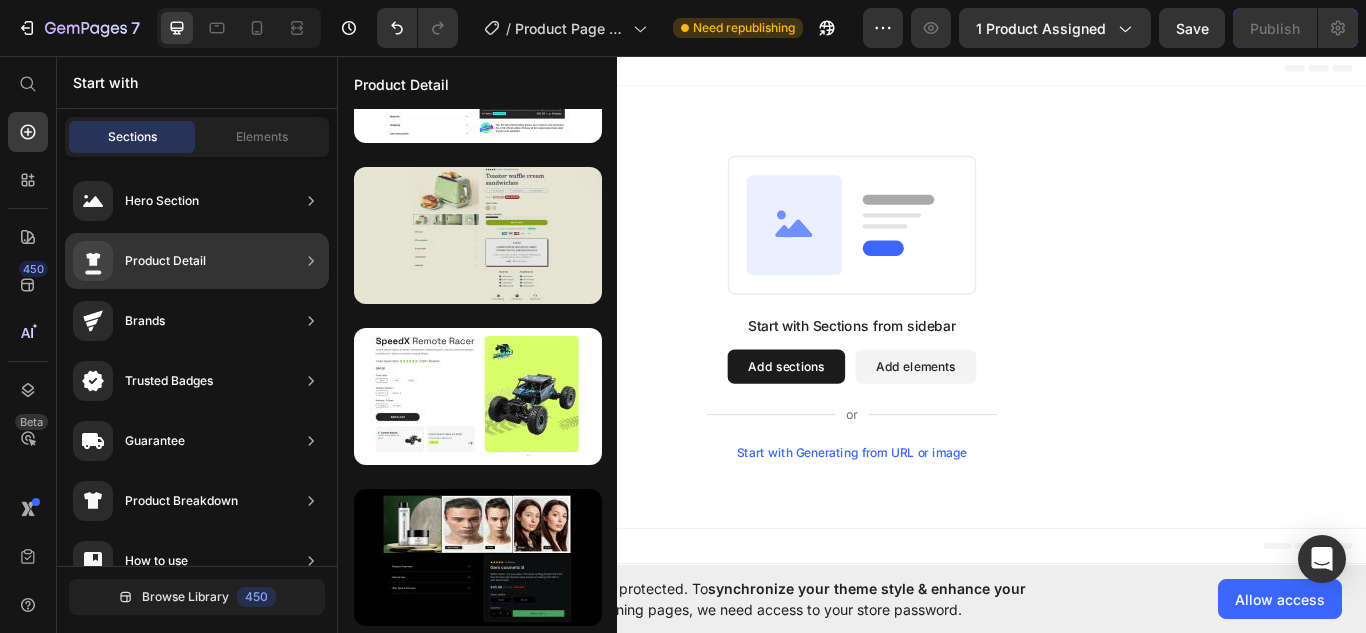 scroll, scrollTop: 0, scrollLeft: 0, axis: both 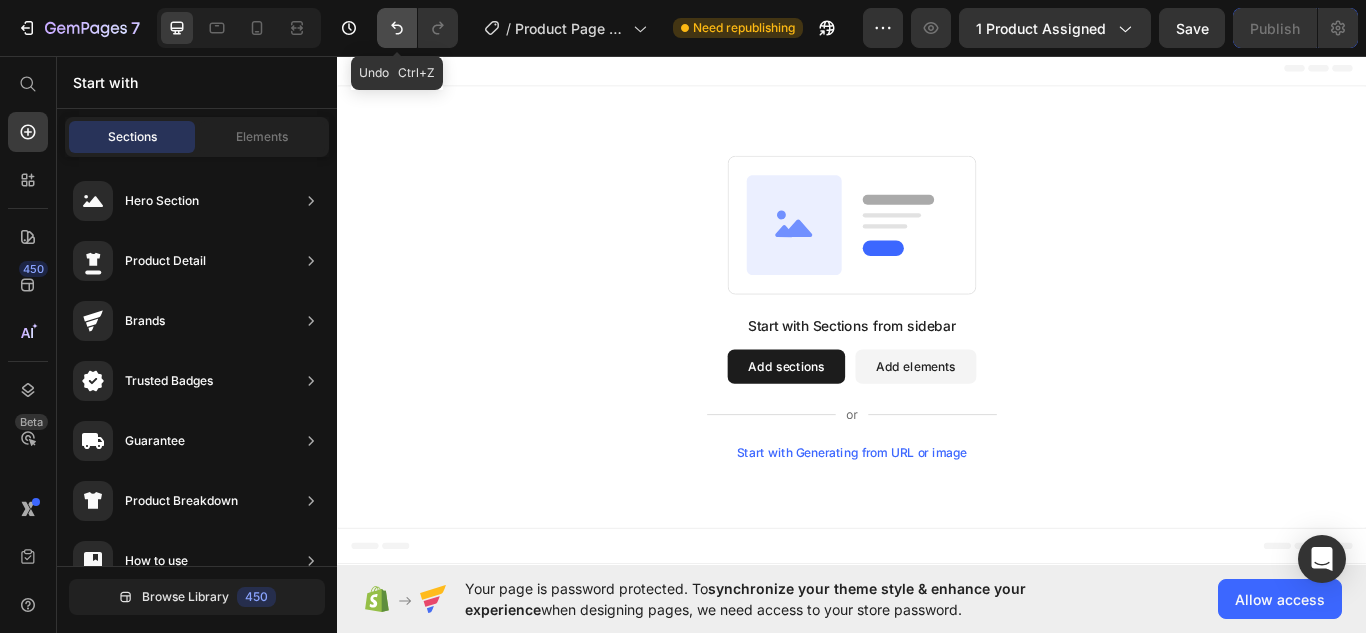 click 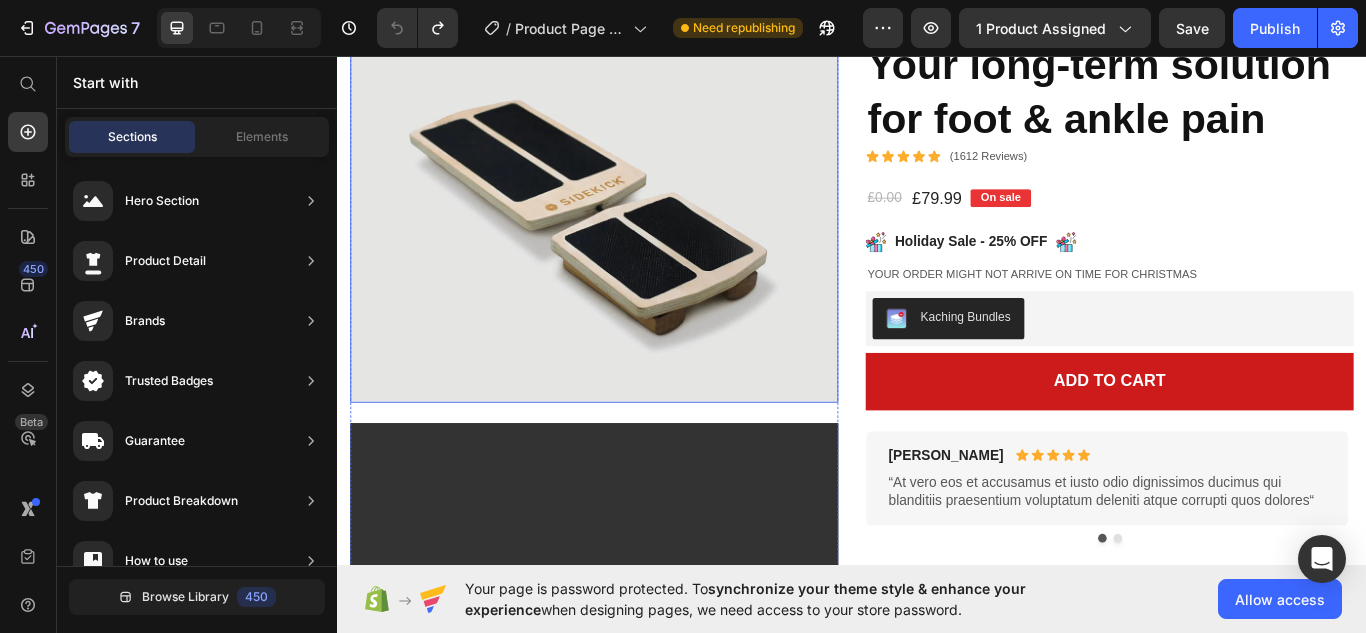 scroll, scrollTop: 57, scrollLeft: 0, axis: vertical 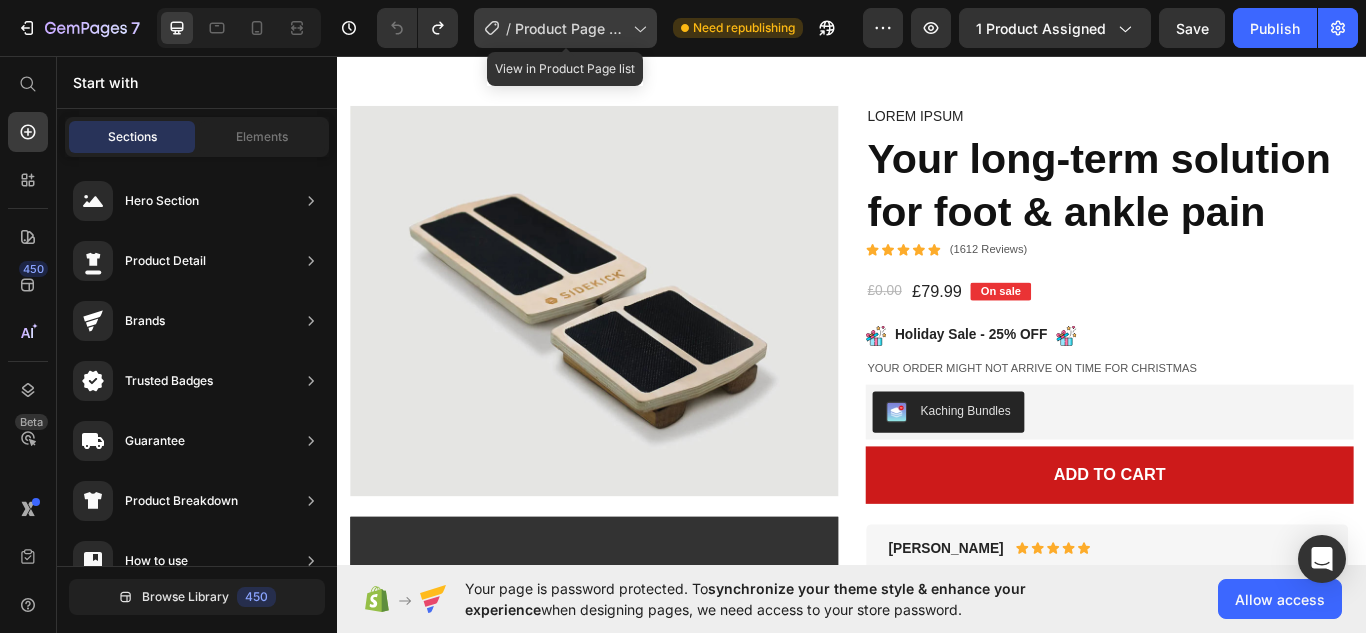 click on "Product Page - [DATE] 20:31:17" at bounding box center [570, 28] 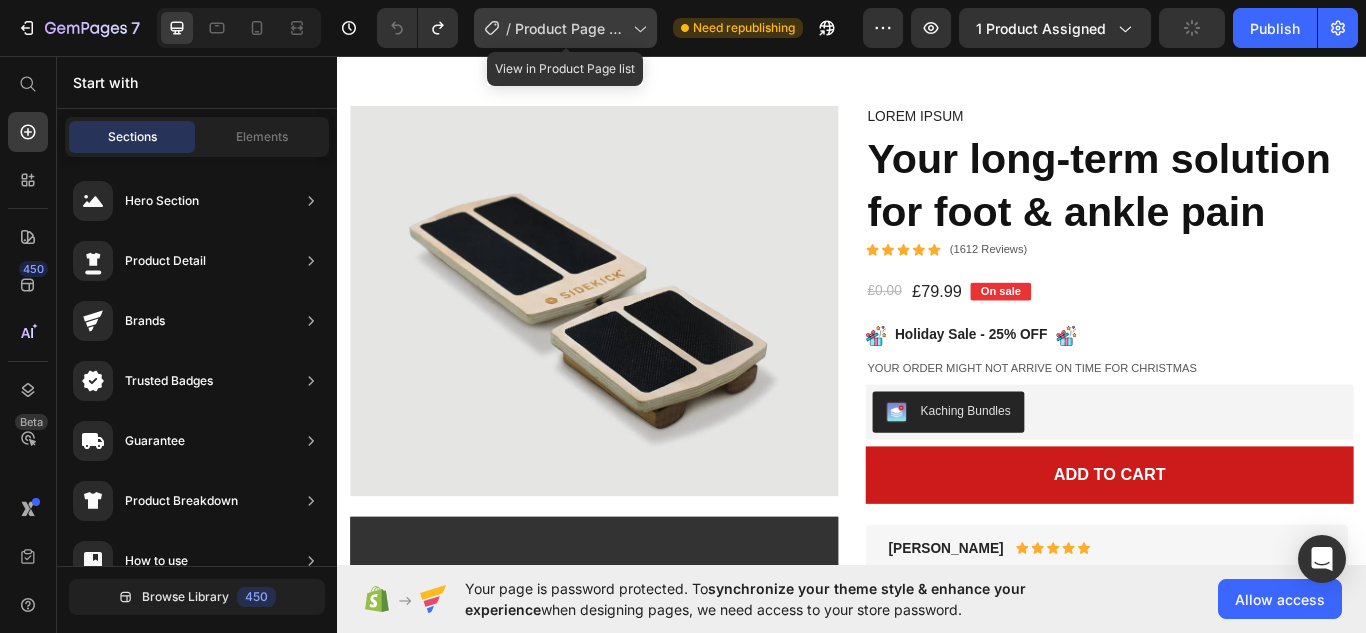 click on "Product Page - [DATE] 20:31:17" at bounding box center [570, 28] 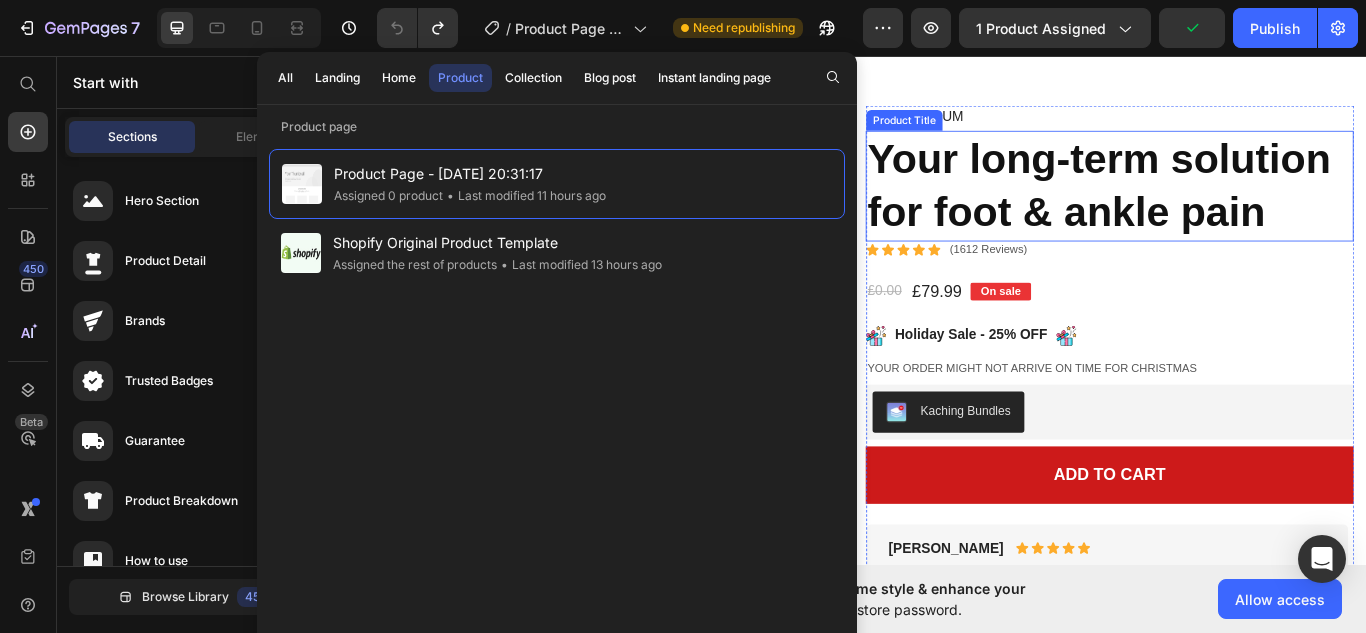 click on "Your long-term solution for foot & ankle pain" at bounding box center [1237, 208] 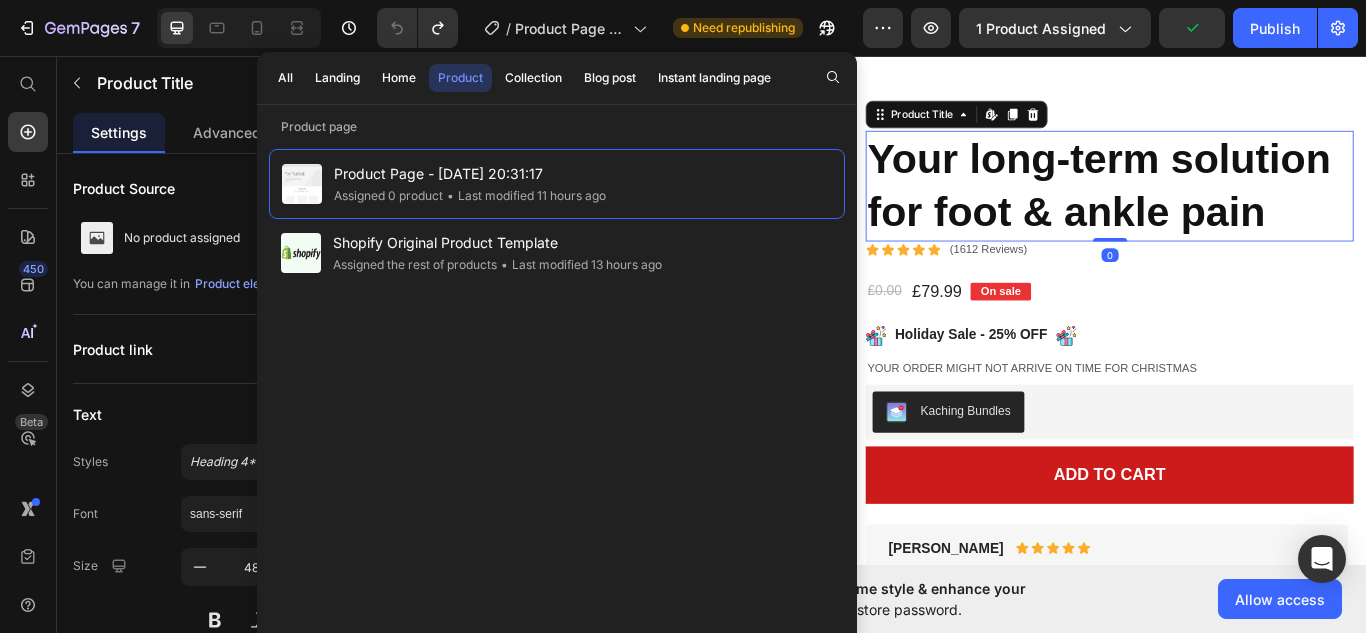 scroll, scrollTop: 0, scrollLeft: 0, axis: both 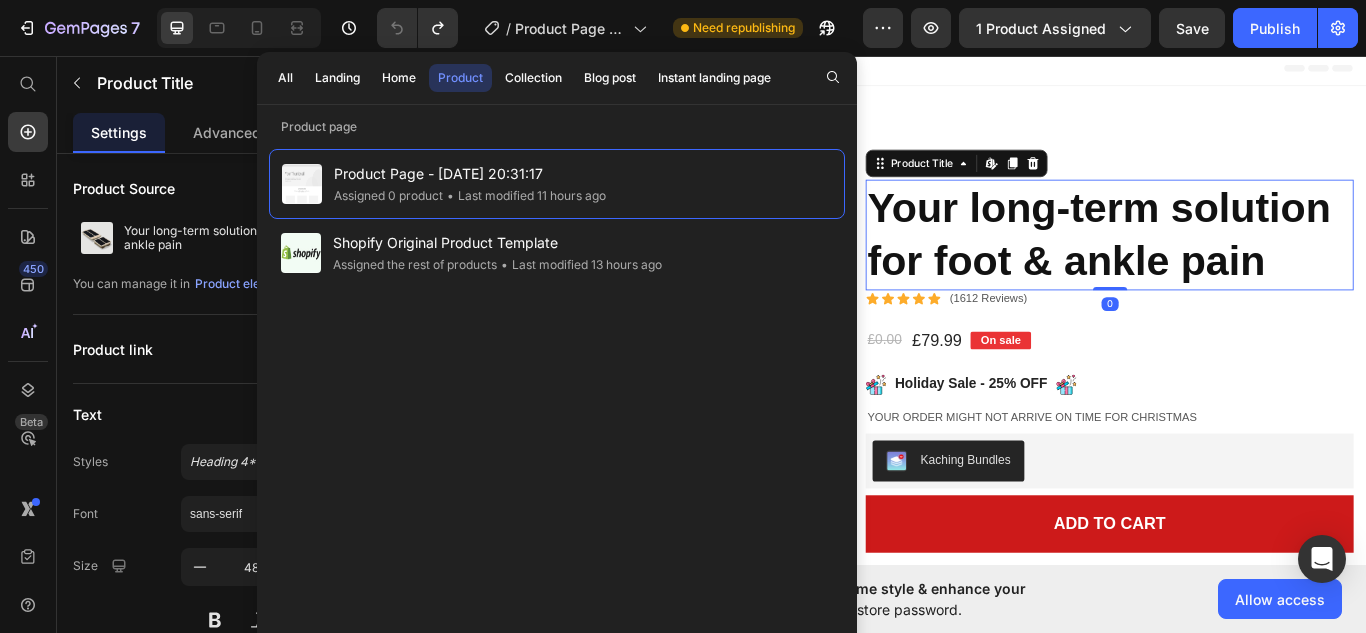 click on "Image Video Image Image Row
Drop element here
Drop element here Row
Drop element here
Drop element here Row
Drop element here
Drop element here Row Row Product Images [PERSON_NAME] Text Block Icon Icon Icon Icon Icon Icon List Row “At vero eos et accusamus et iusto odio dignissimos ducimus qui blanditiis praesentium voluptatum deleniti atque corrupti quos [PERSON_NAME]“ Text Block Row [PERSON_NAME] Text Block Icon Icon Icon Icon Icon Icon List Row Lorem ipsum dolor sit amet, consectetur adipiscing elit, sed do eiusmod tempor incididunt ut labore et dolore magna aliqua. Text Block Row Carousel Lorem ipsum Text Block Your long-term solution for foot & ankle pain Product Title   Edit content in Shopify 0 Icon Icon Icon Icon Icon Icon List (1612 Reviews) Text Block Row £0.00 Product Price £79.99 Product Price On sale Text Block Row Image Holiday Sale - 25% OFF Text Block Image Row Text Block Row Kaching Bundles Icon" at bounding box center [937, 962] 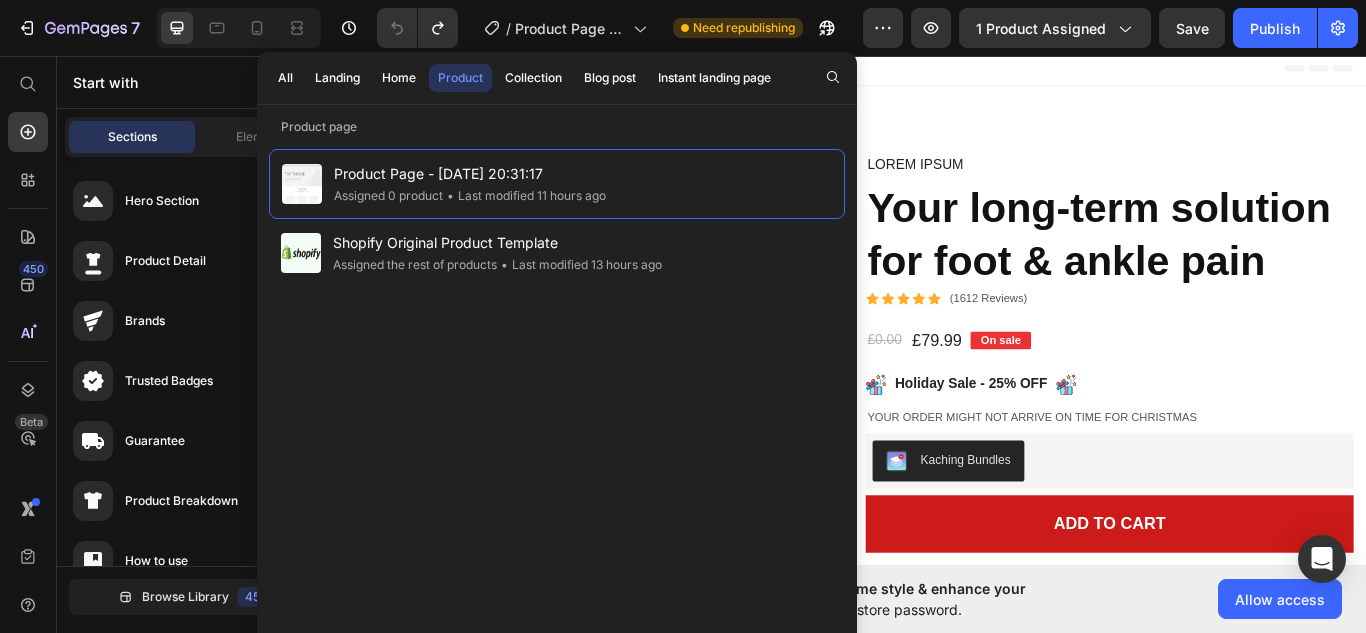click on "Header" at bounding box center (937, 71) 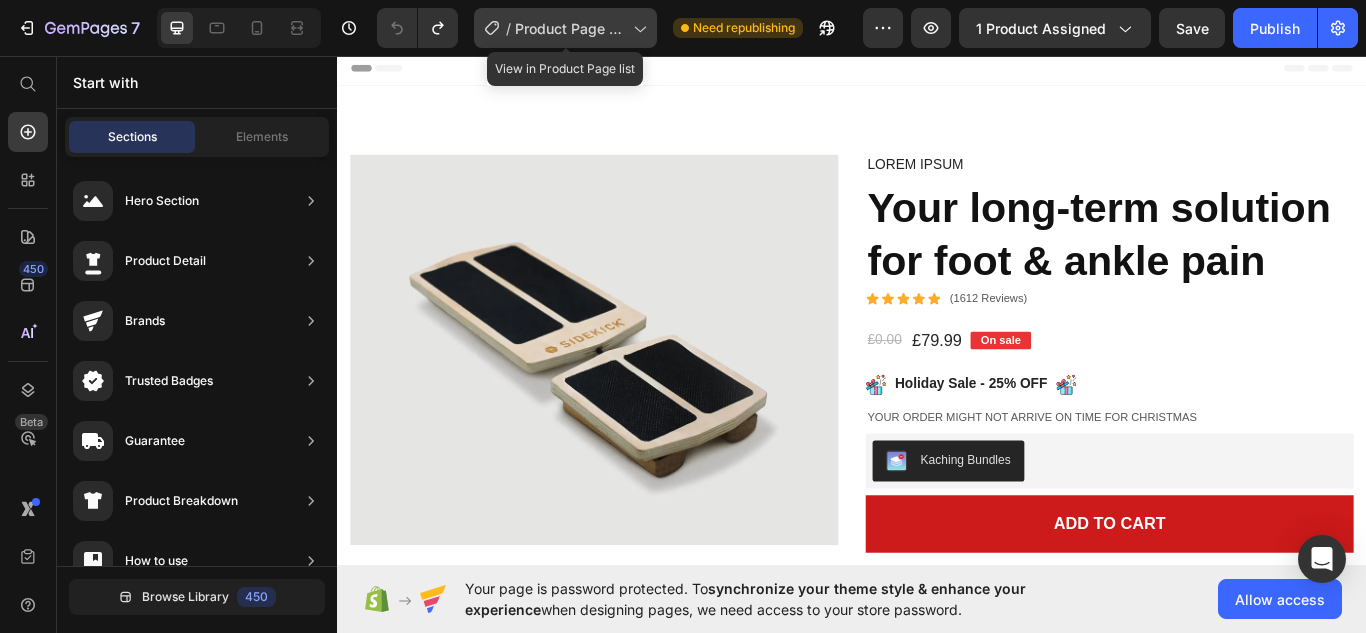 click on "Product Page - [DATE] 20:31:17" at bounding box center (570, 28) 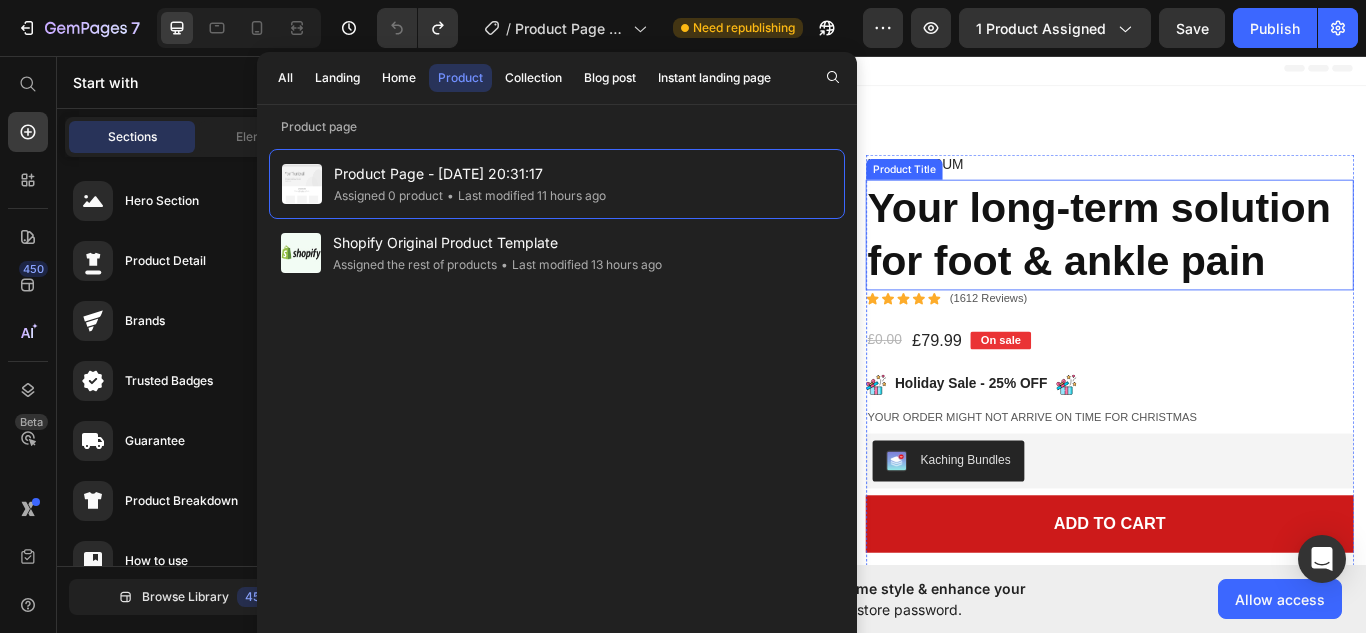 click on "Your long-term solution for foot & ankle pain" at bounding box center (1237, 265) 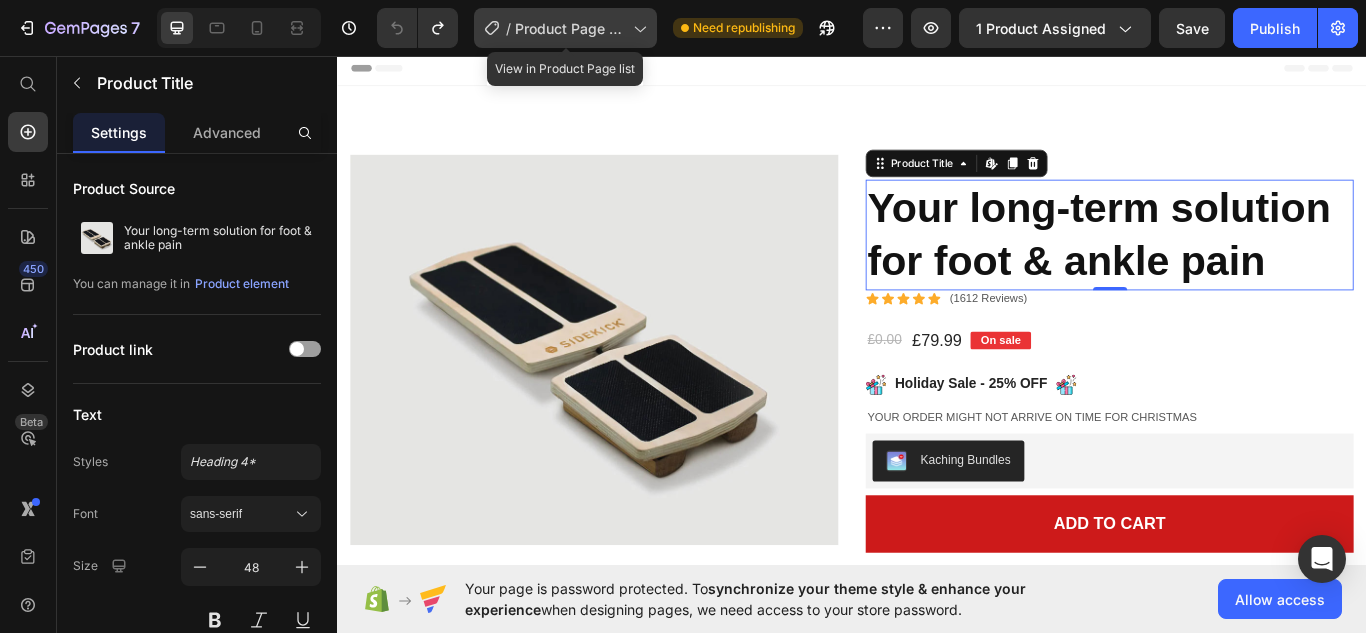 click 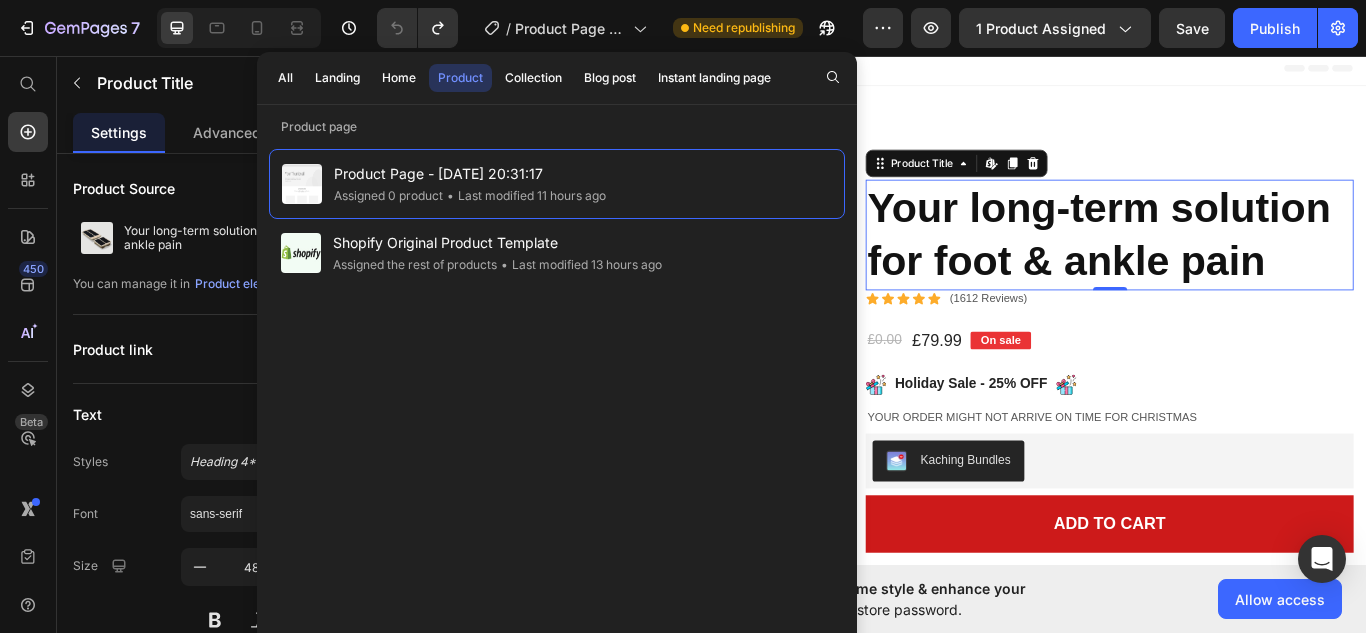 click on "Product" at bounding box center (460, 78) 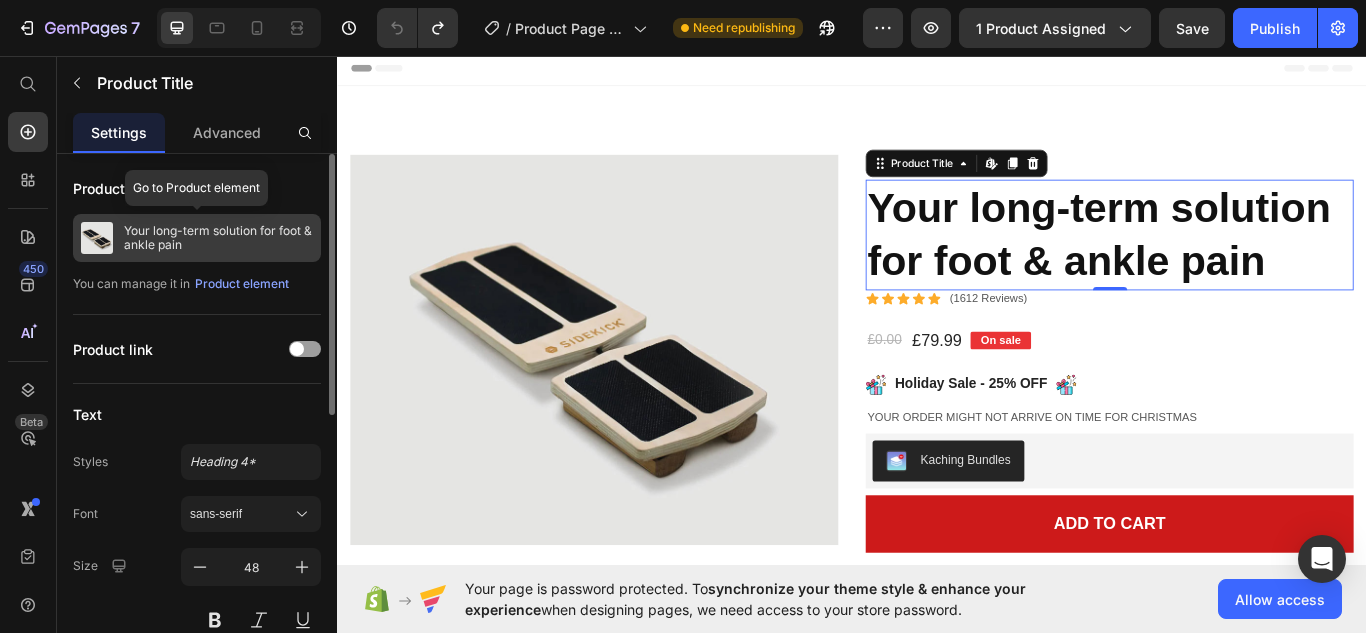 click on "Your long-term solution for foot & ankle pain" at bounding box center [218, 238] 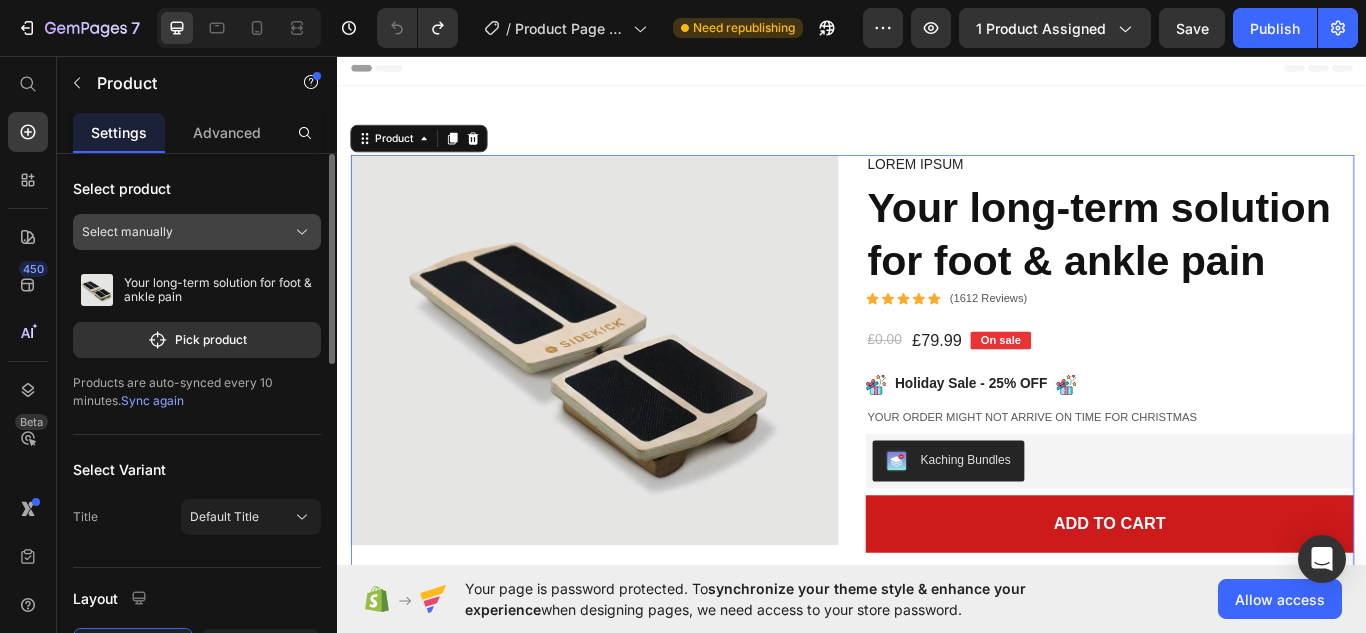 click on "Select manually" at bounding box center [197, 232] 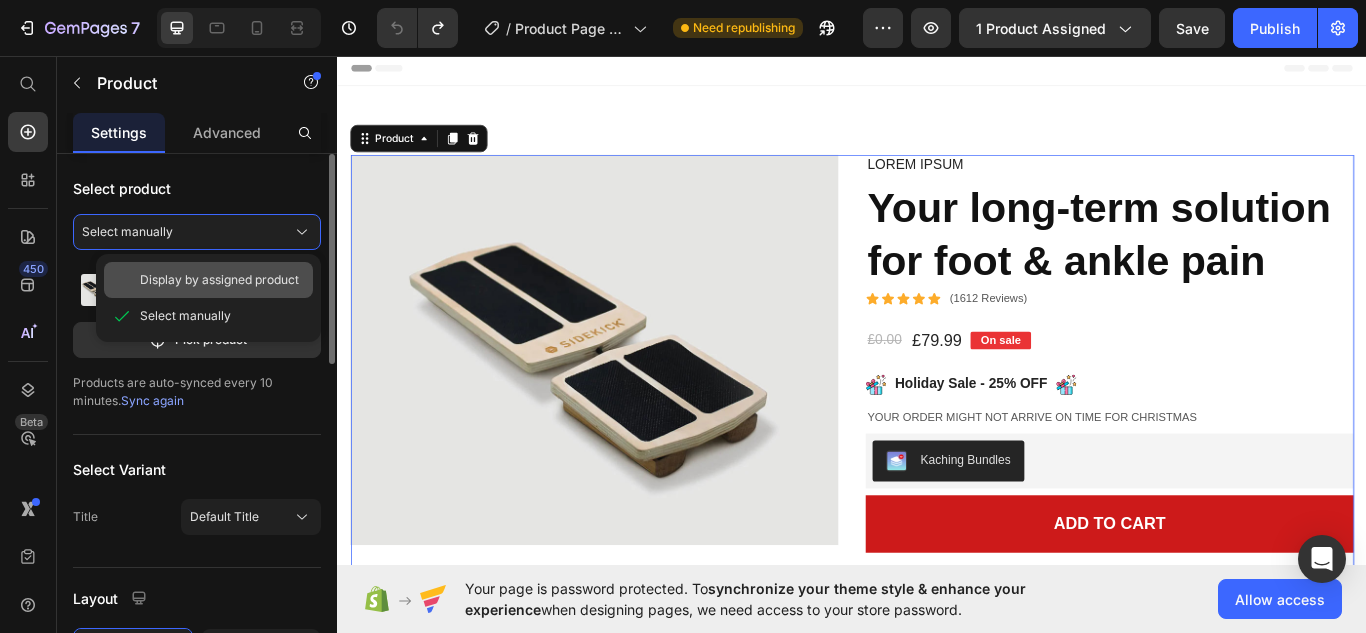 click on "Display by assigned product" at bounding box center (219, 280) 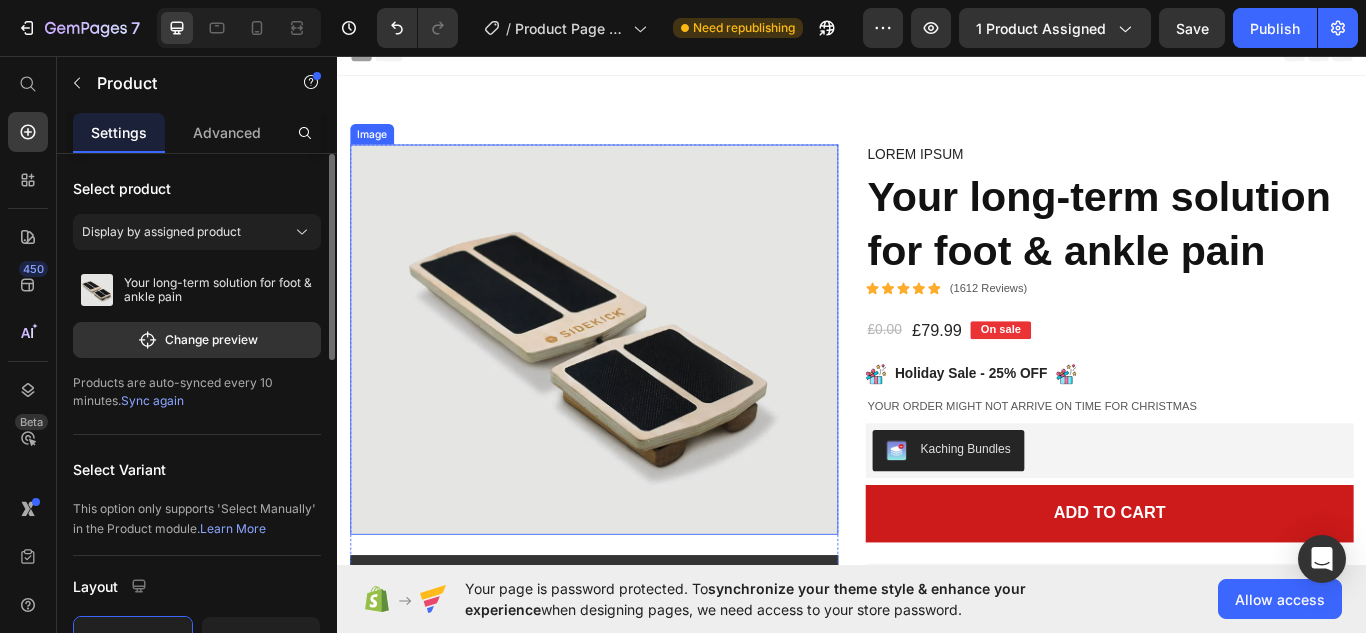 scroll, scrollTop: 0, scrollLeft: 0, axis: both 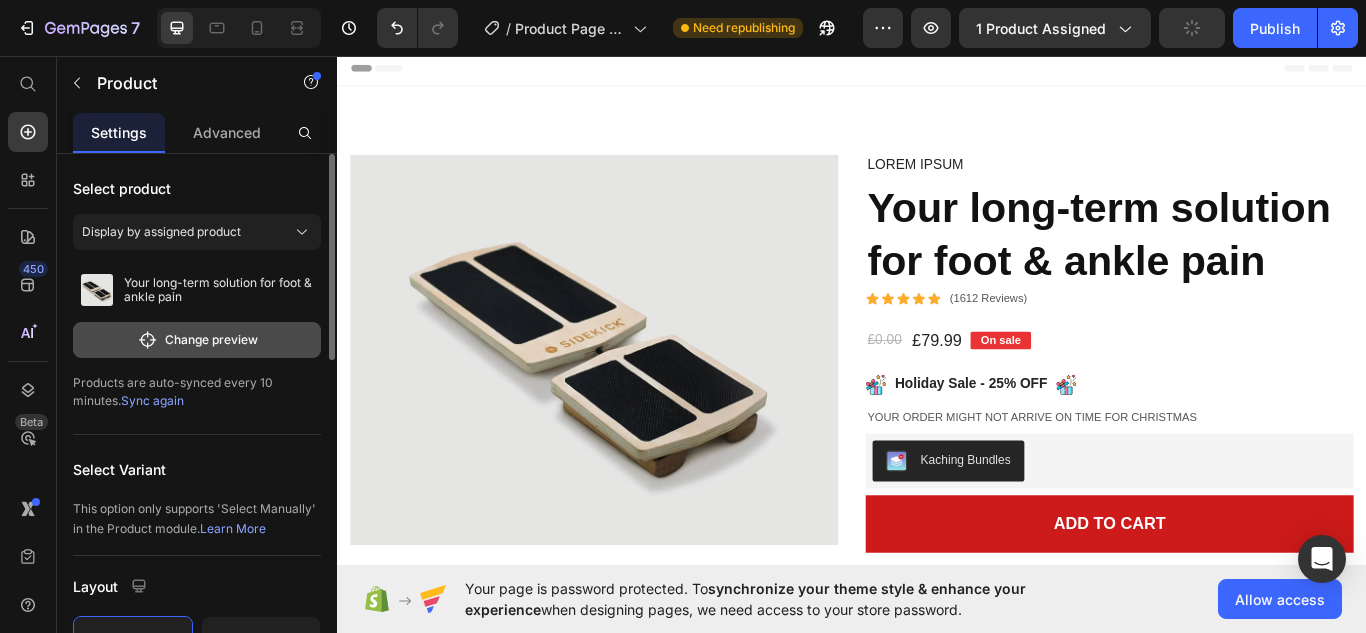 click on "Change preview" at bounding box center (197, 340) 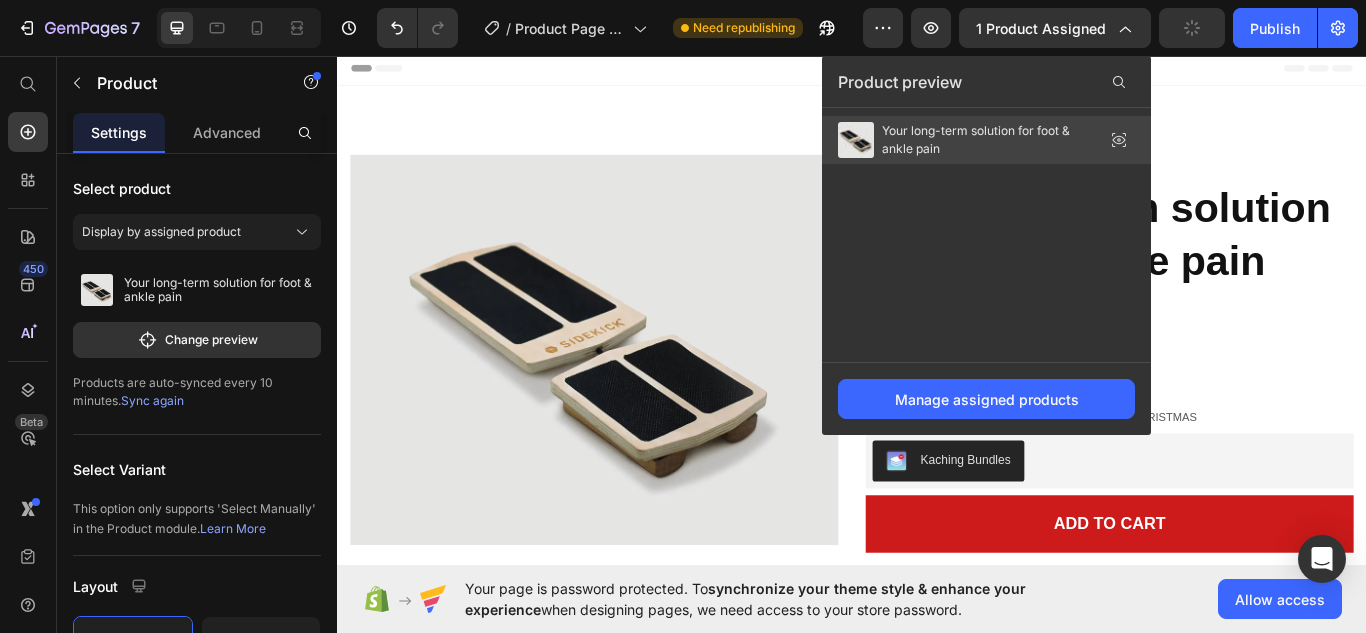 drag, startPoint x: 962, startPoint y: 117, endPoint x: 748, endPoint y: 94, distance: 215.23244 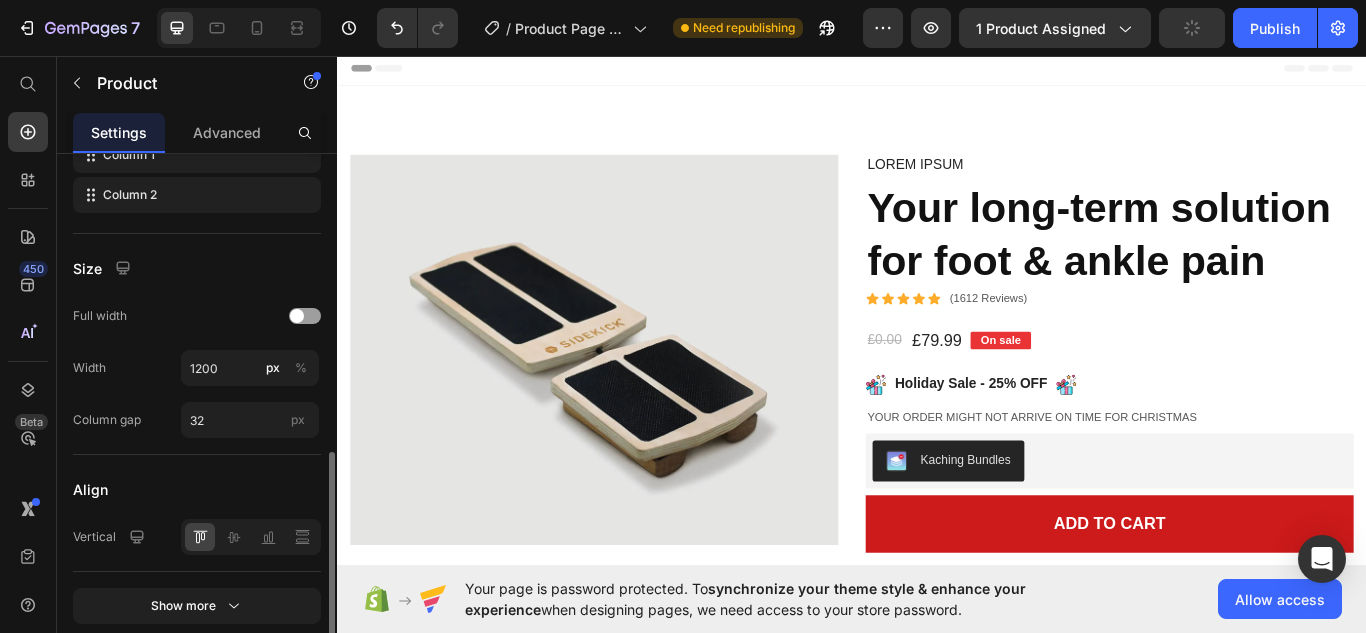 scroll, scrollTop: 773, scrollLeft: 0, axis: vertical 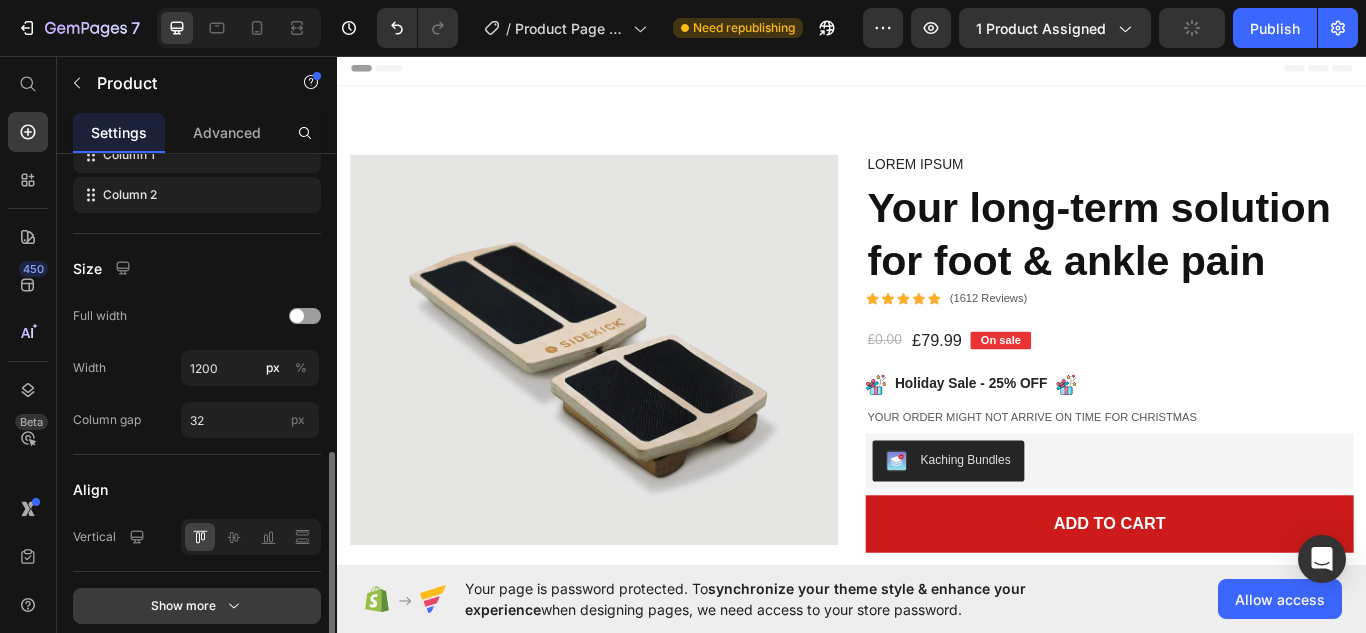 click on "Show more" at bounding box center (197, 606) 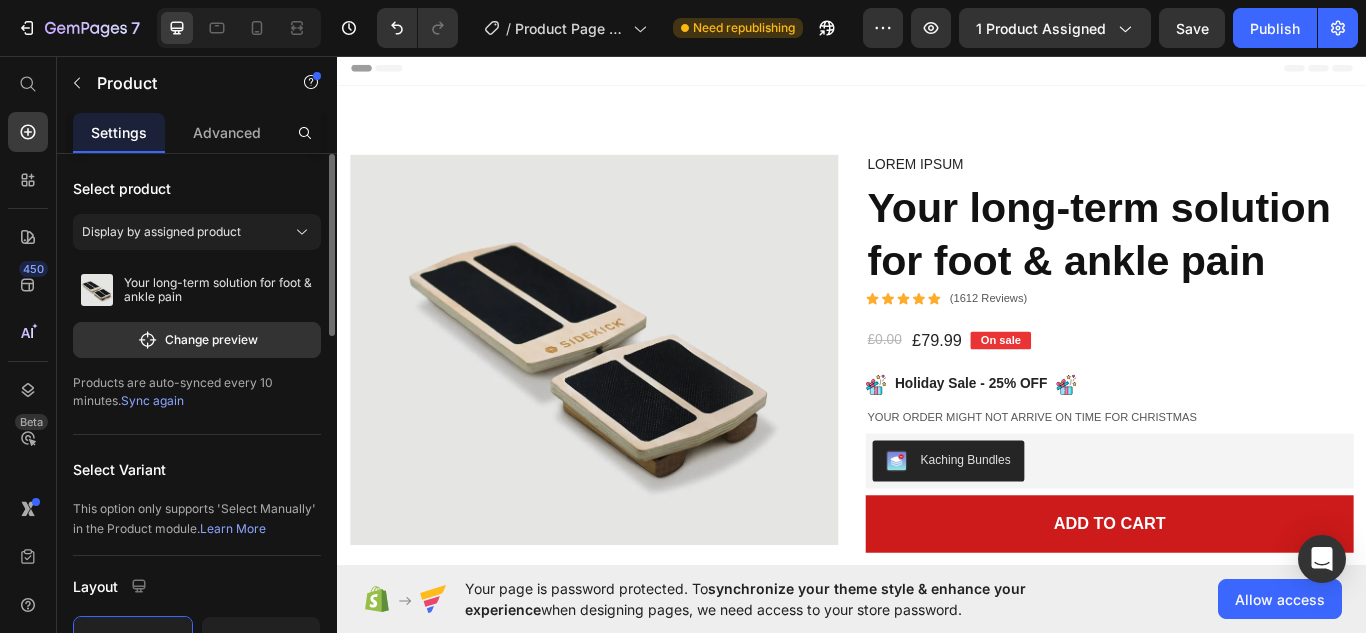 scroll, scrollTop: 0, scrollLeft: 0, axis: both 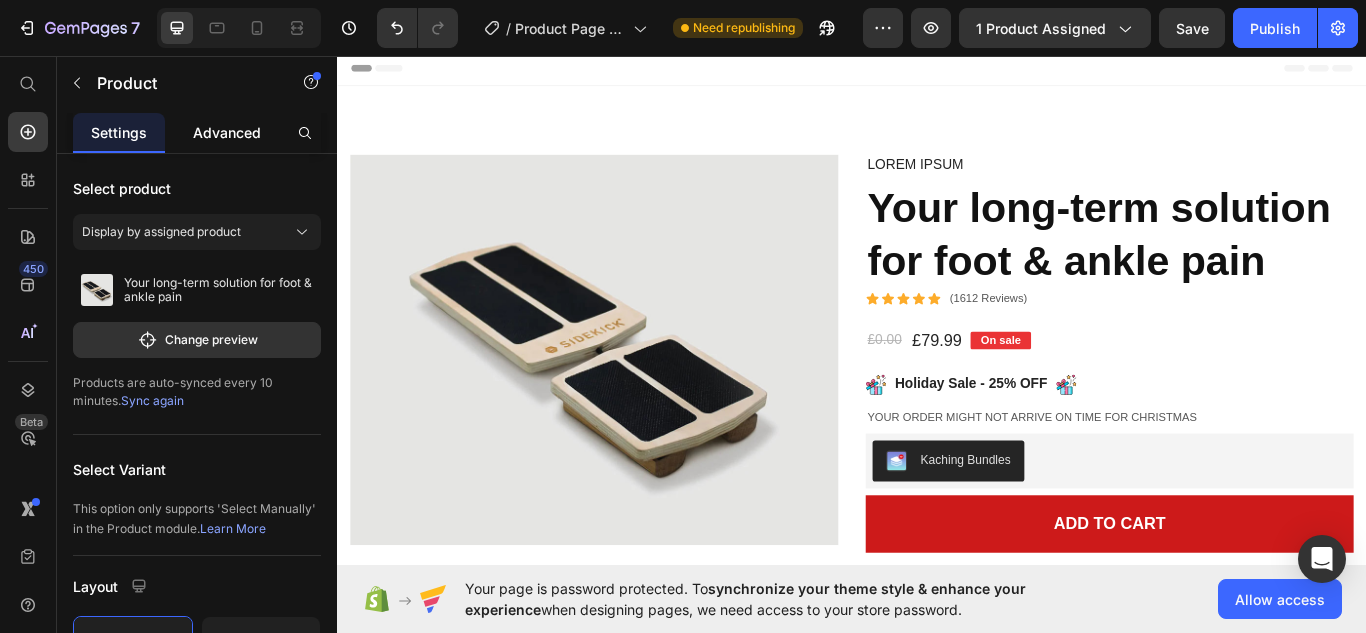 click on "Advanced" at bounding box center [227, 132] 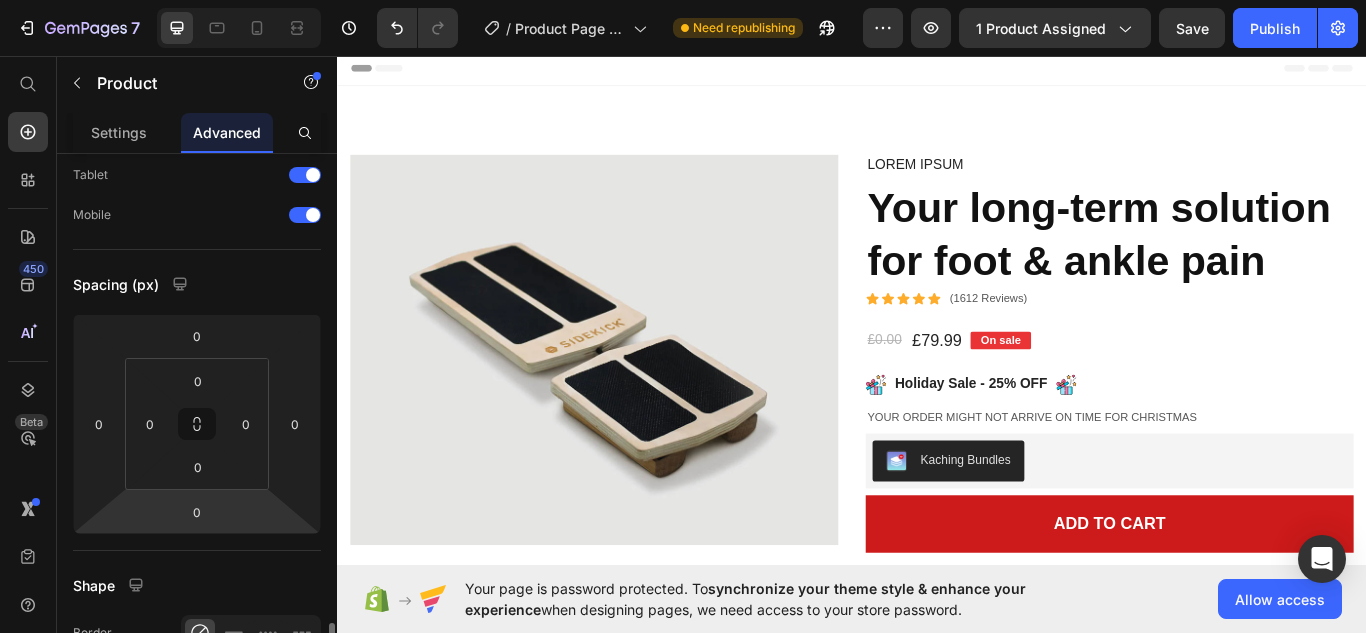scroll, scrollTop: 0, scrollLeft: 0, axis: both 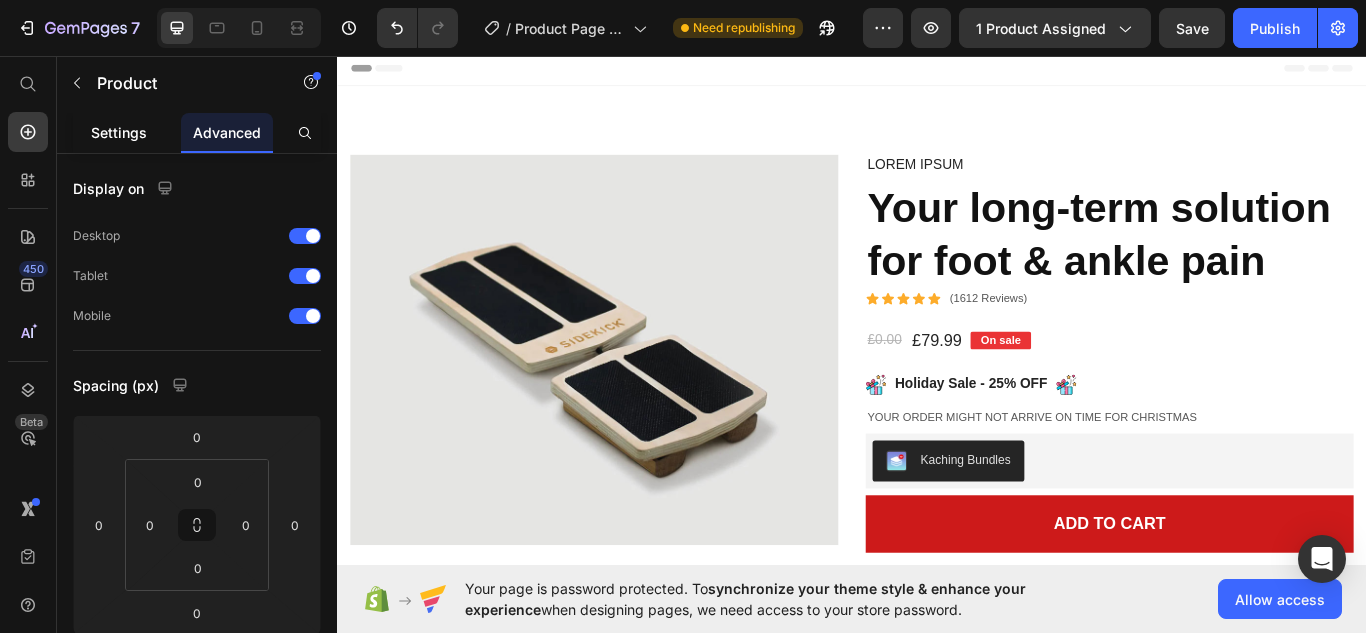 click on "Settings" 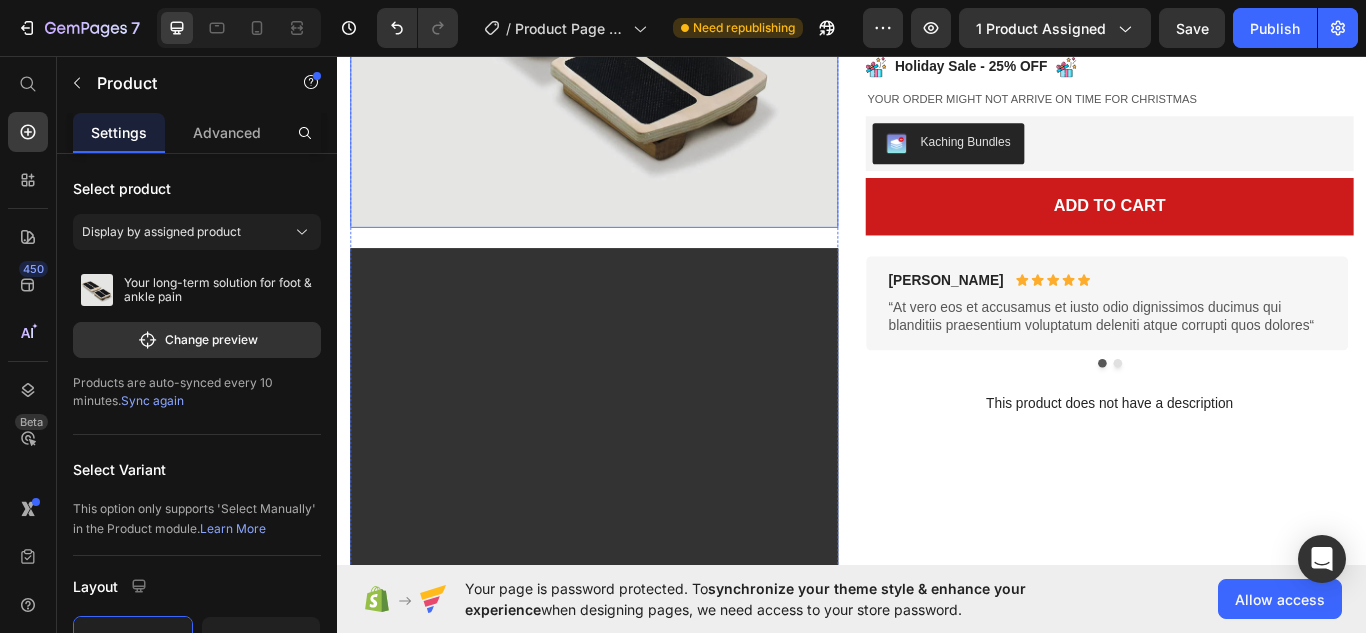 scroll, scrollTop: 374, scrollLeft: 0, axis: vertical 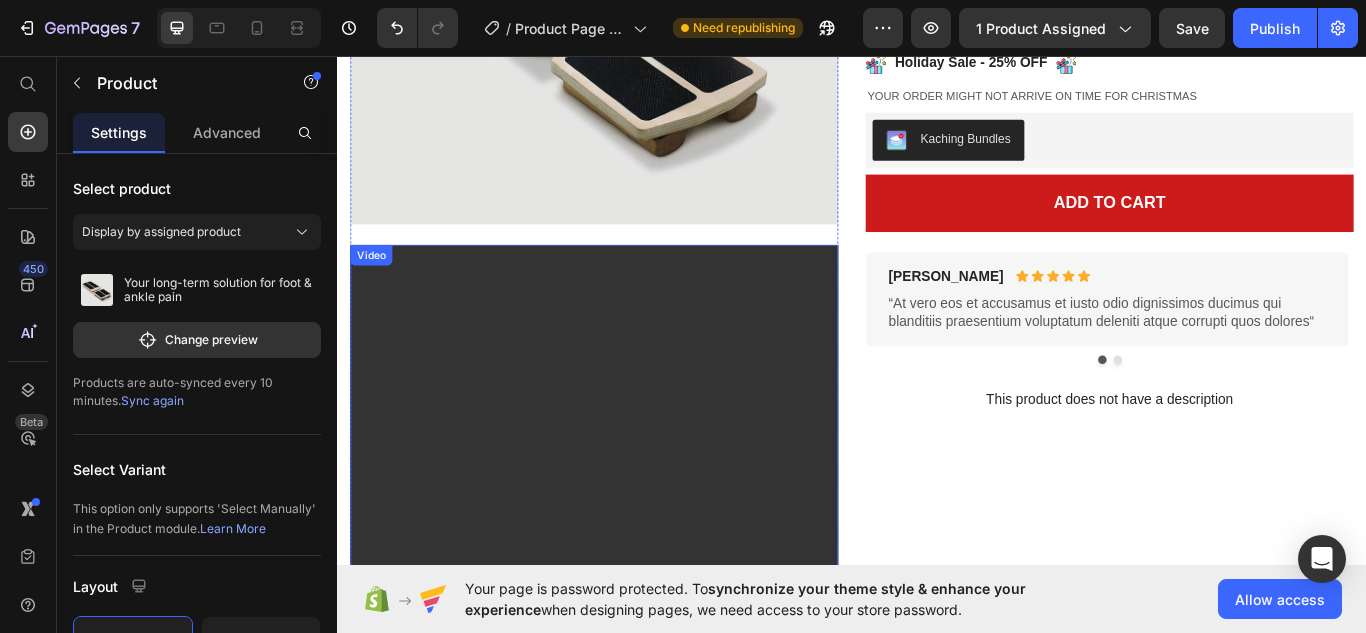 click at bounding box center (636, 561) 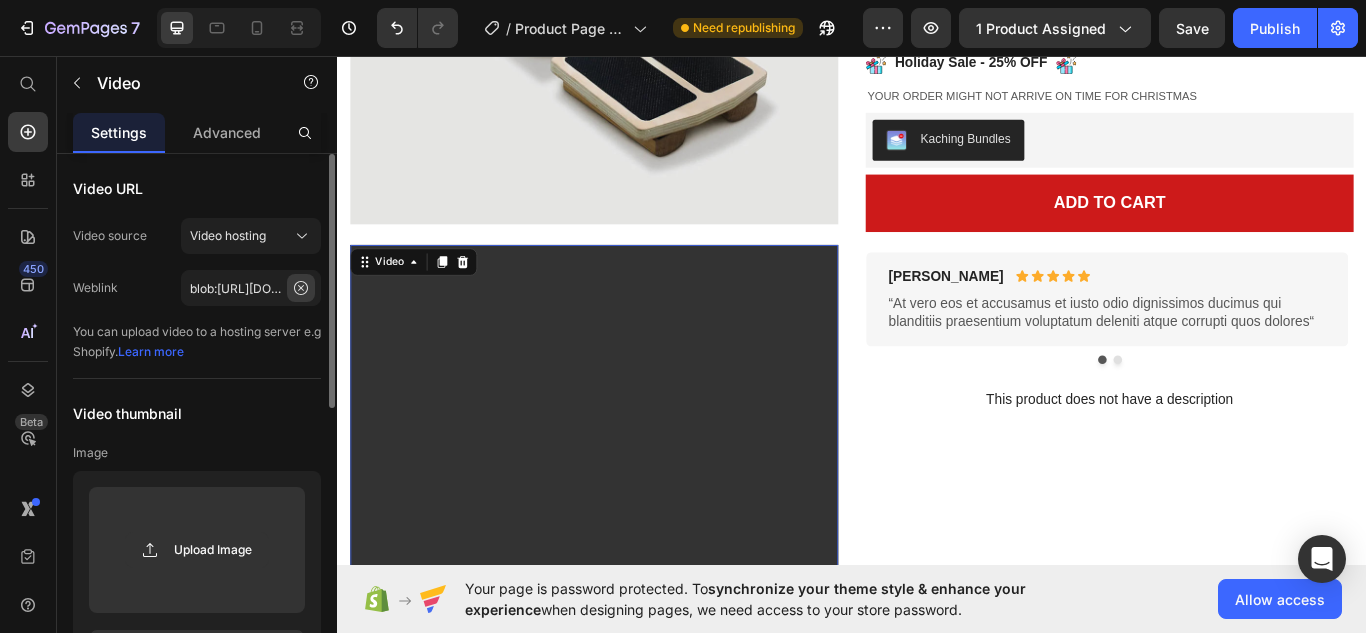 click 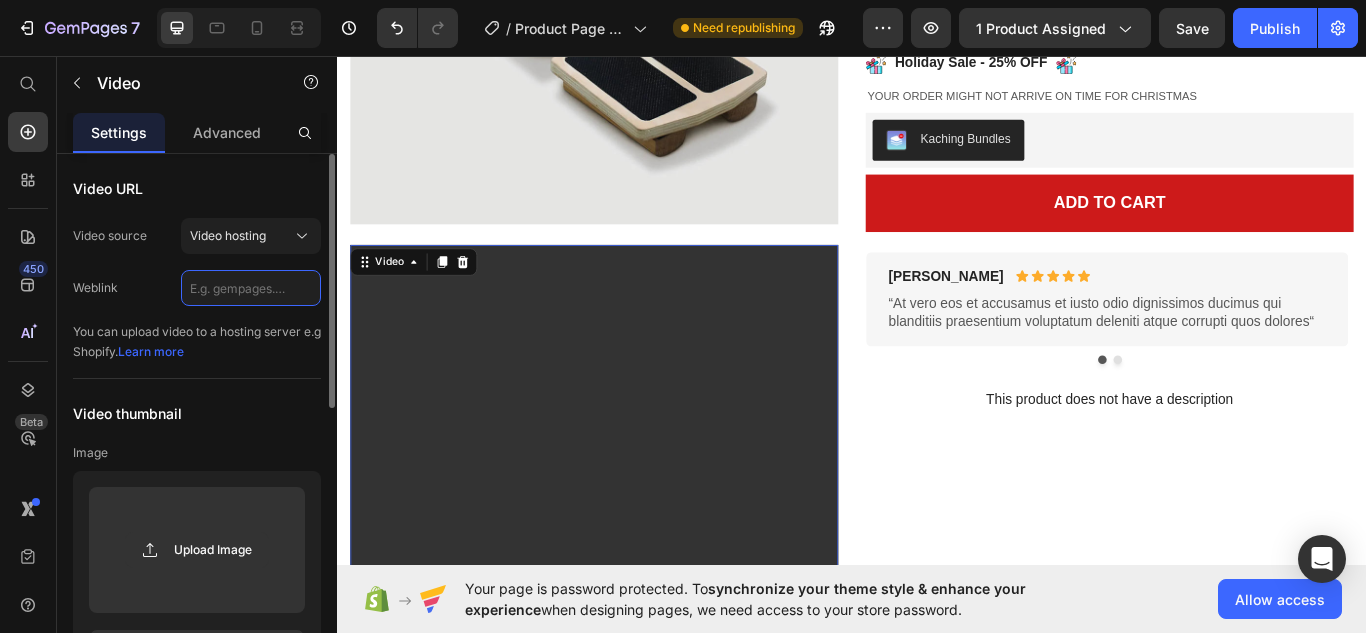 scroll, scrollTop: 0, scrollLeft: 0, axis: both 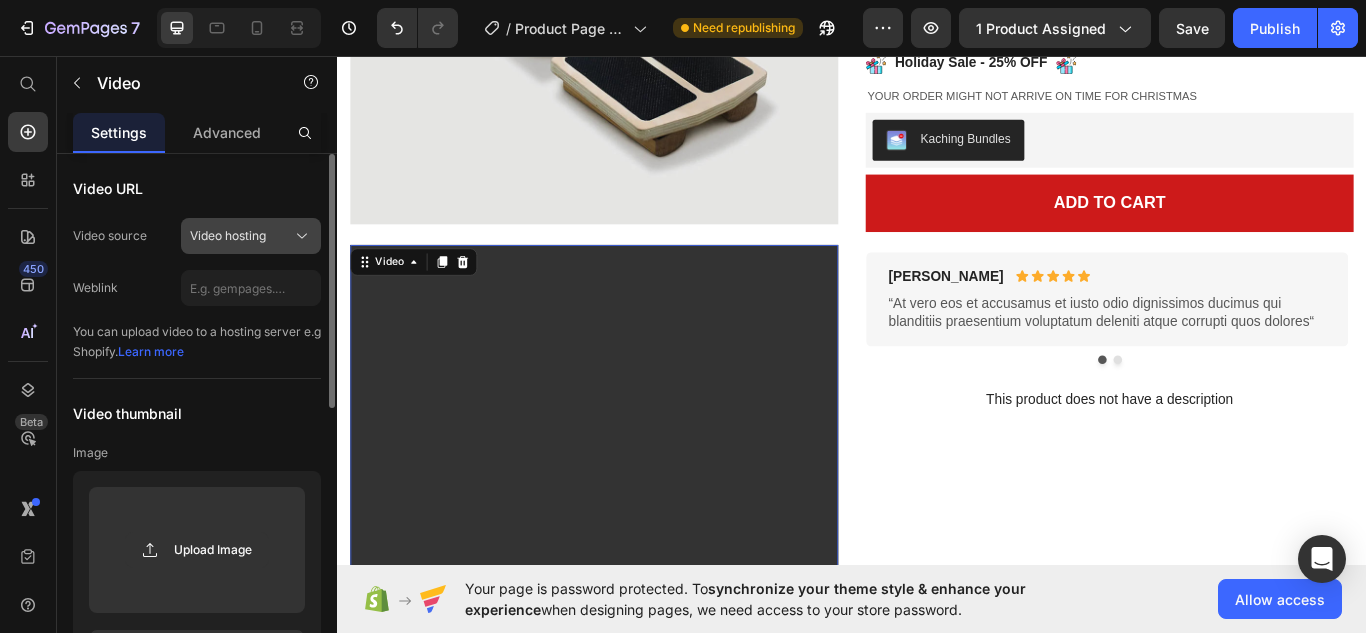 click on "Video hosting" 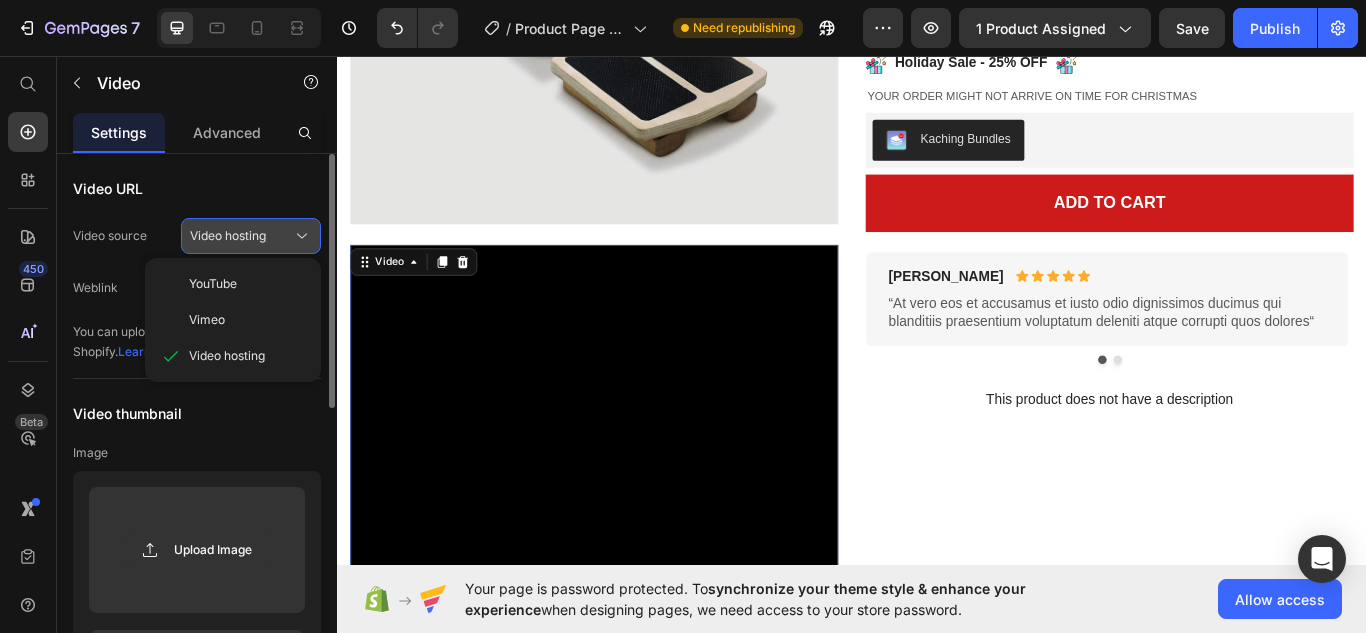 click on "Video hosting" 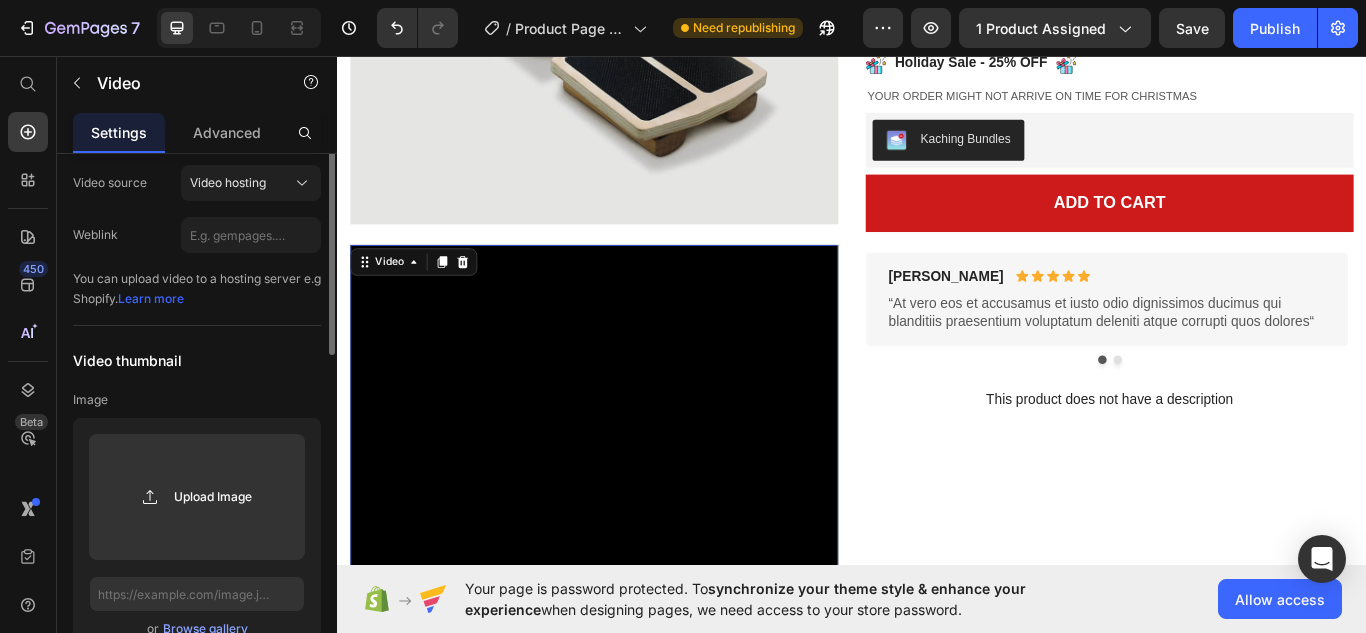 scroll, scrollTop: 0, scrollLeft: 0, axis: both 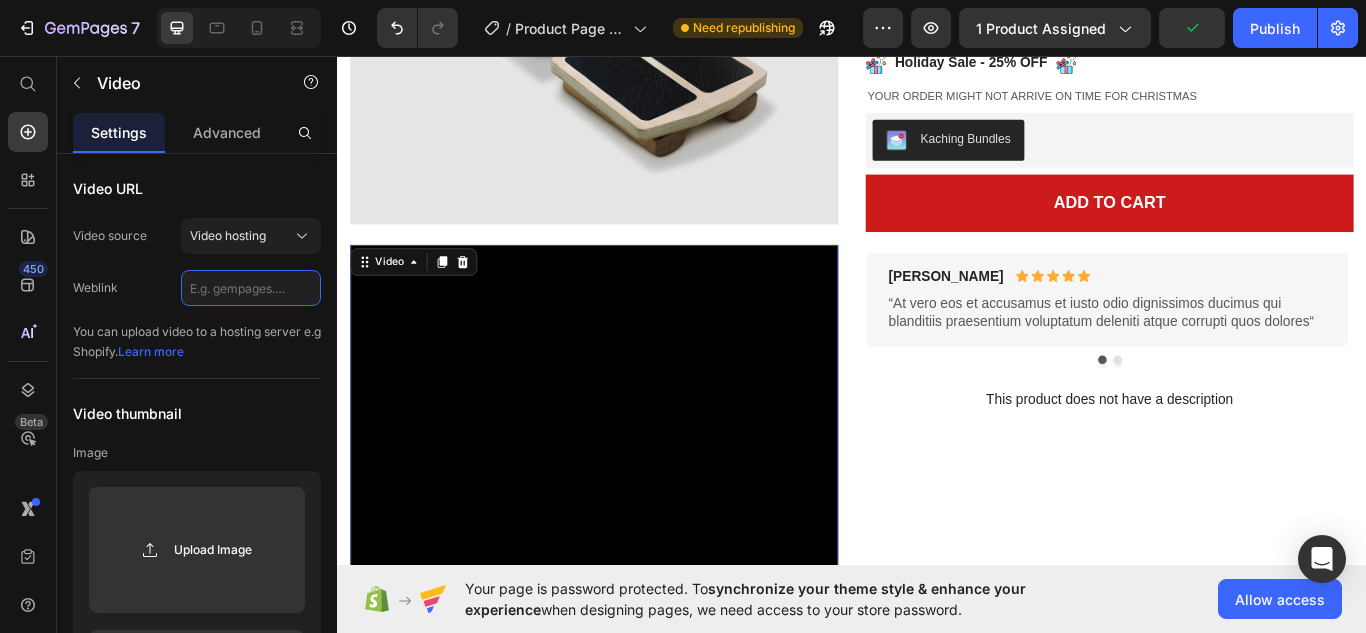 click 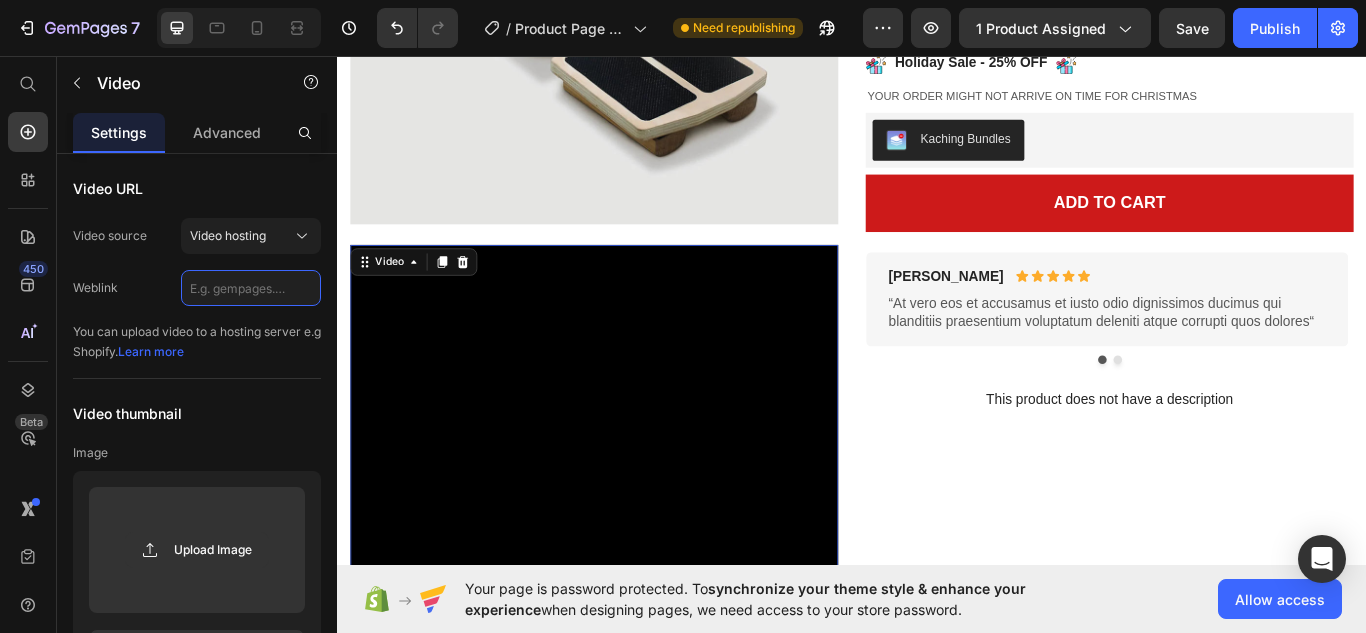 paste on "[URL][DOMAIN_NAME]" 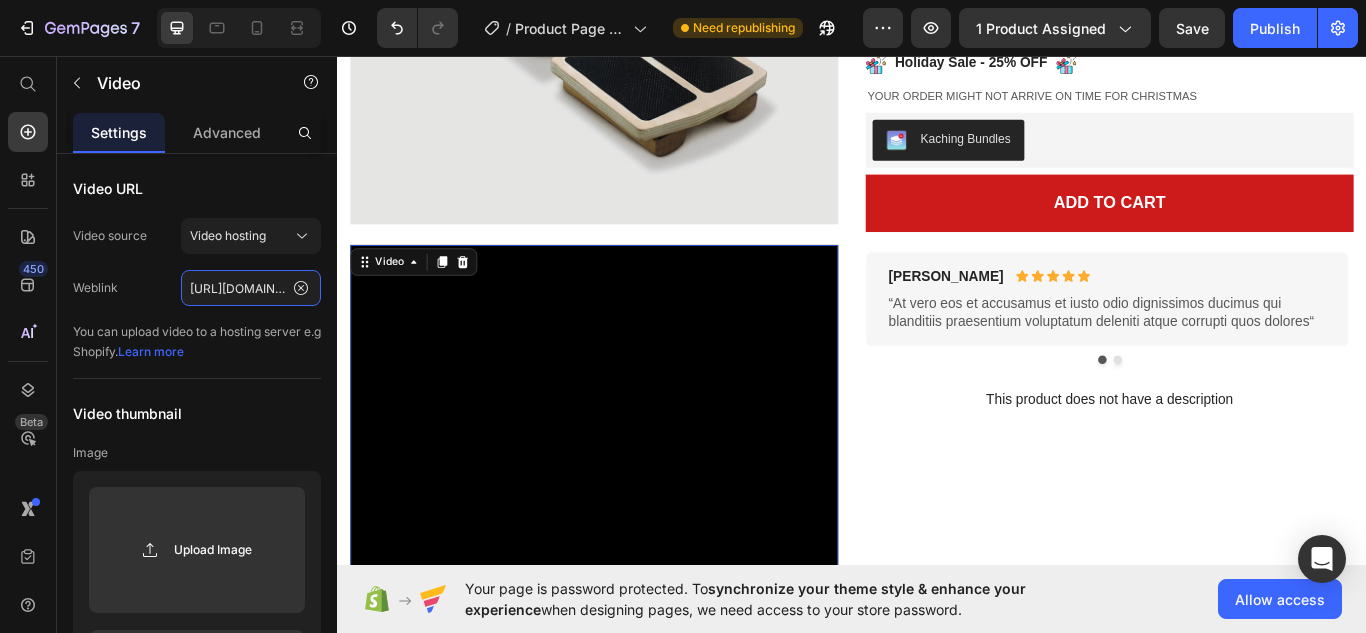 scroll, scrollTop: 0, scrollLeft: 853, axis: horizontal 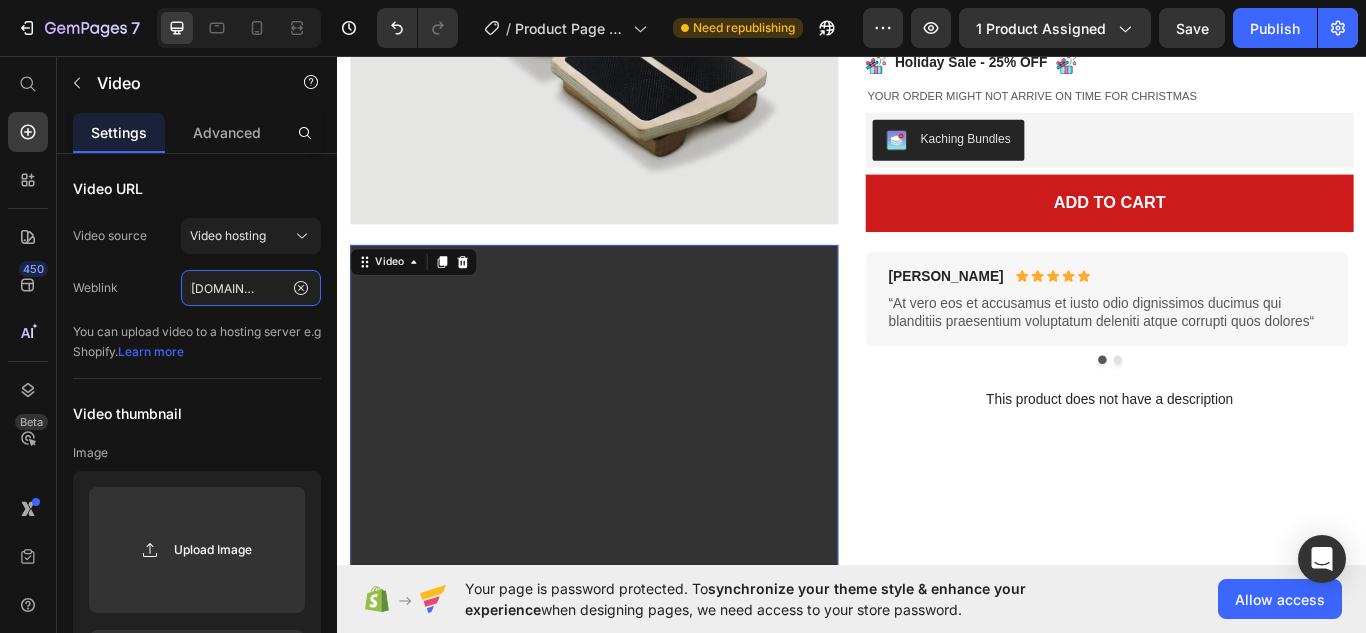type on "[URL][DOMAIN_NAME]" 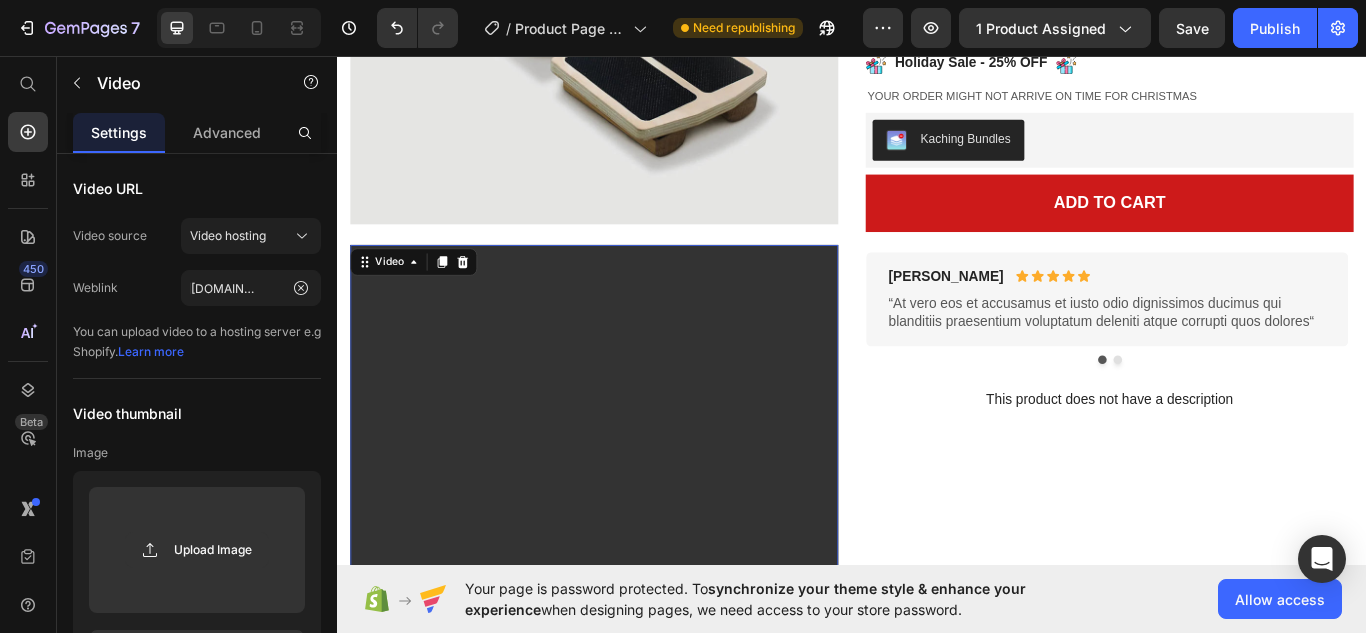 click on "You can upload video to a hosting server e.g Shopify.   Learn more" at bounding box center (197, 342) 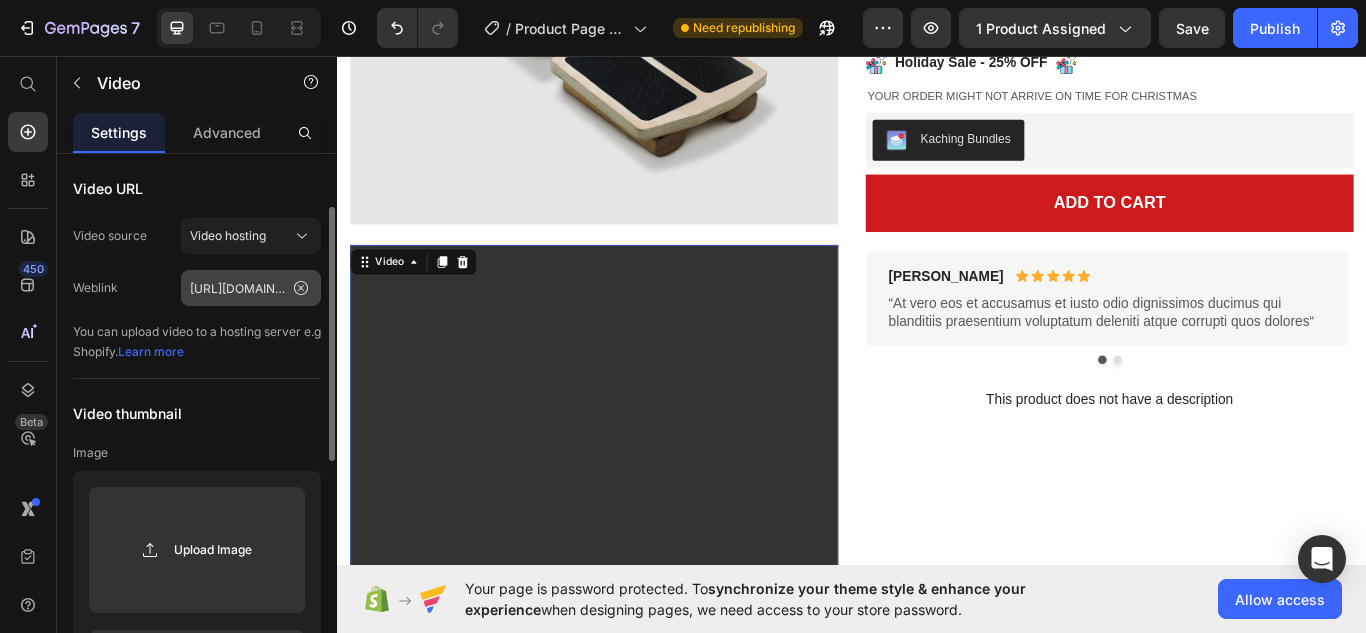 scroll, scrollTop: 39, scrollLeft: 0, axis: vertical 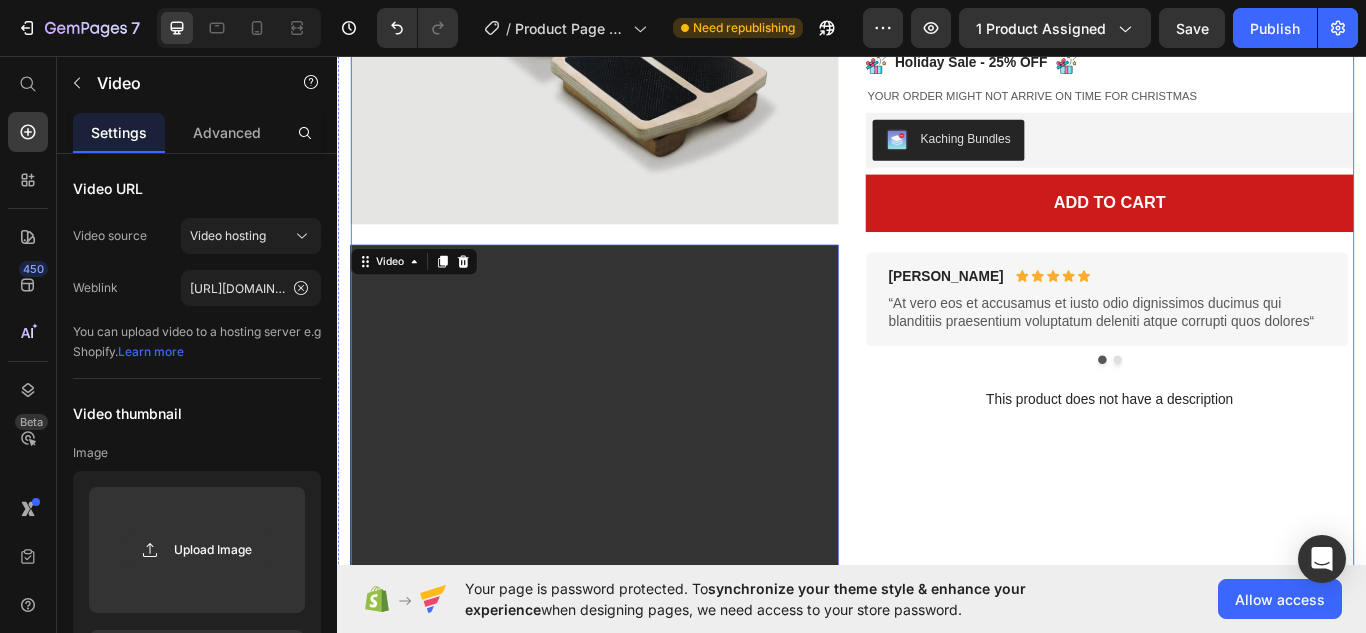 click on "Lorem ipsum Text Block Your long-term solution for foot & ankle pain Product Title Icon Icon Icon Icon Icon Icon List (1612 Reviews) Text Block Row £0.00 Product Price £79.99 Product Price On sale Text Block Row Image Holiday Sale - 25% OFF Text Block Image Row Your order might not arrive on time for Christmas Text Block Row Kaching Bundles Kaching Bundles Add to cart Add to Cart [PERSON_NAME] Text Block Icon Icon Icon Icon Icon Icon List Row “At vero eos et accusamus et iusto odio dignissimos ducimus qui blanditiis praesentium voluptatum deleniti atque corrupti quos [PERSON_NAME]“ Text Block Row [PERSON_NAME] Text Block Icon Icon Icon Icon Icon Icon List Row Lorem ipsum dolor sit amet, consectetur adipiscing elit, sed do eiusmod tempor incididunt ut labore et dolore magna aliqua. Text Block Row Carousel This product does not have a description Product Description Row" at bounding box center [1237, 604] 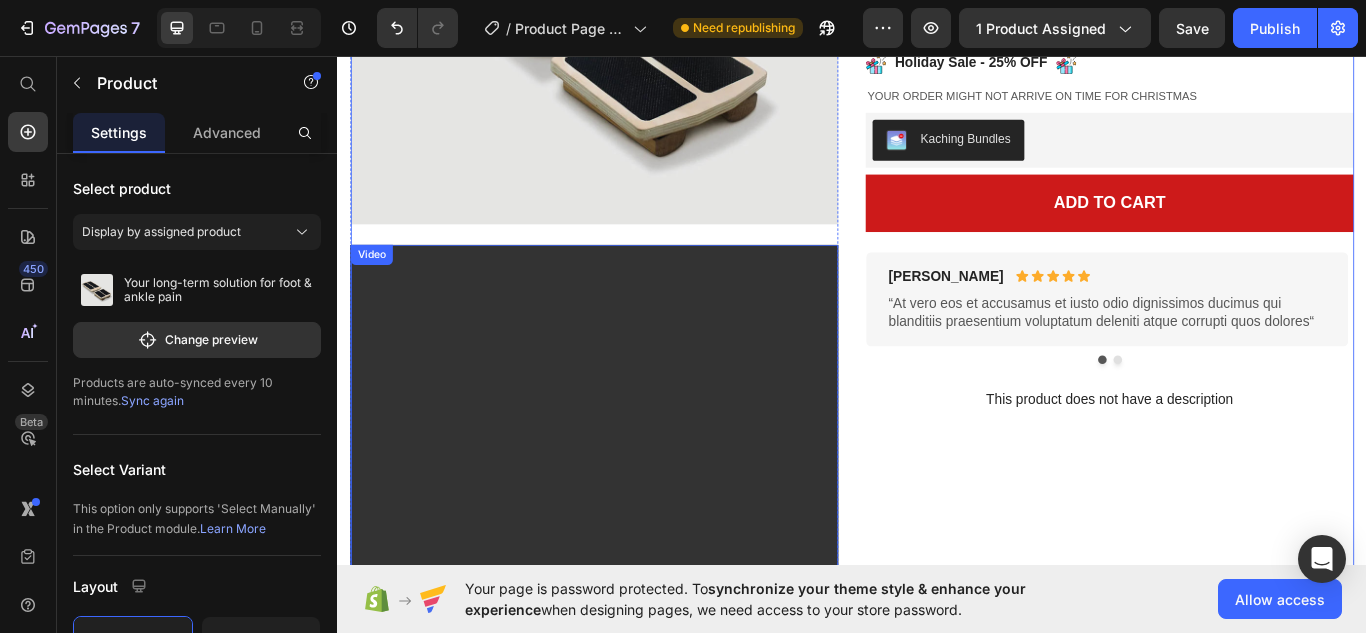 click at bounding box center (636, 561) 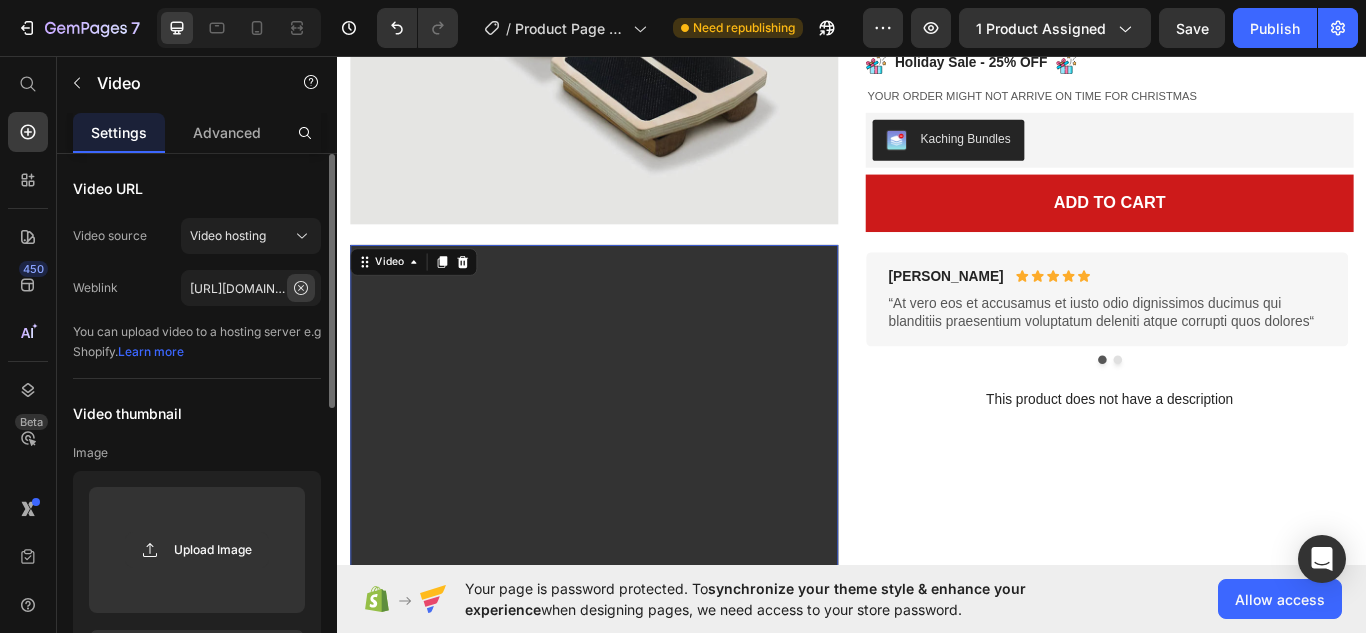 click 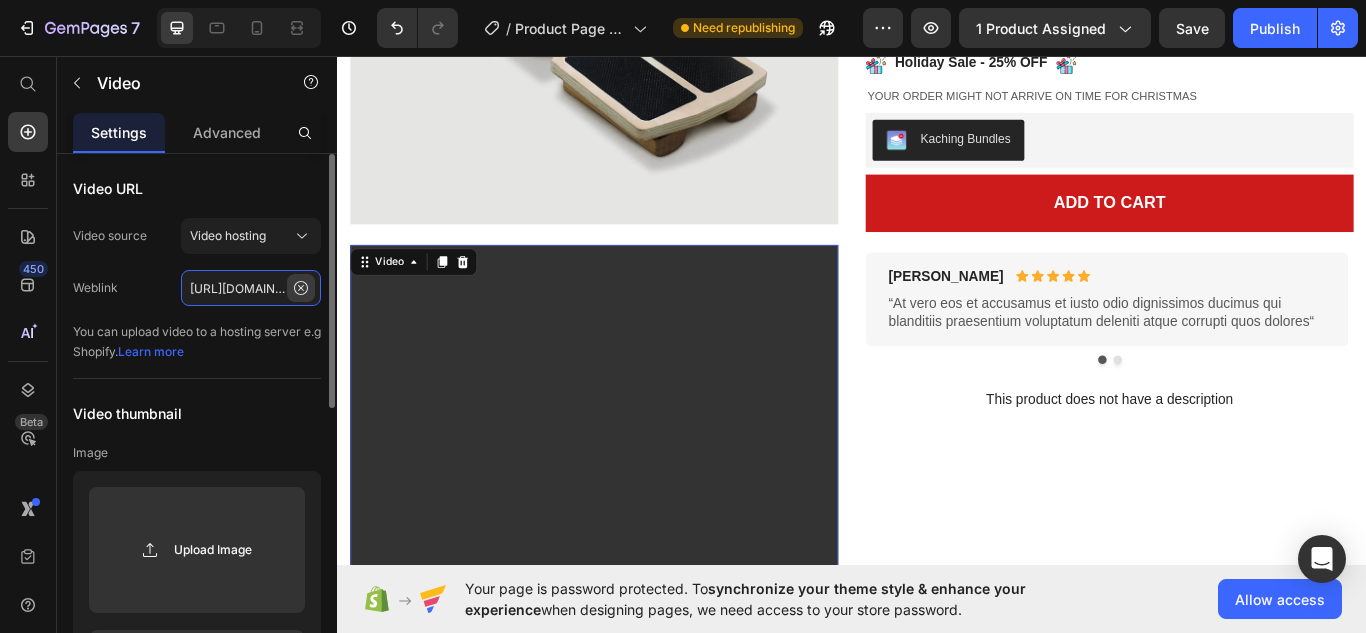 type 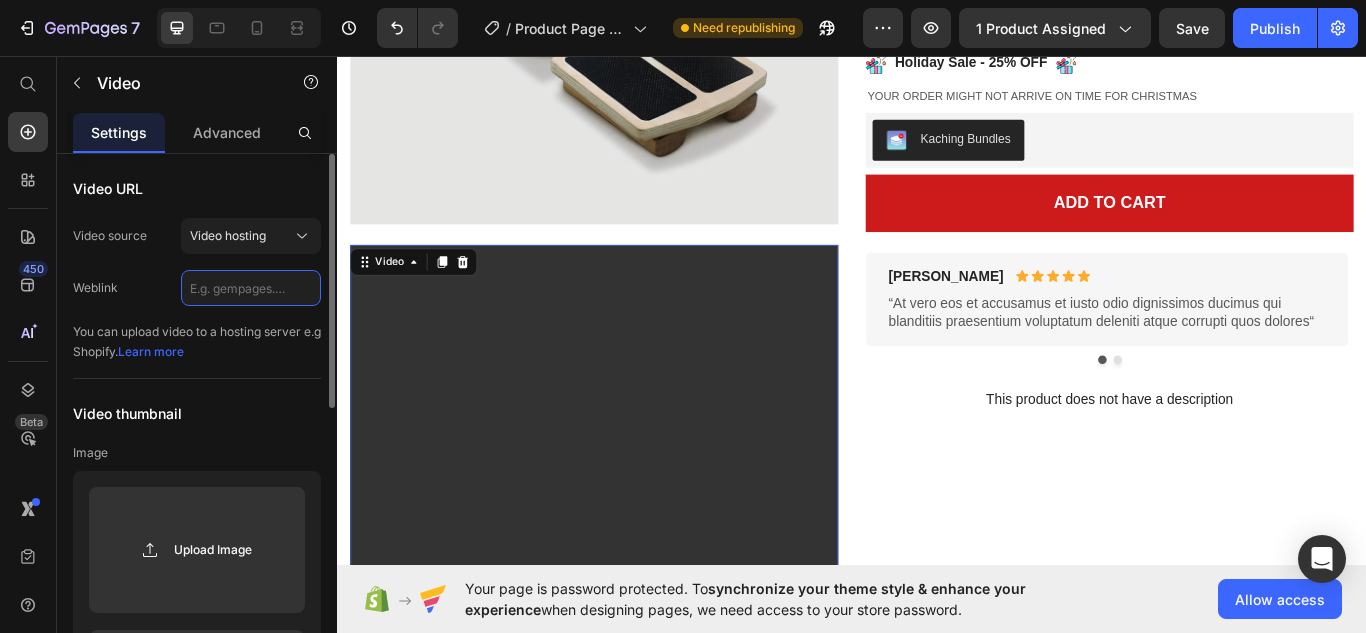 scroll, scrollTop: 0, scrollLeft: 0, axis: both 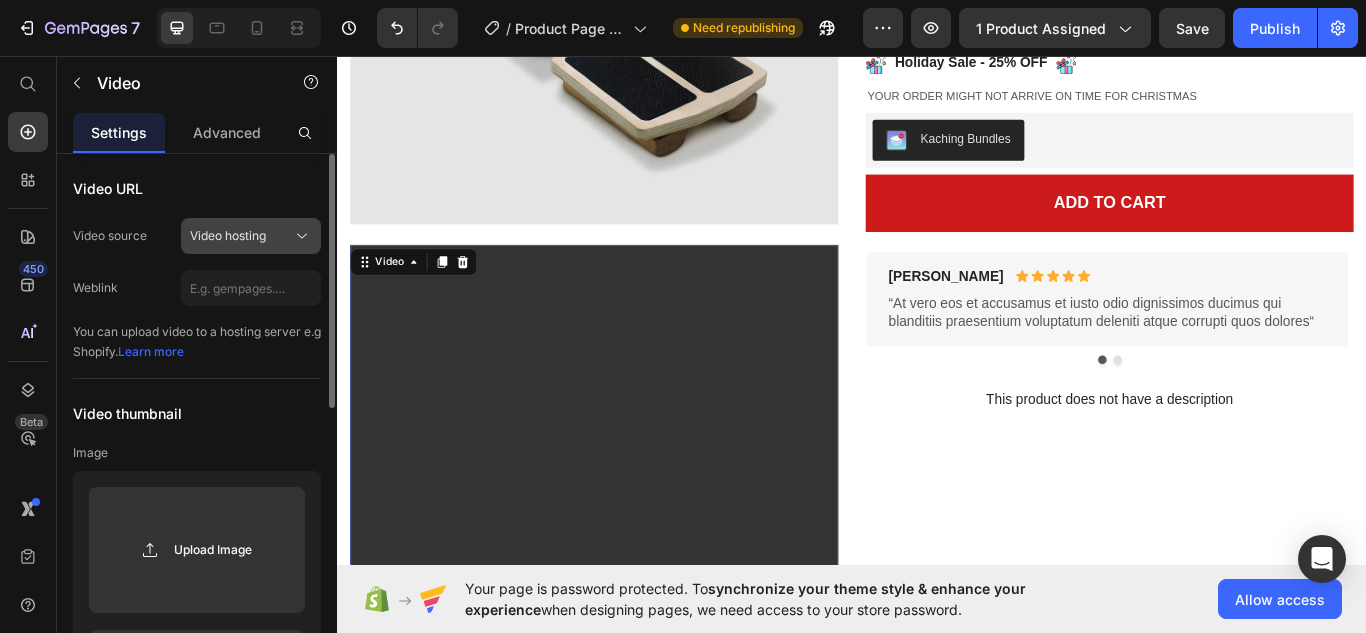 click 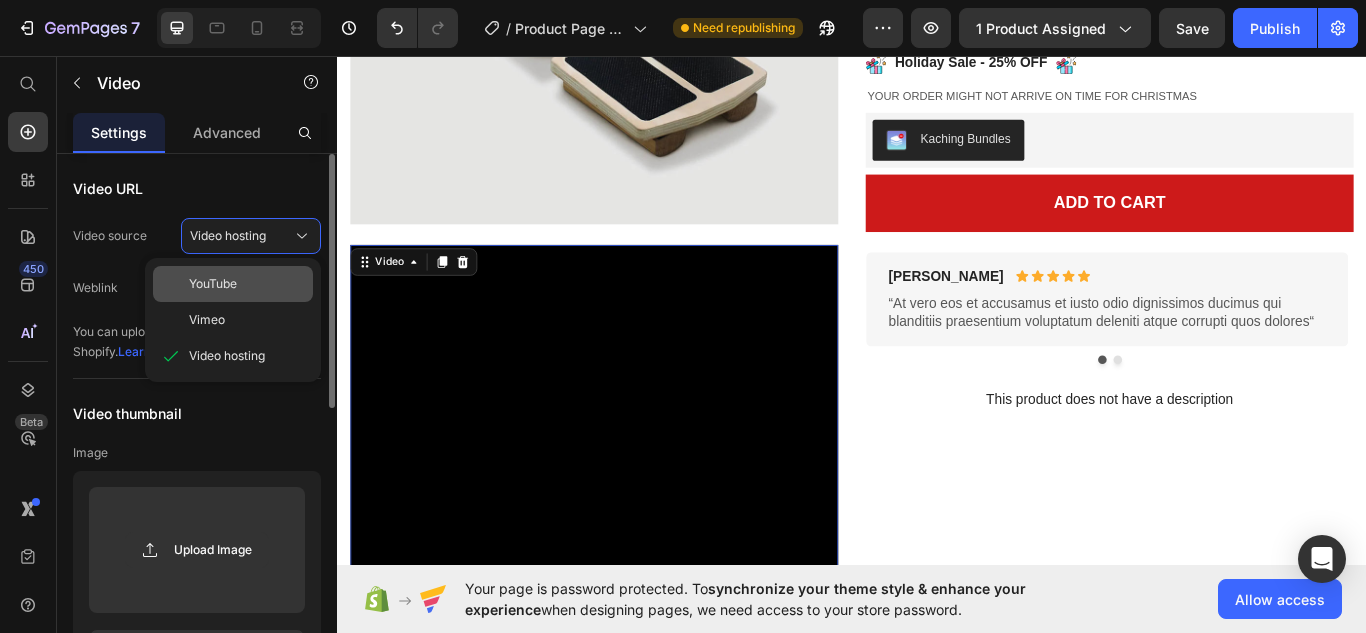click on "YouTube" at bounding box center (213, 284) 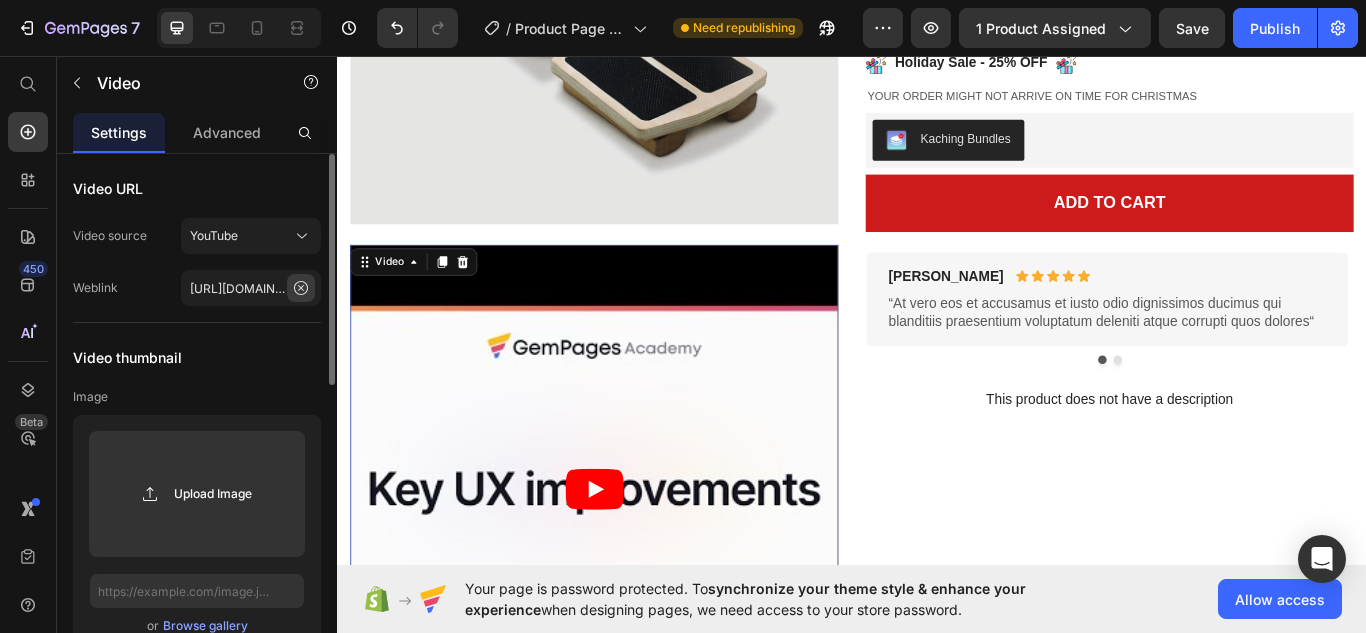 click 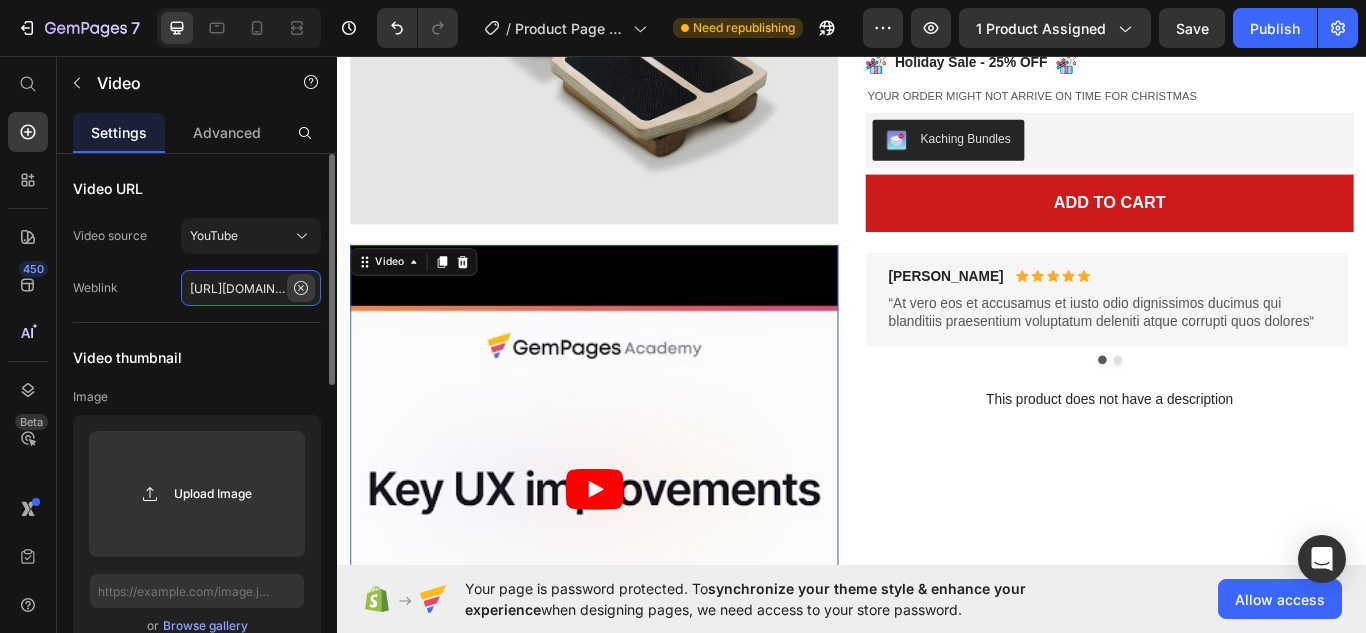type 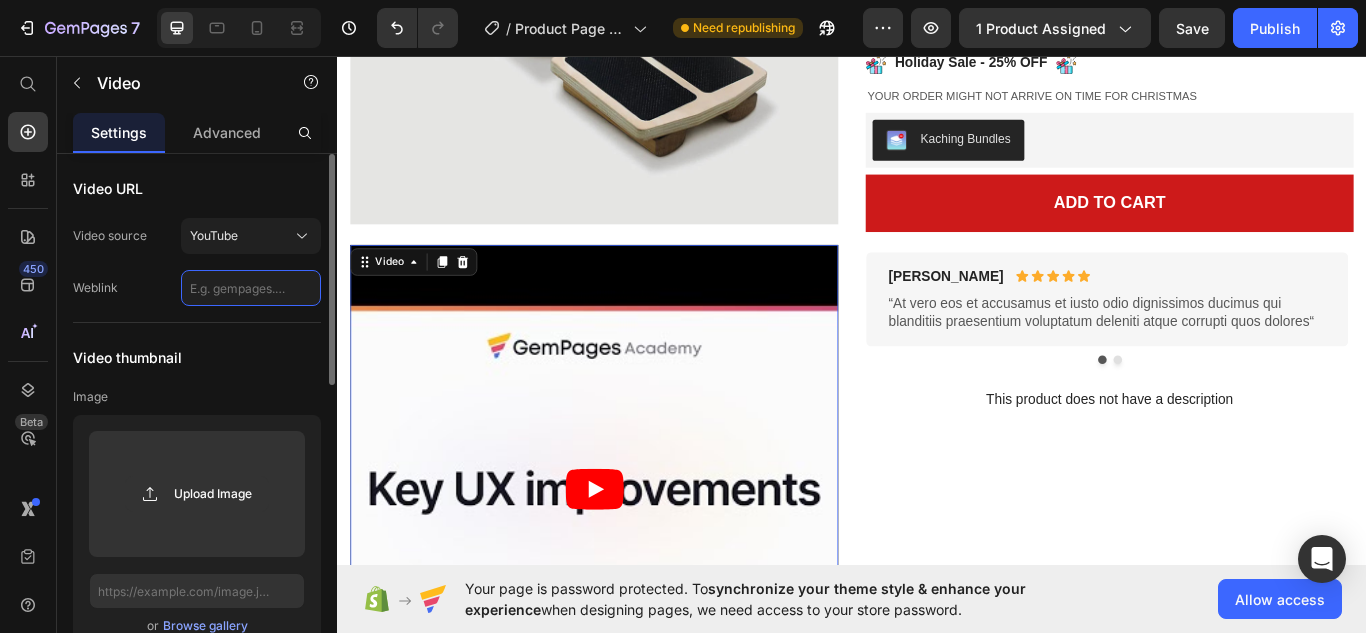 scroll, scrollTop: 0, scrollLeft: 0, axis: both 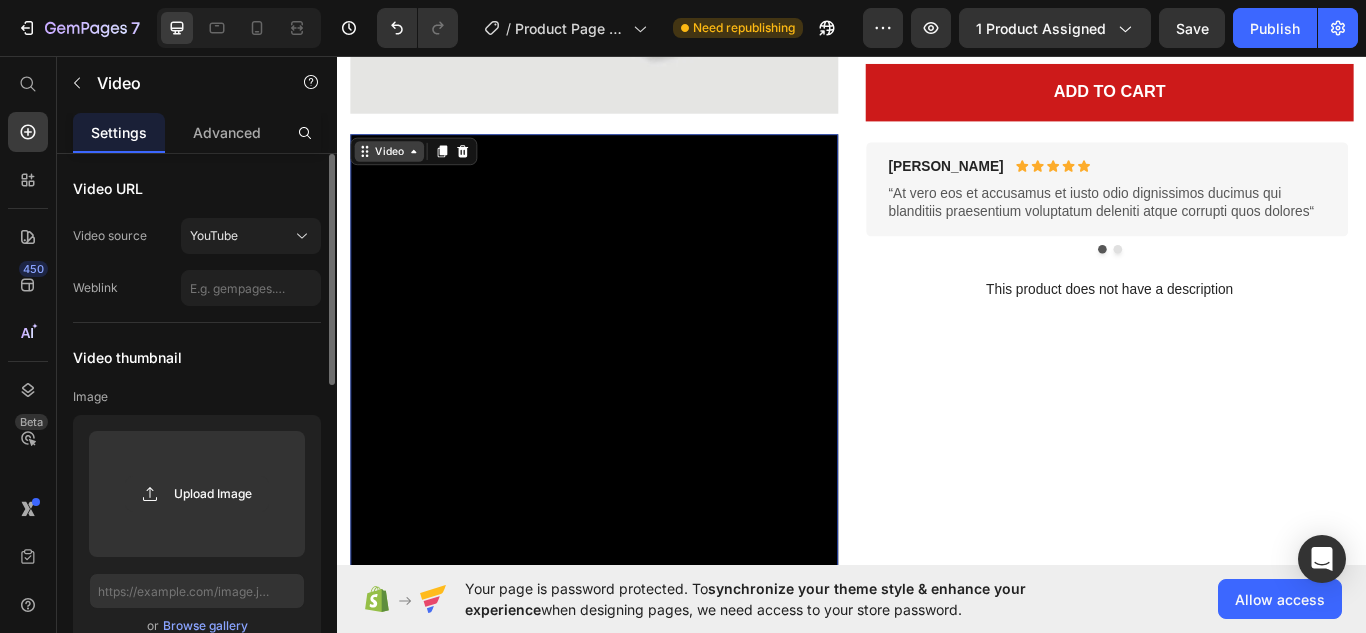 click 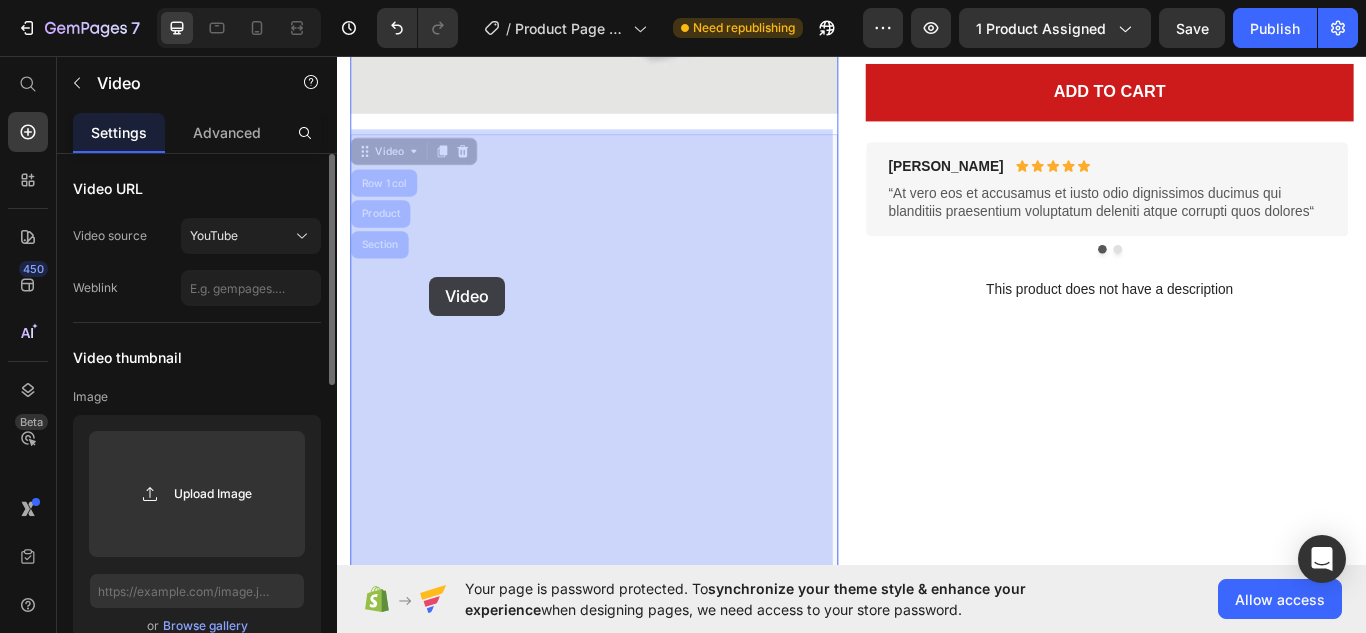 drag, startPoint x: 391, startPoint y: 170, endPoint x: 1175, endPoint y: 499, distance: 850.2335 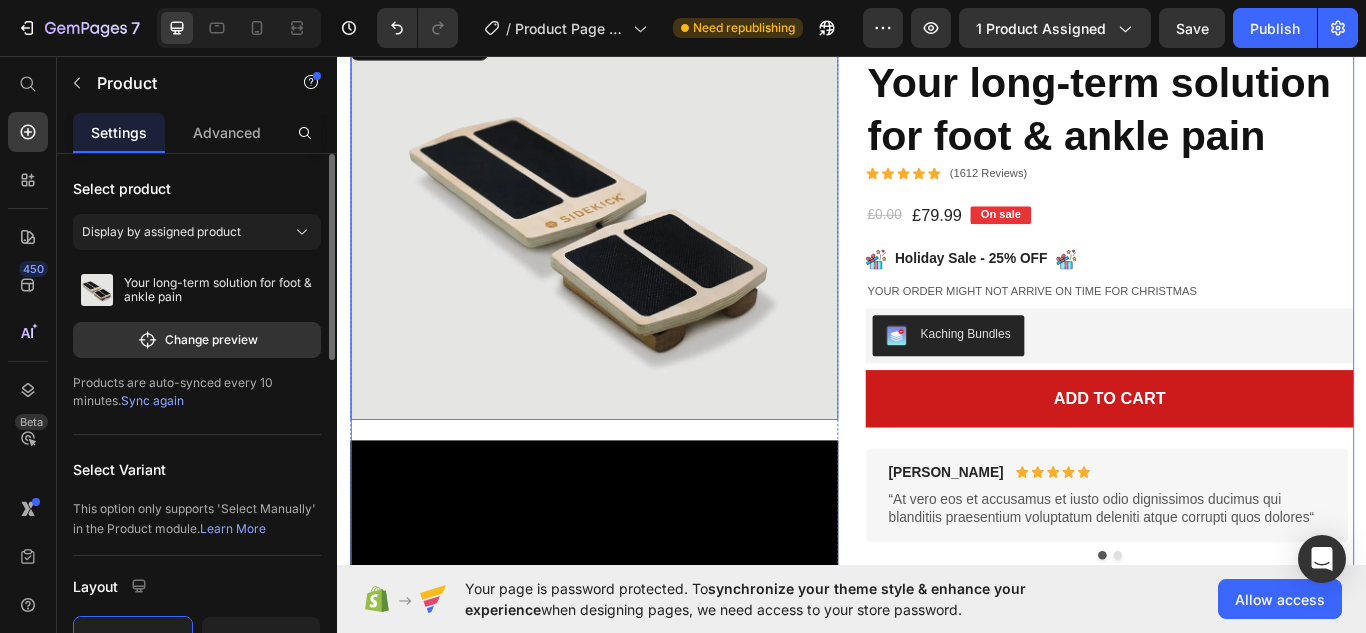scroll, scrollTop: 0, scrollLeft: 0, axis: both 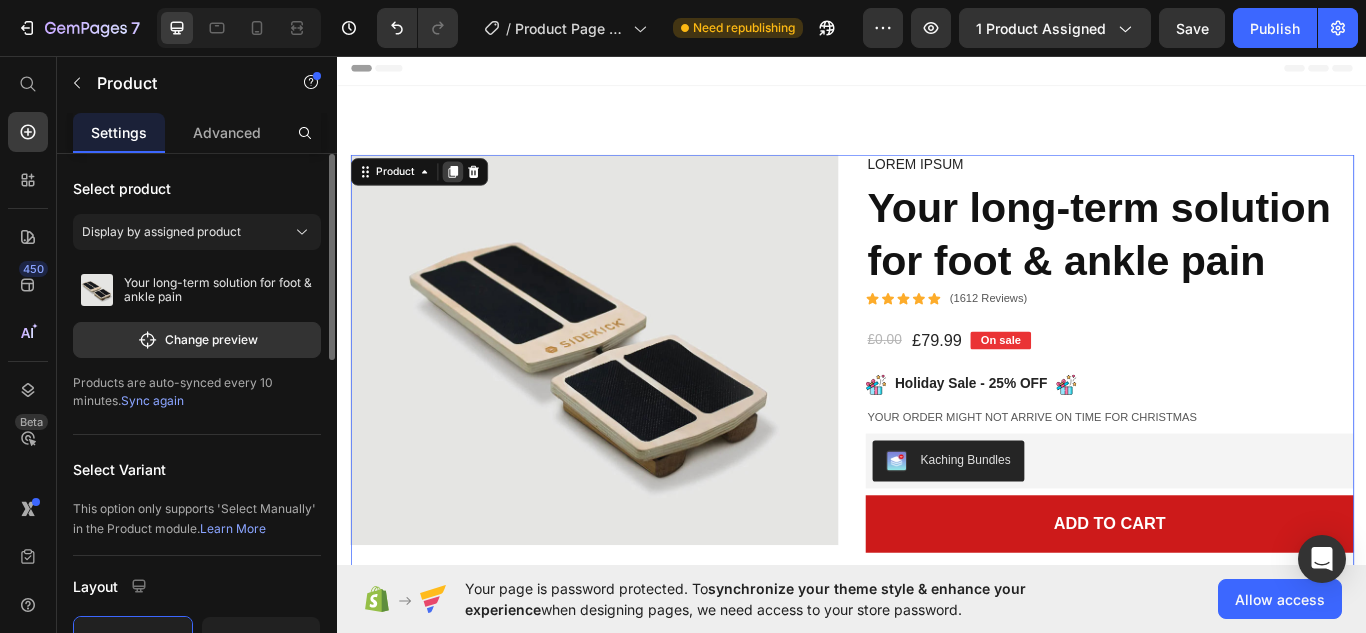 click 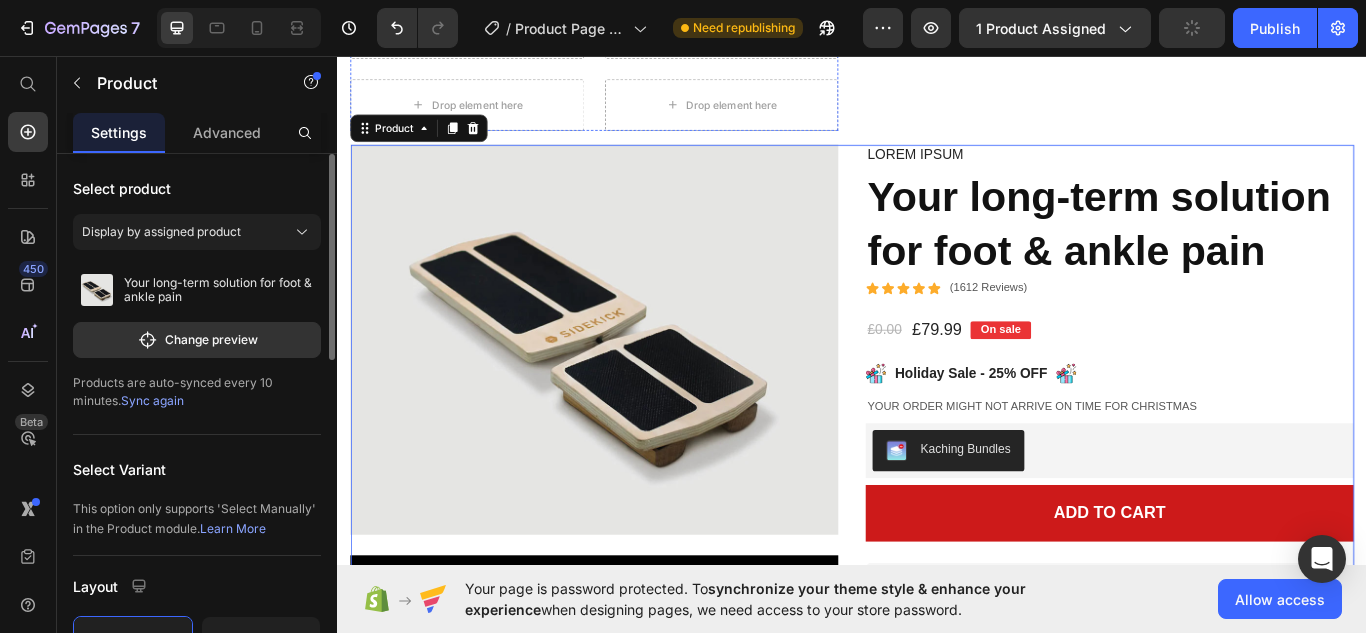 scroll, scrollTop: 1538, scrollLeft: 0, axis: vertical 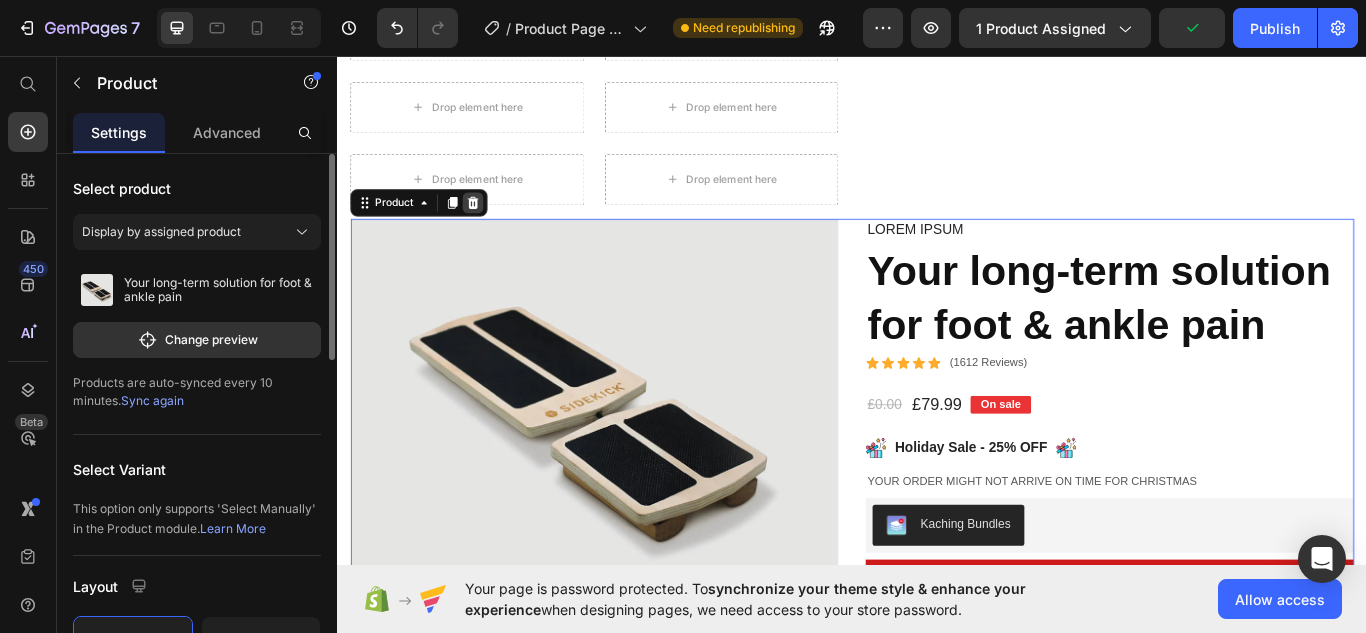 click 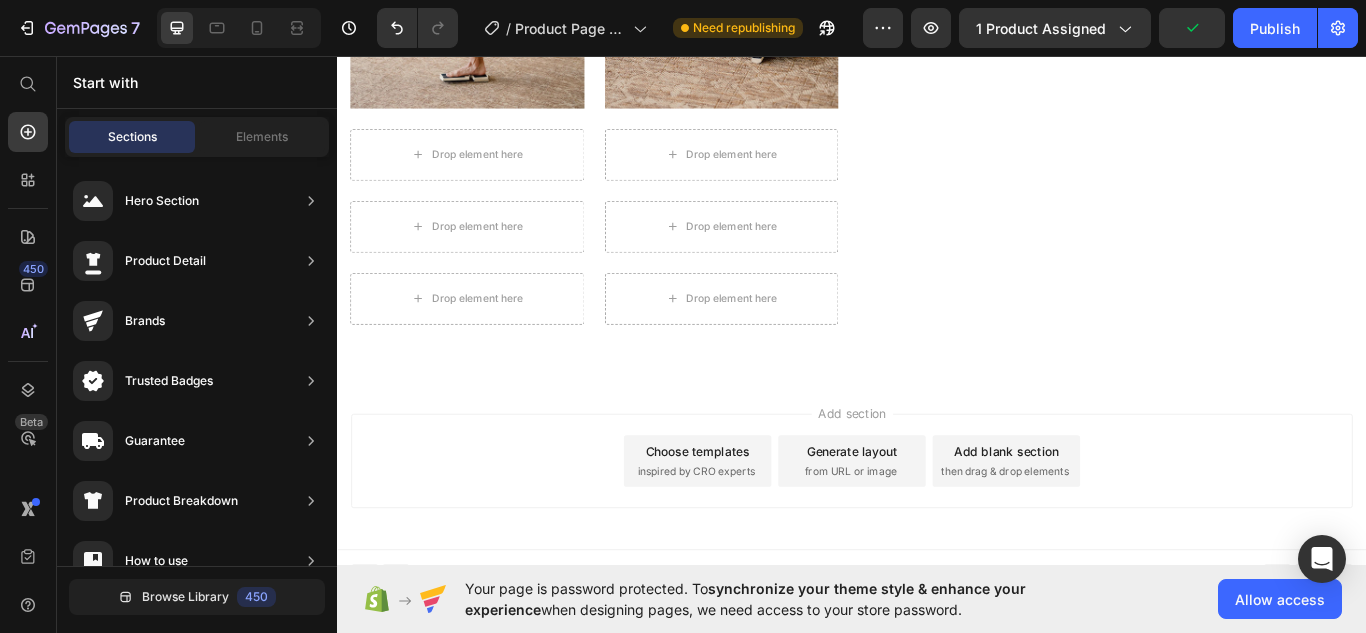 scroll, scrollTop: 0, scrollLeft: 0, axis: both 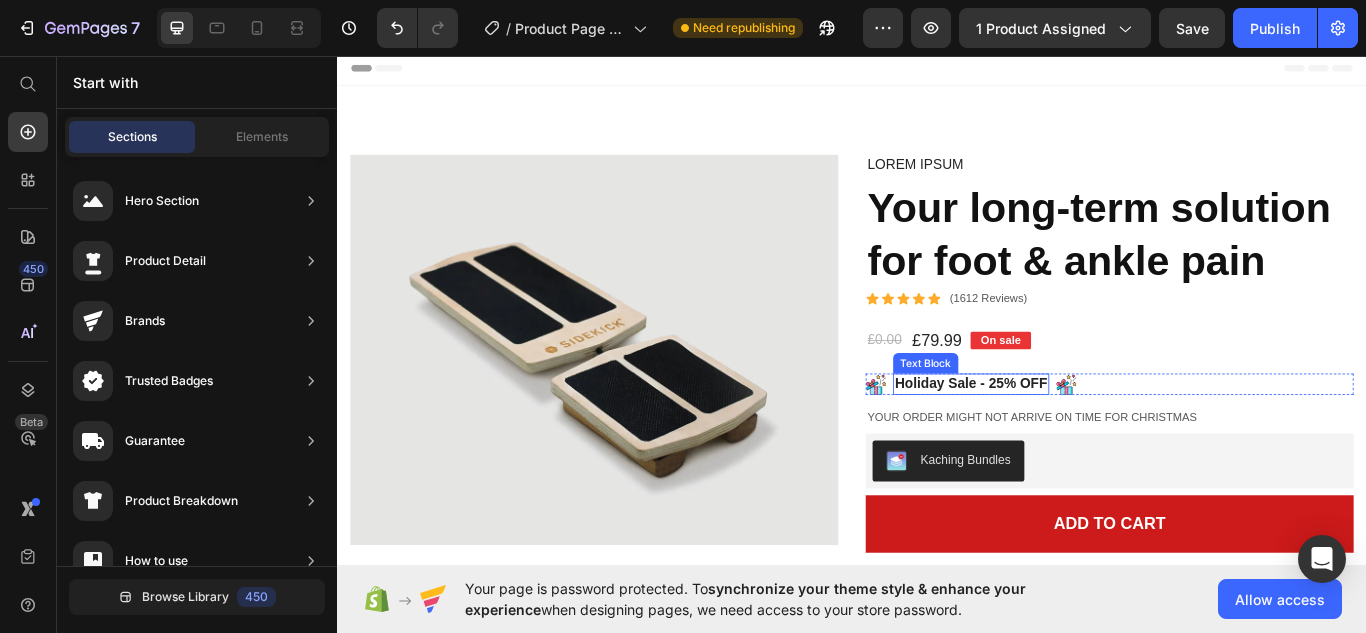 click on "Text Block" at bounding box center [1023, 415] 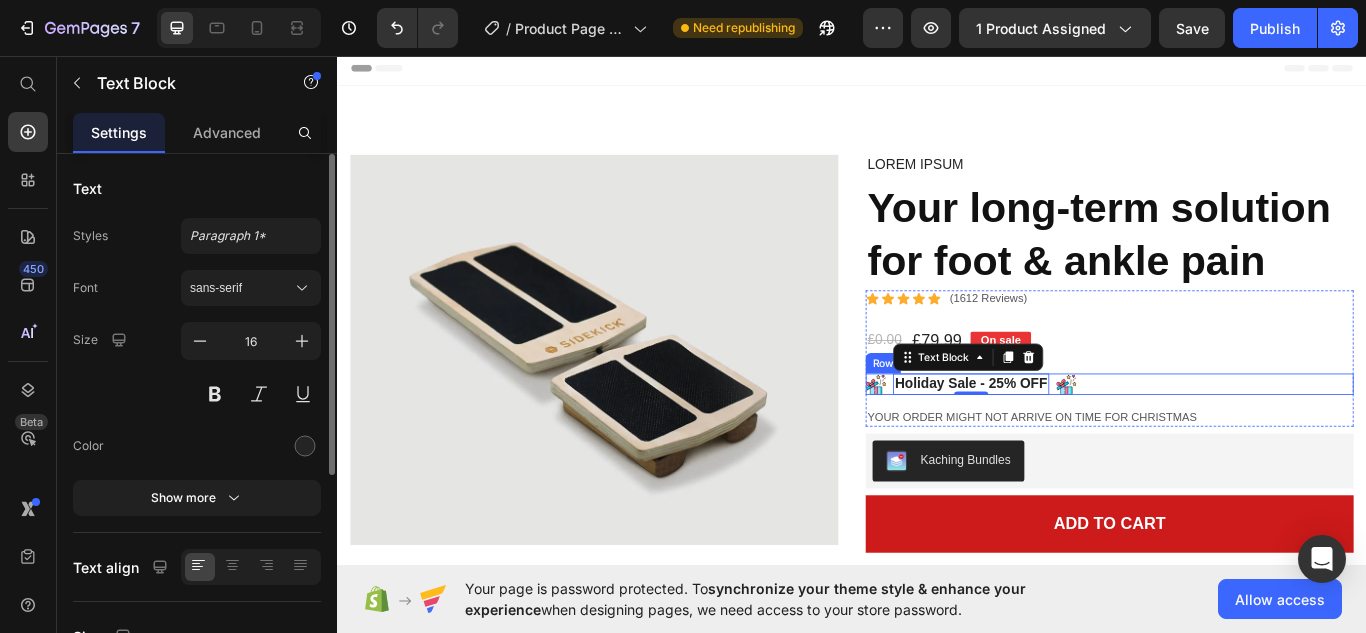 click on "Image Holiday Sale - 25% OFF Text Block   0 Image Row" at bounding box center (1237, 439) 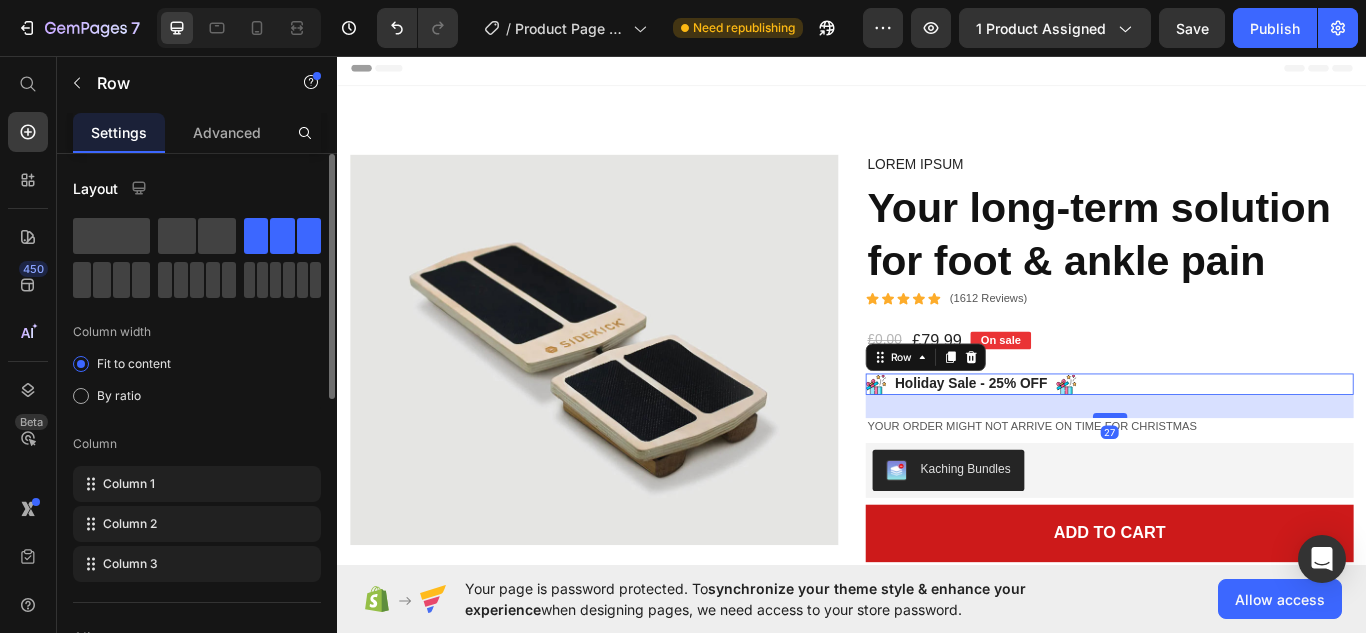 click at bounding box center (1238, 476) 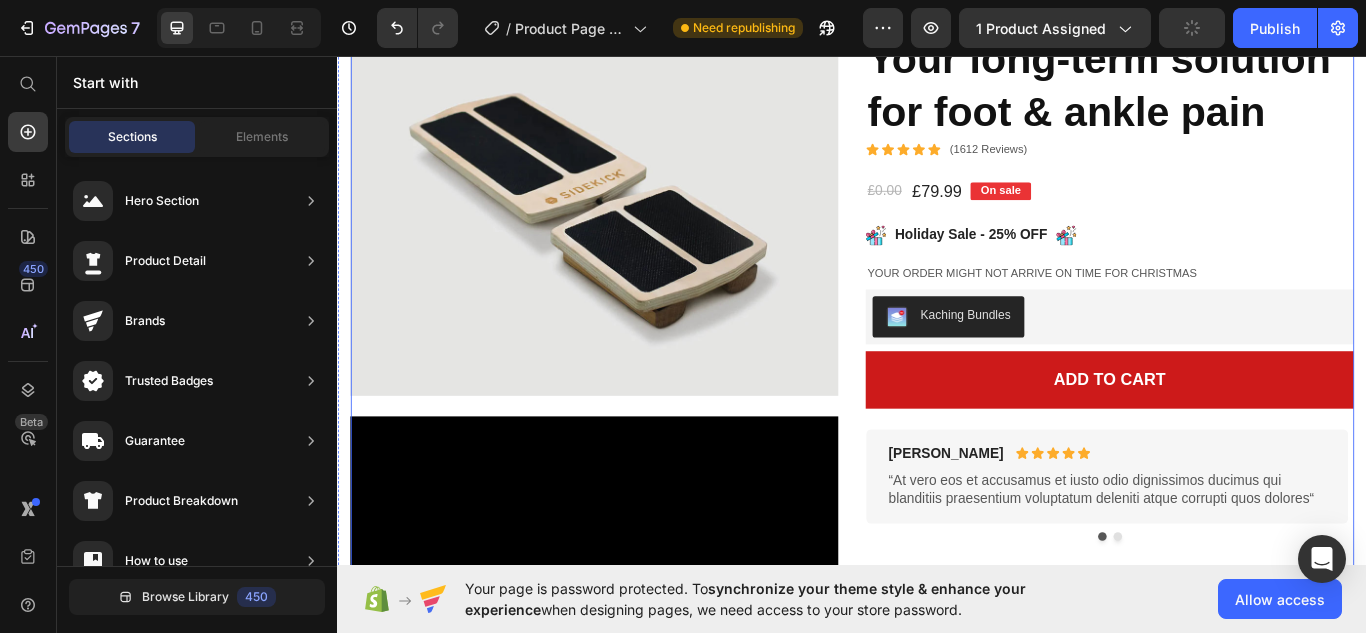 scroll, scrollTop: 0, scrollLeft: 0, axis: both 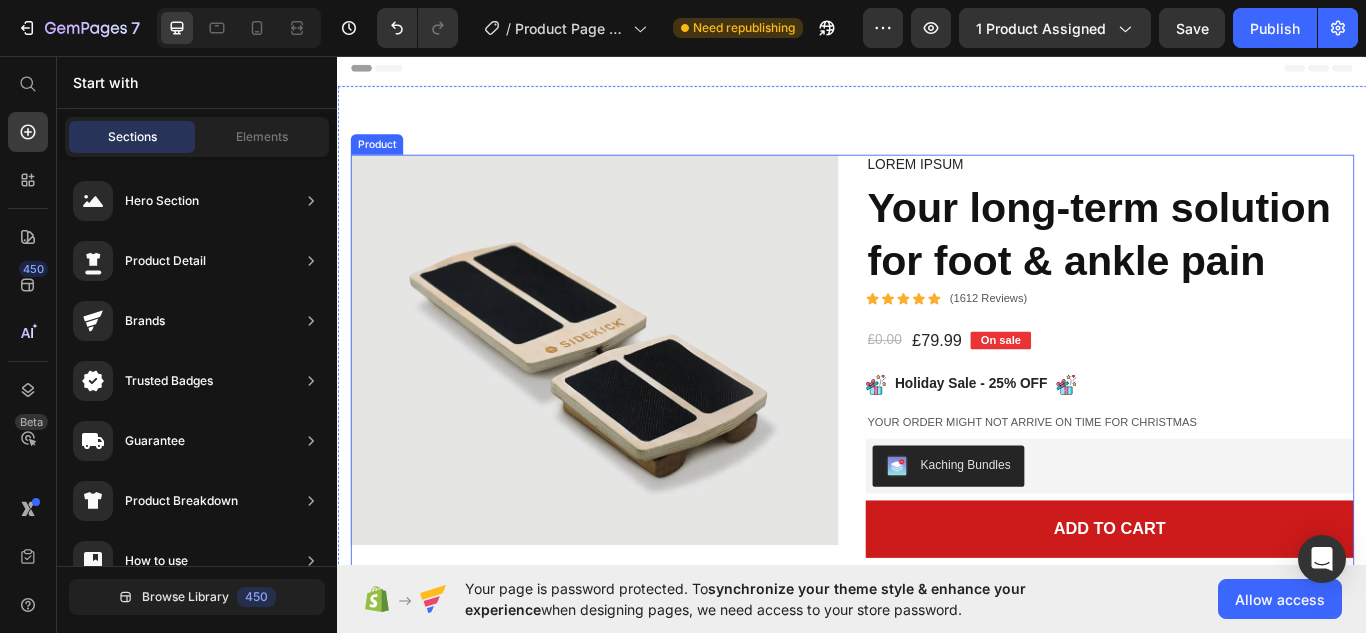 click on "Image Video Image Image Row
Drop element here
Drop element here Row
Drop element here
Drop element here Row
Drop element here
Drop element here Row Row Product Images [PERSON_NAME] Text Block Icon Icon Icon Icon Icon Icon List Row “At vero eos et accusamus et iusto odio dignissimos ducimus qui blanditiis praesentium voluptatum deleniti atque corrupti quos [PERSON_NAME]“ Text Block Row [PERSON_NAME] Text Block Icon Icon Icon Icon Icon Icon List Row Lorem ipsum dolor sit amet, consectetur adipiscing elit, sed do eiusmod tempor incididunt ut labore et dolore magna aliqua. Text Block Row Carousel Lorem ipsum Text Block Your long-term solution for foot & ankle pain Product Title Icon Icon Icon Icon Icon Icon List (1612 Reviews) Text Block Row £0.00 Product Price £79.99 Product Price On sale Text Block Row Image Holiday Sale - 25% OFF Text Block Image Row Your order might not arrive on time for Christmas Text Block Row" at bounding box center [937, 978] 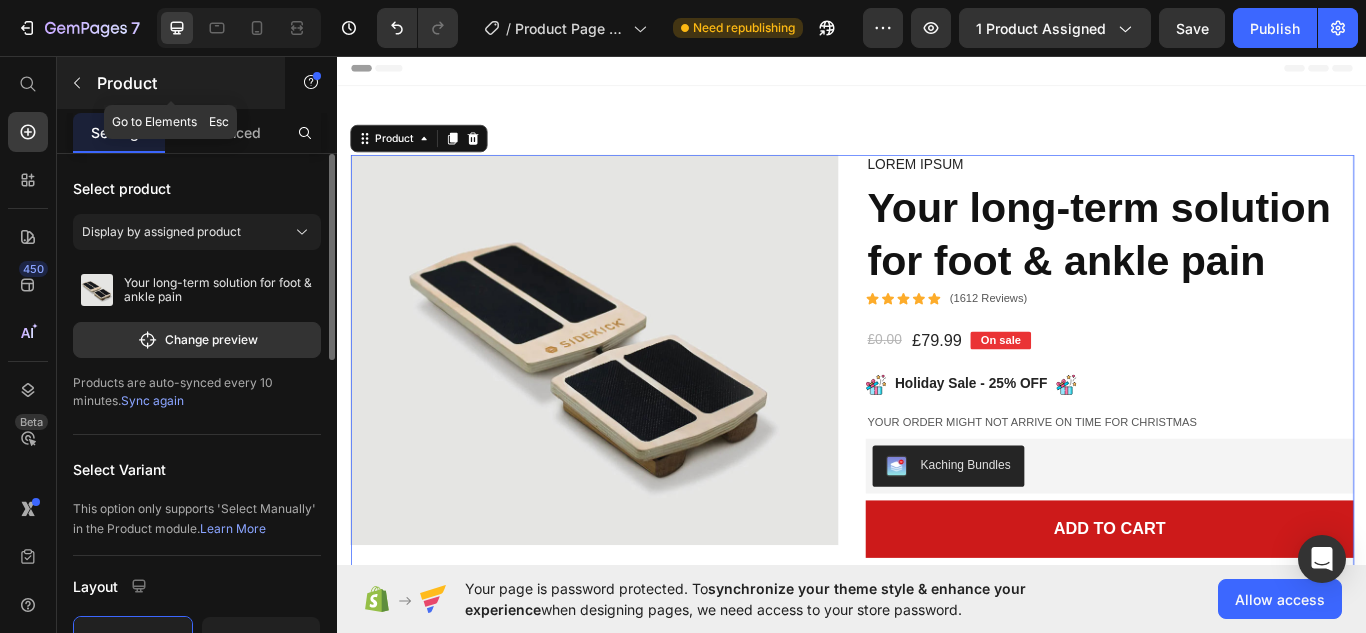 click 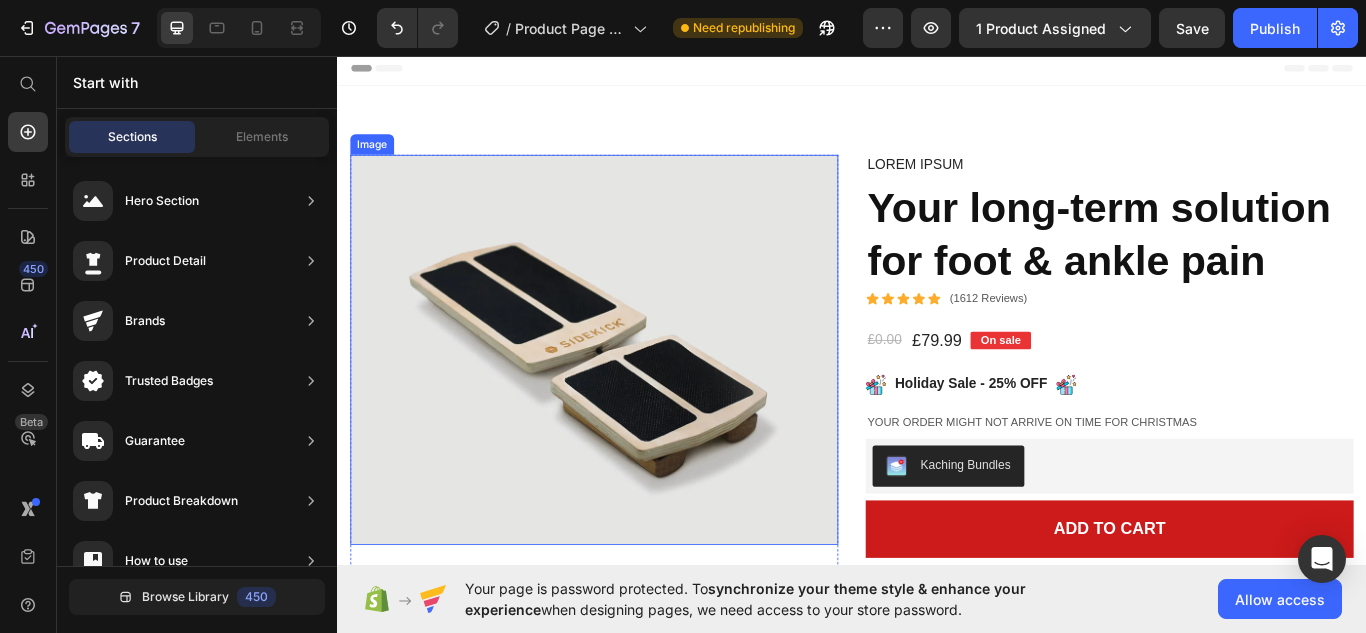 click at bounding box center (636, 399) 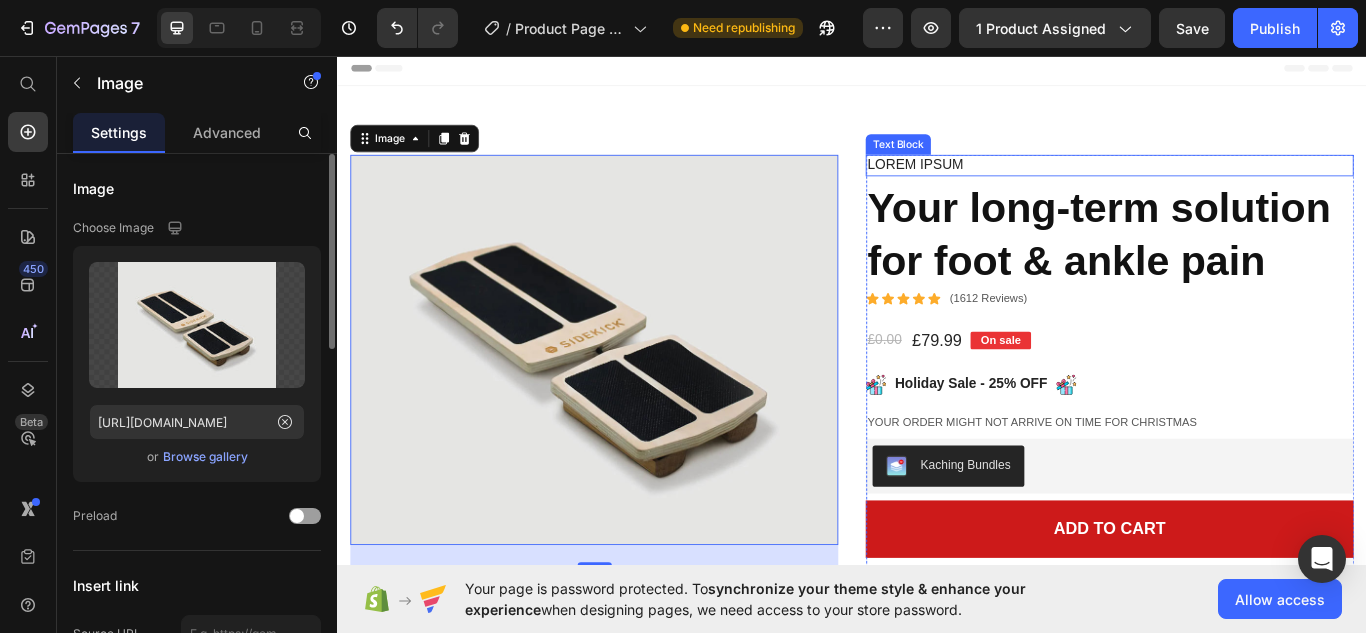 click on "Lorem ipsum" at bounding box center (1237, 184) 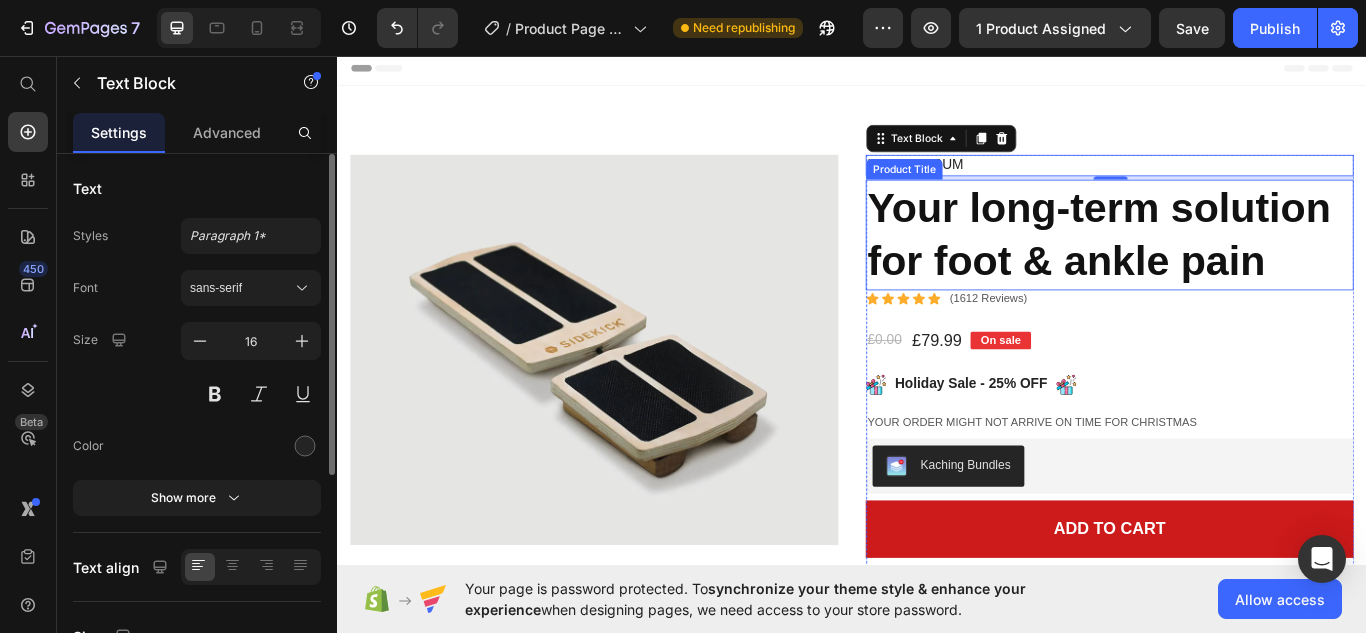 click on "Your long-term solution for foot & ankle pain" at bounding box center [1237, 265] 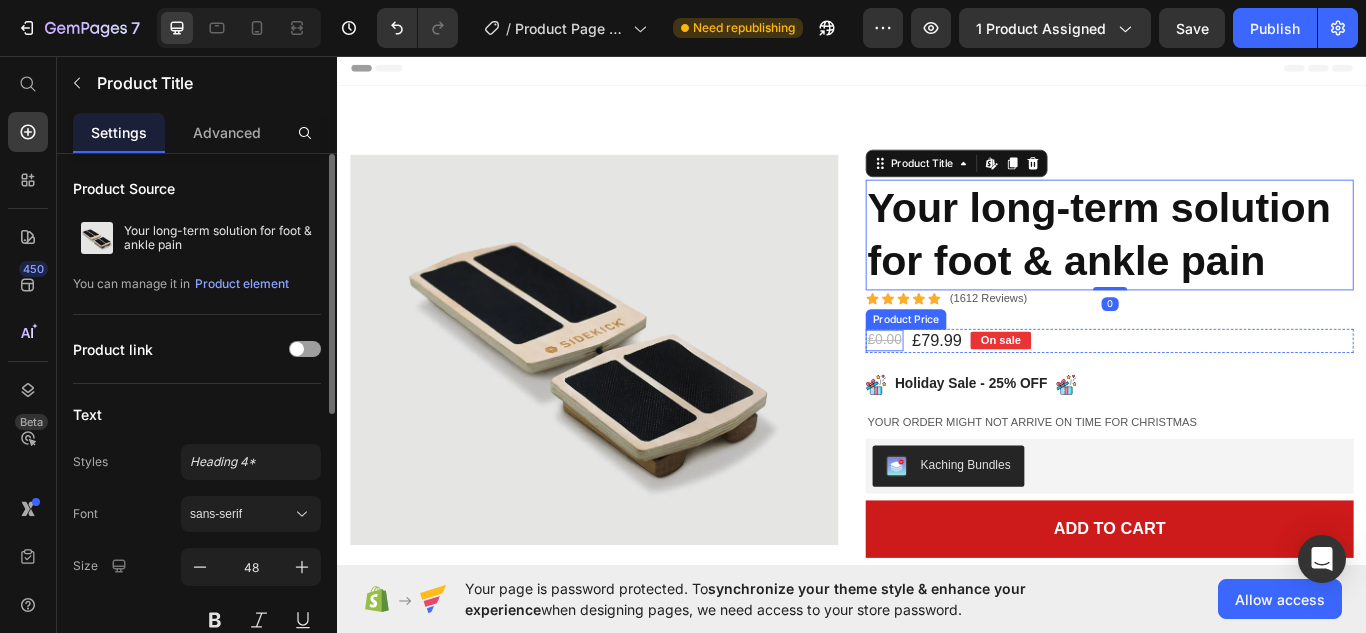 click on "£0.00" at bounding box center [975, 388] 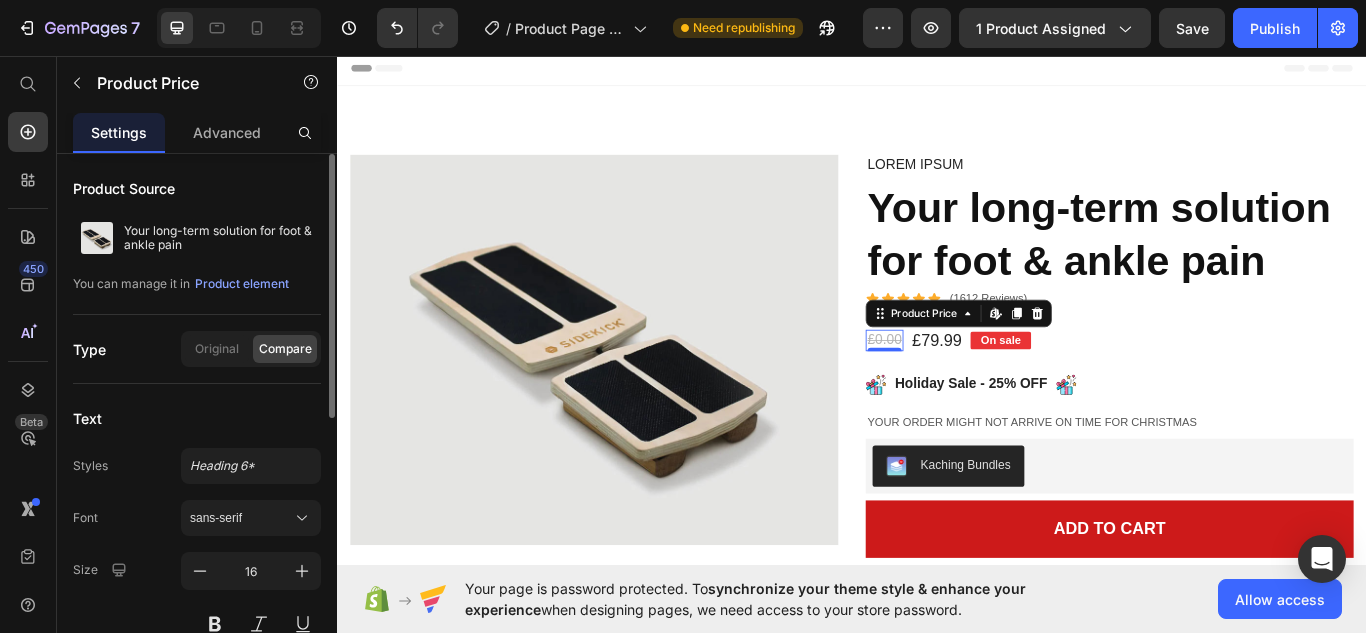 click on "0" at bounding box center (975, 401) 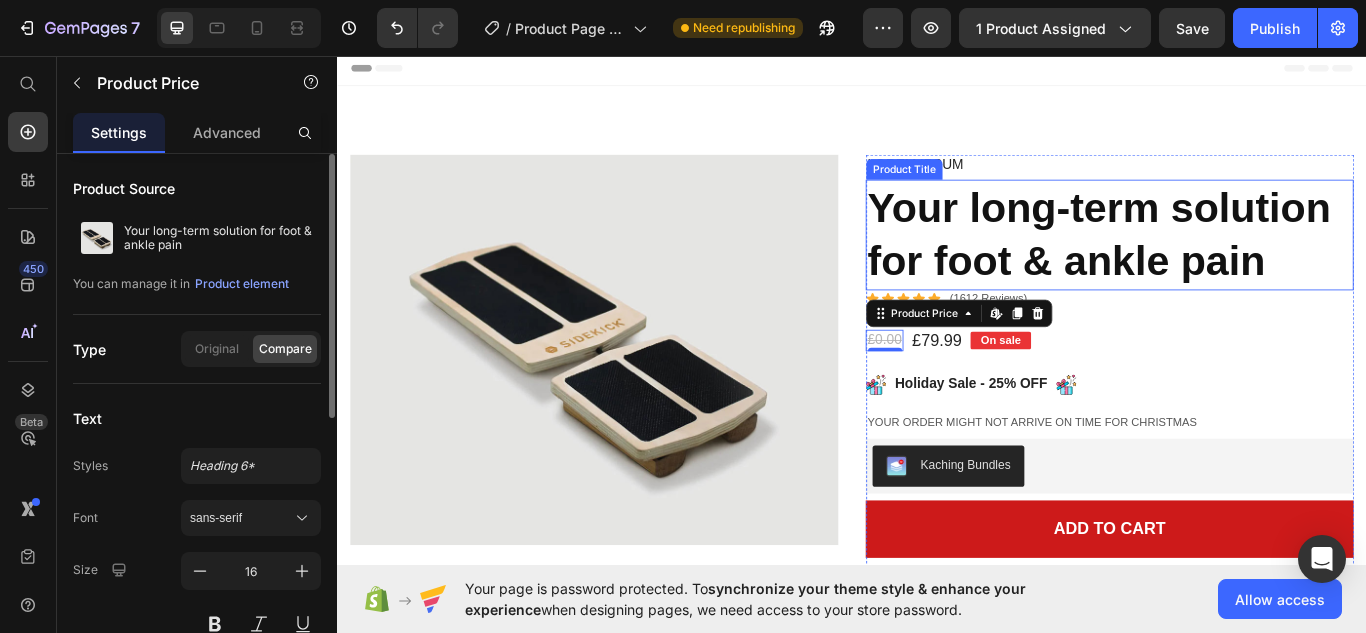 click on "Your long-term solution for foot & ankle pain" at bounding box center (1237, 265) 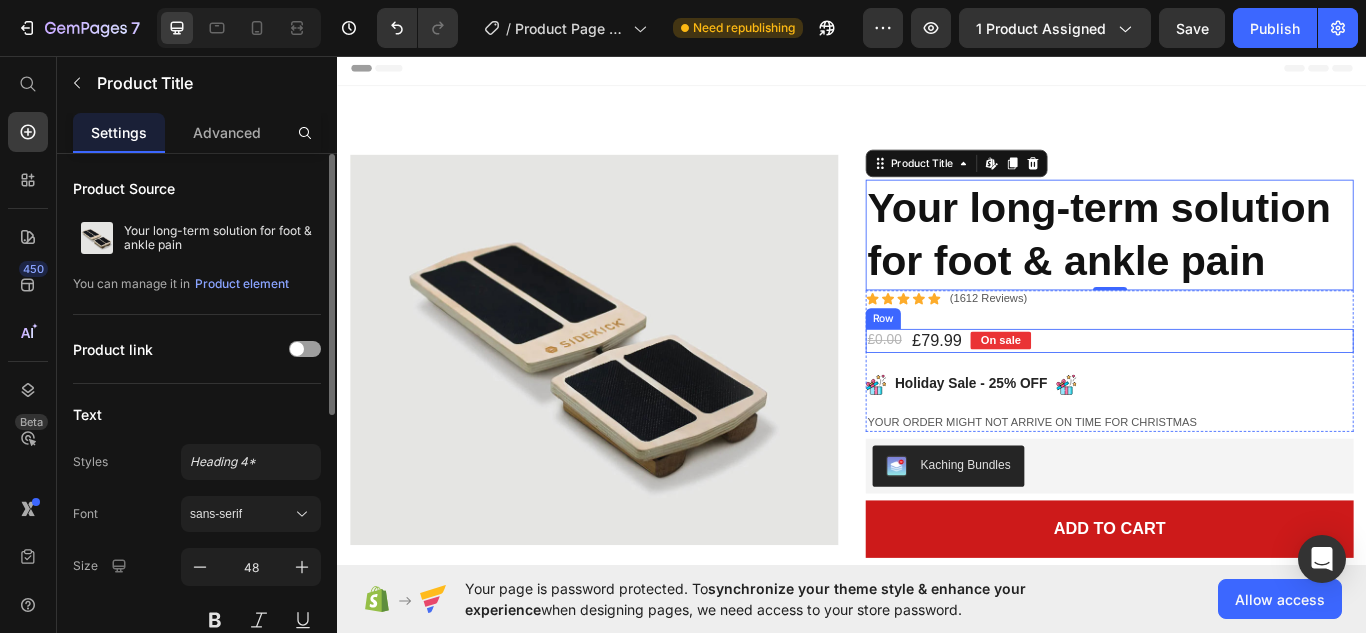 click on "£0.00 Product Price" at bounding box center (975, 389) 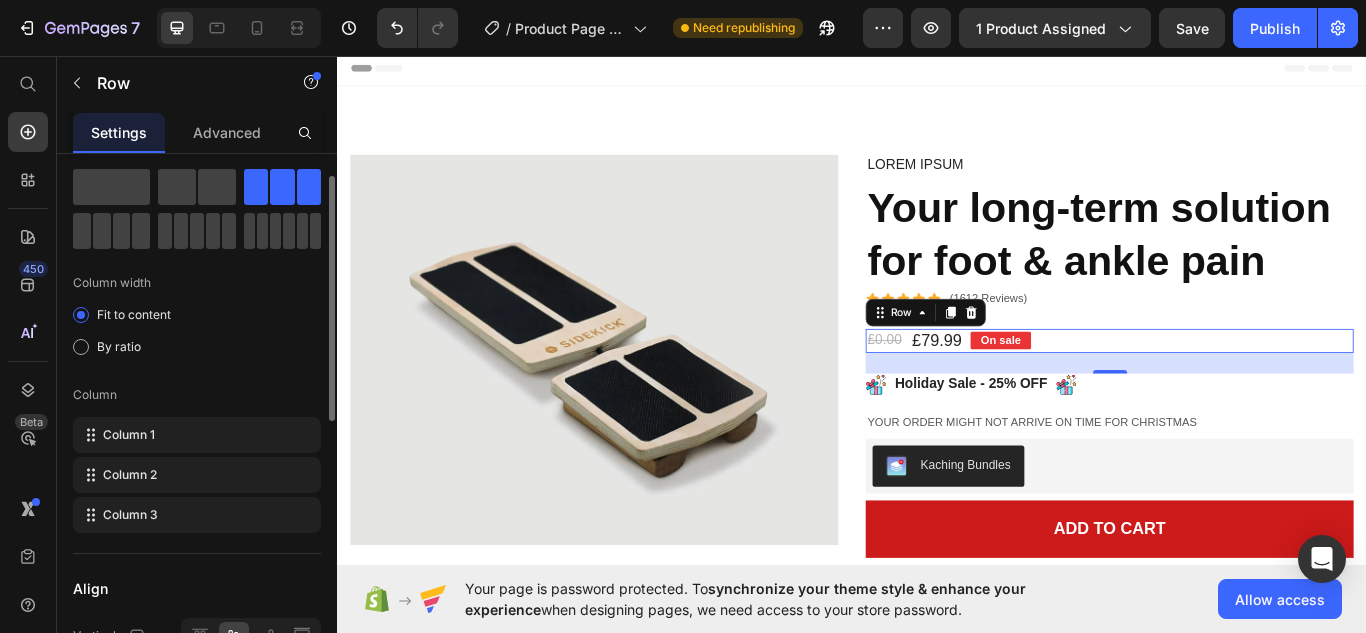 scroll, scrollTop: 0, scrollLeft: 0, axis: both 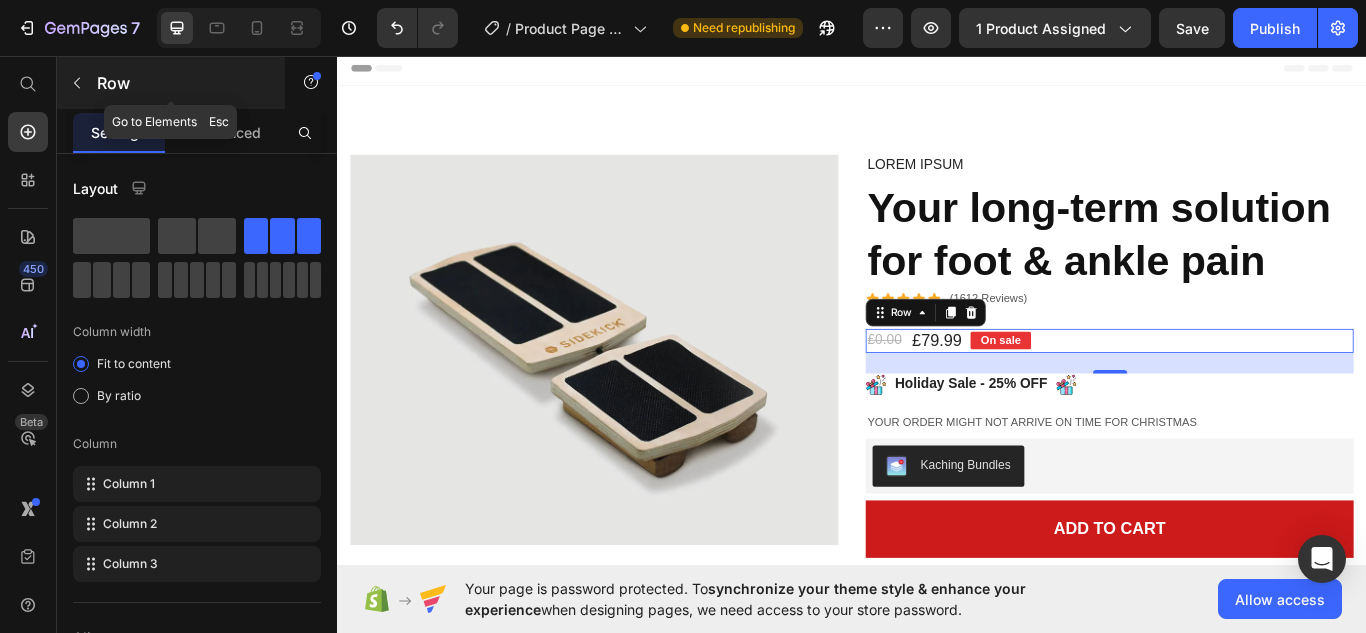 click at bounding box center [77, 83] 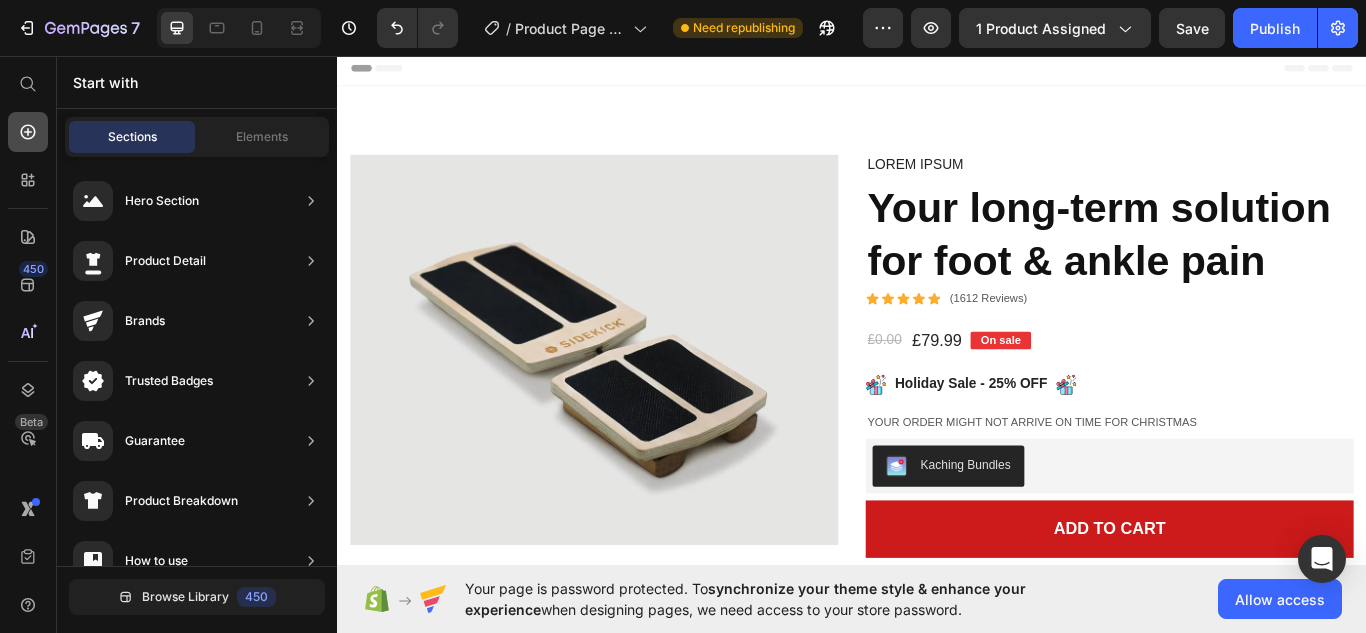 click 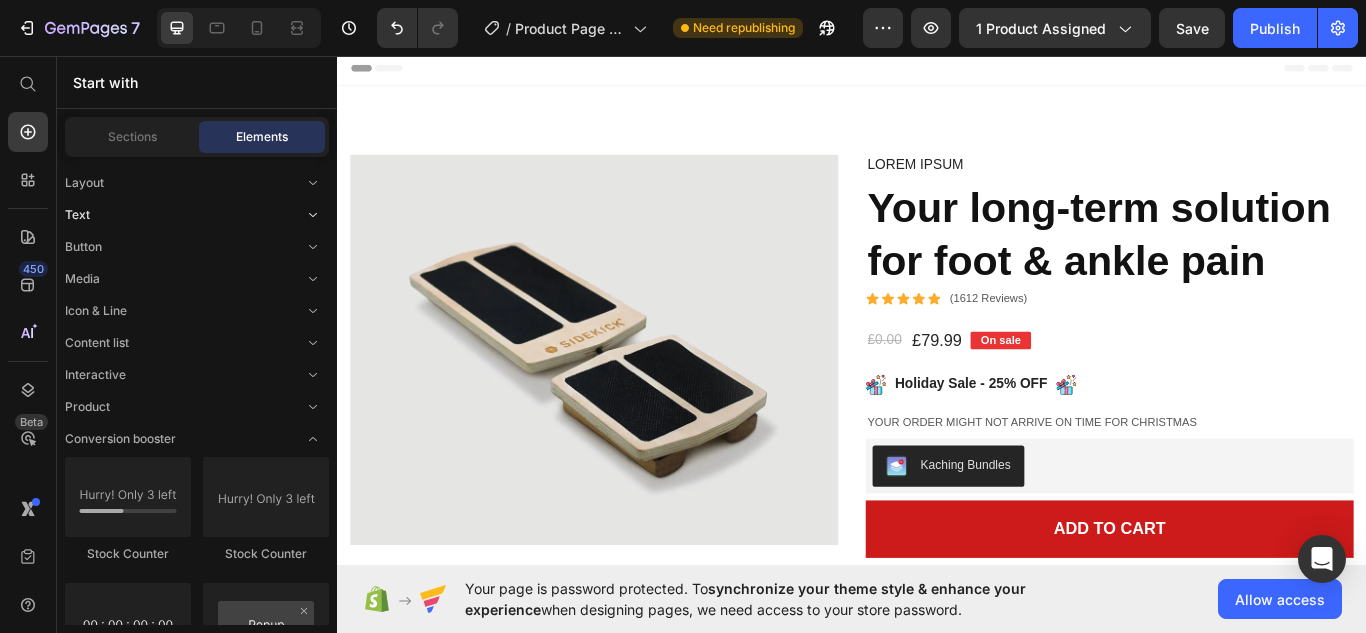 click on "Text" 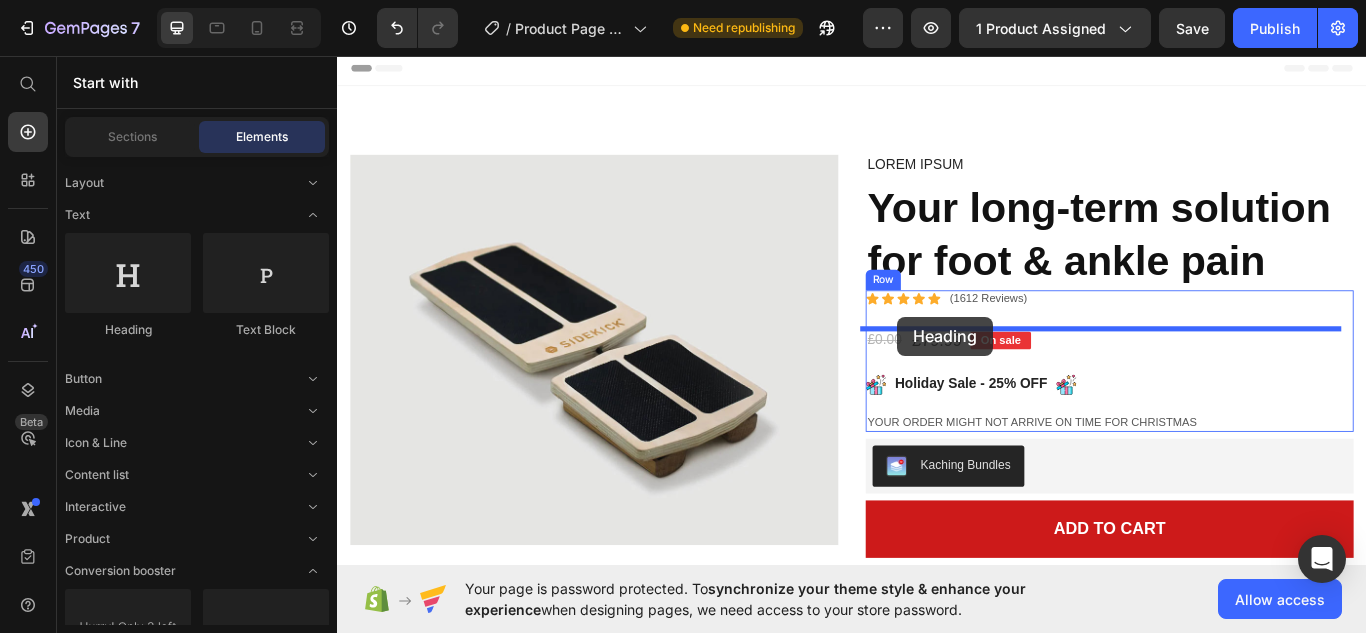 drag, startPoint x: 492, startPoint y: 345, endPoint x: 990, endPoint y: 362, distance: 498.29007 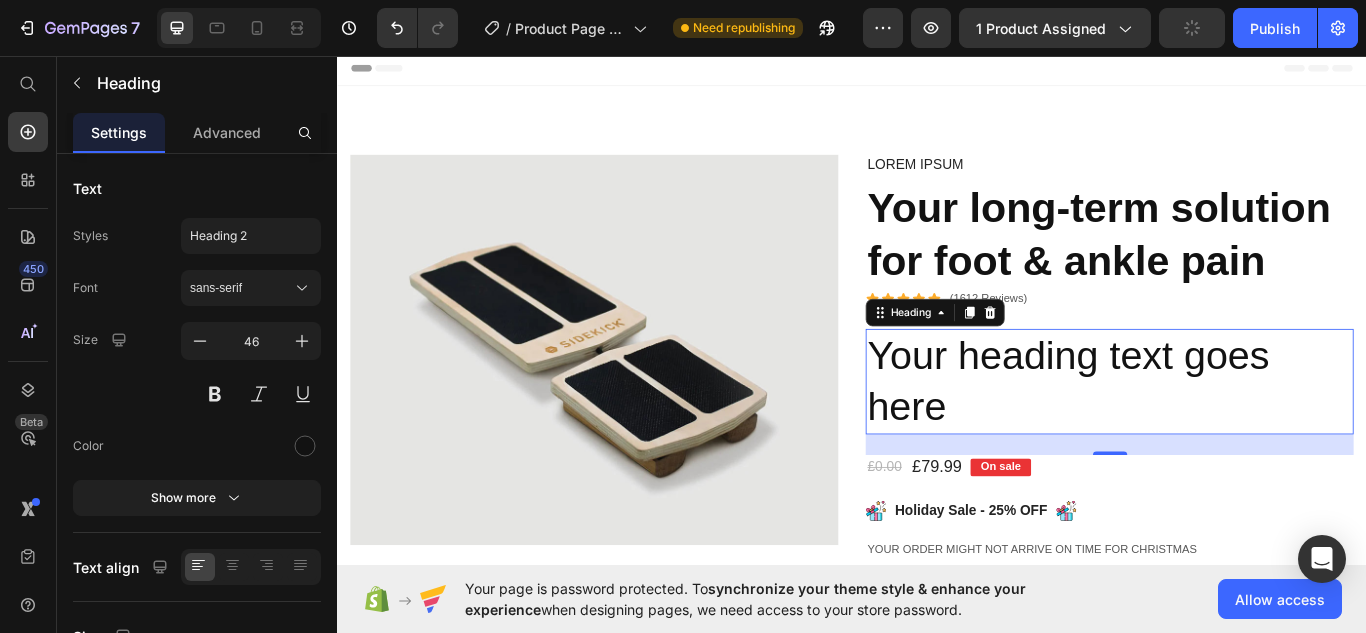 click on "Your heading text goes here" at bounding box center [1237, 437] 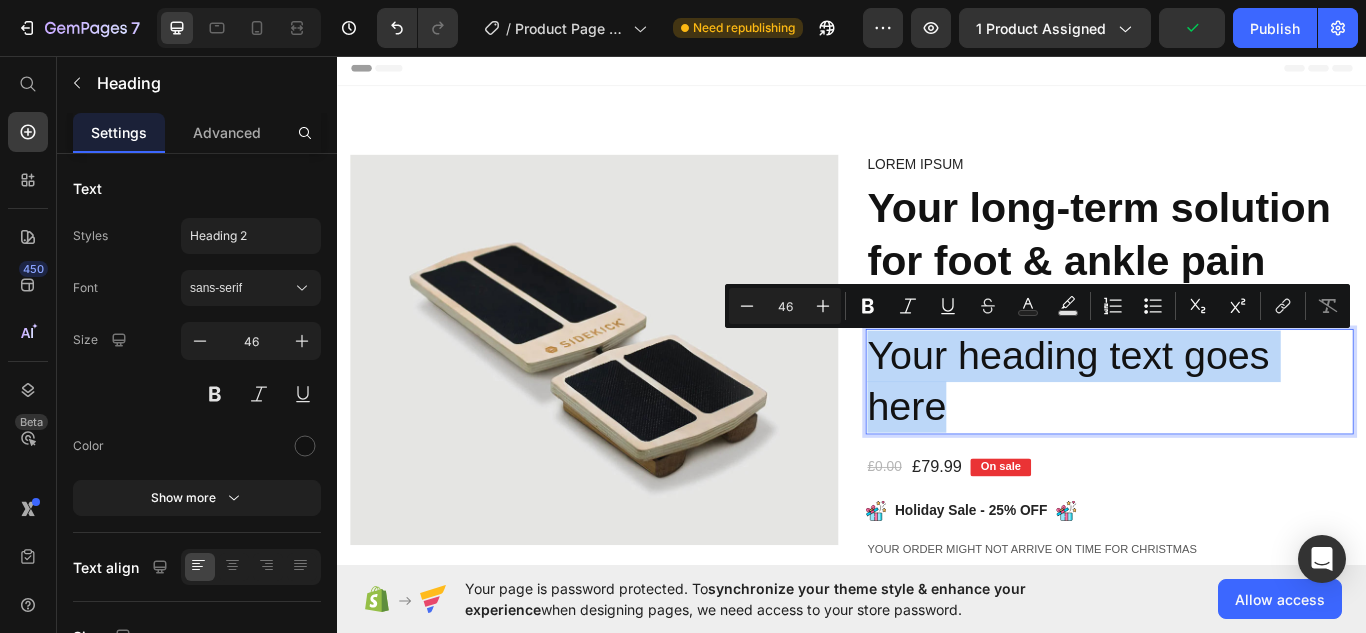 drag, startPoint x: 1047, startPoint y: 468, endPoint x: 949, endPoint y: 399, distance: 119.85408 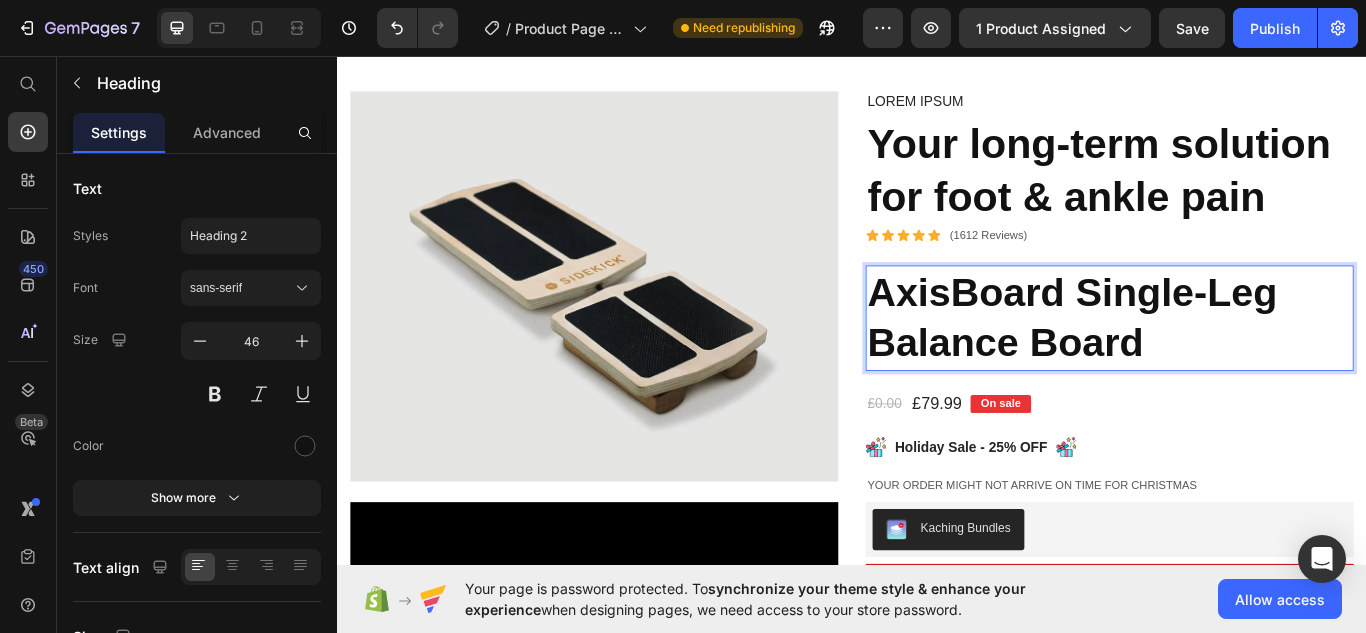 scroll, scrollTop: 26, scrollLeft: 0, axis: vertical 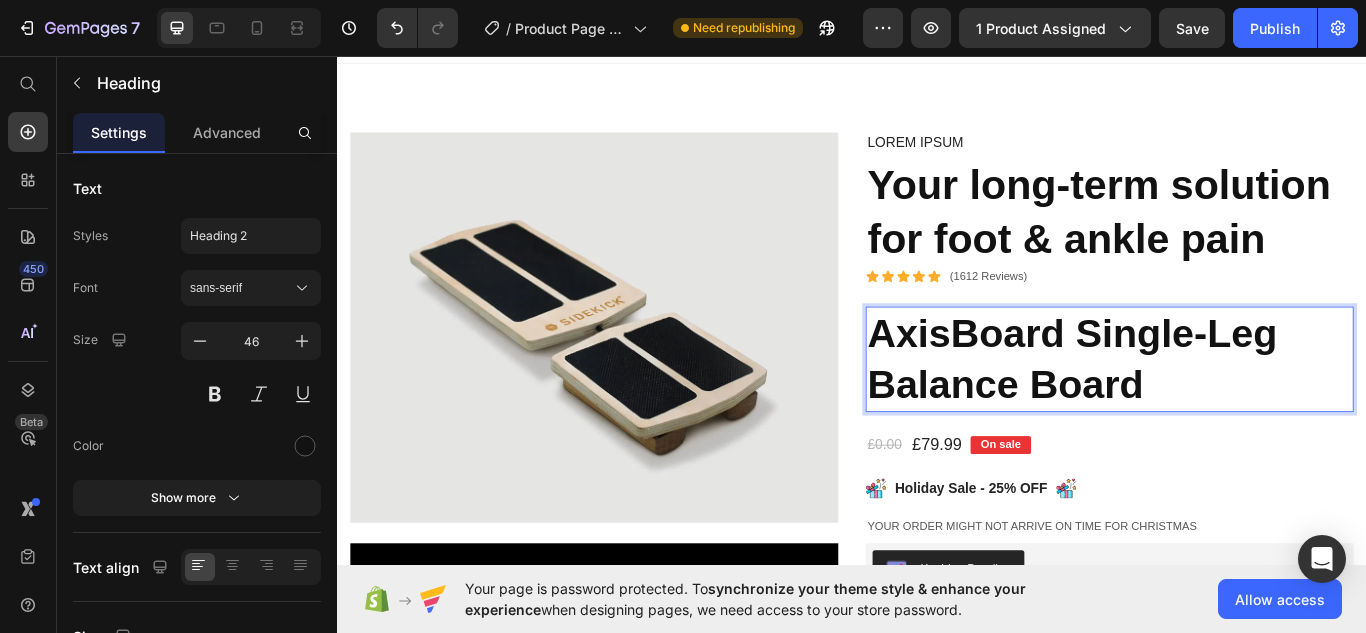 click on "AxisBoard Single-Leg Balance Board" at bounding box center (1194, 410) 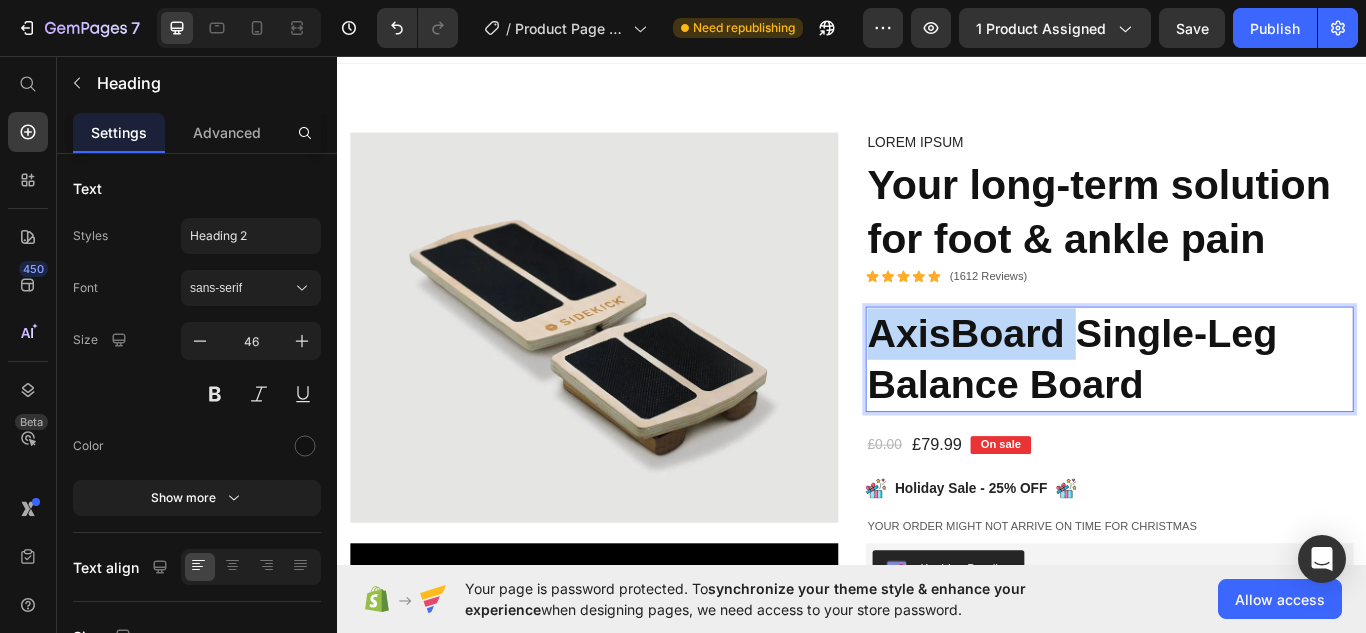 click on "AxisBoard Single-Leg Balance Board" at bounding box center [1194, 410] 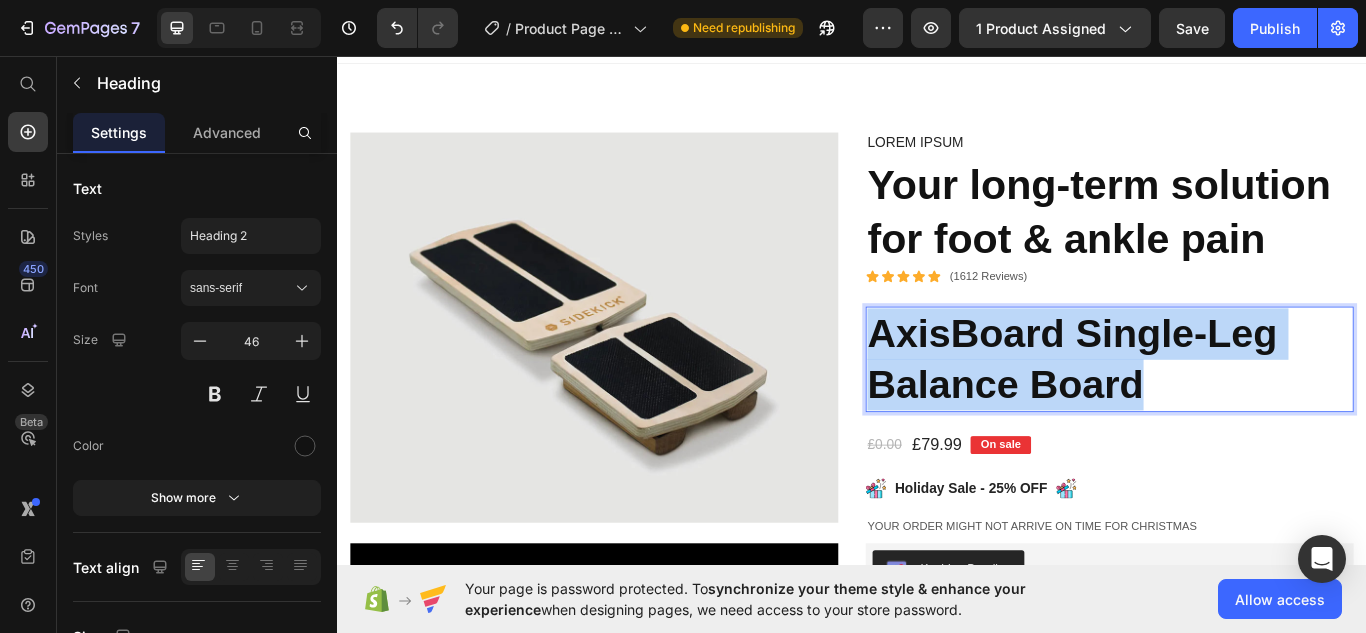 click on "AxisBoard Single-Leg Balance Board" at bounding box center (1194, 410) 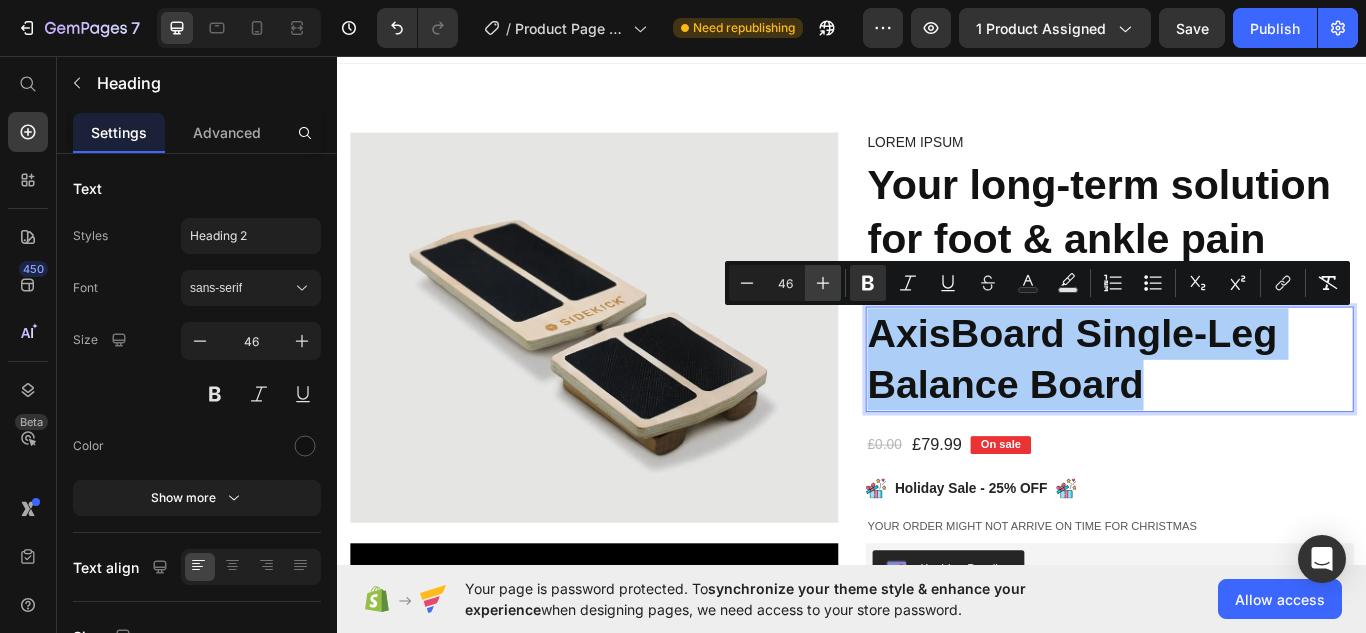 click 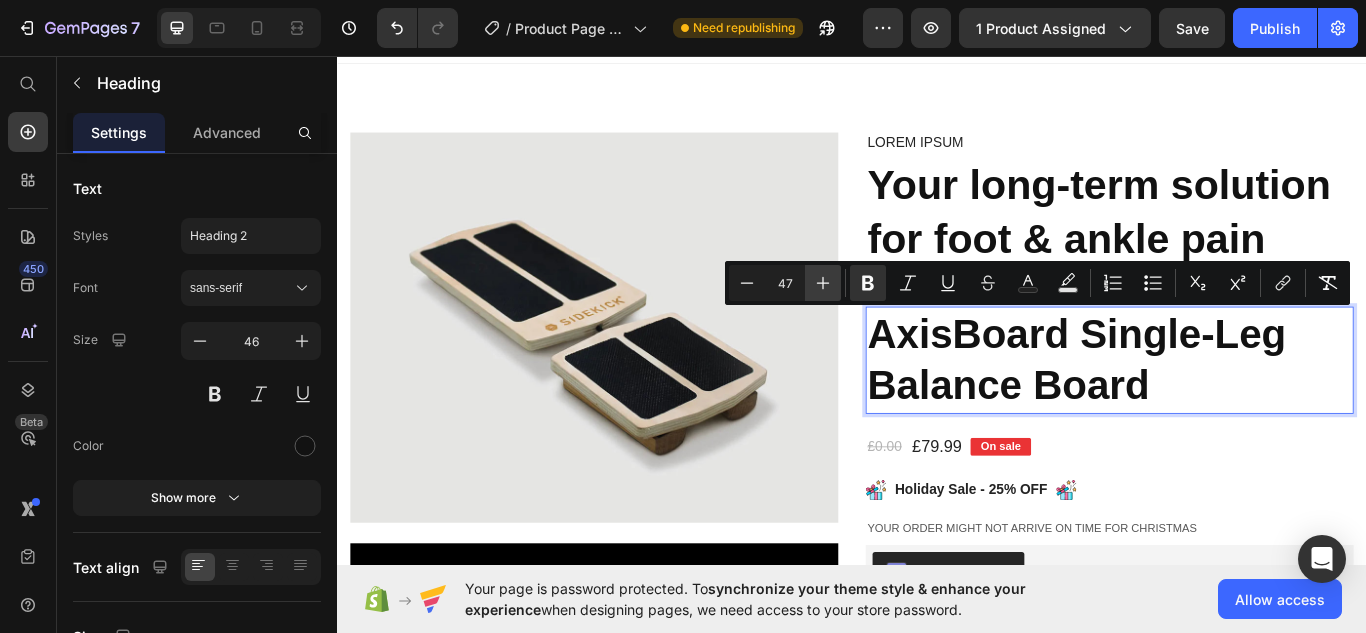 click 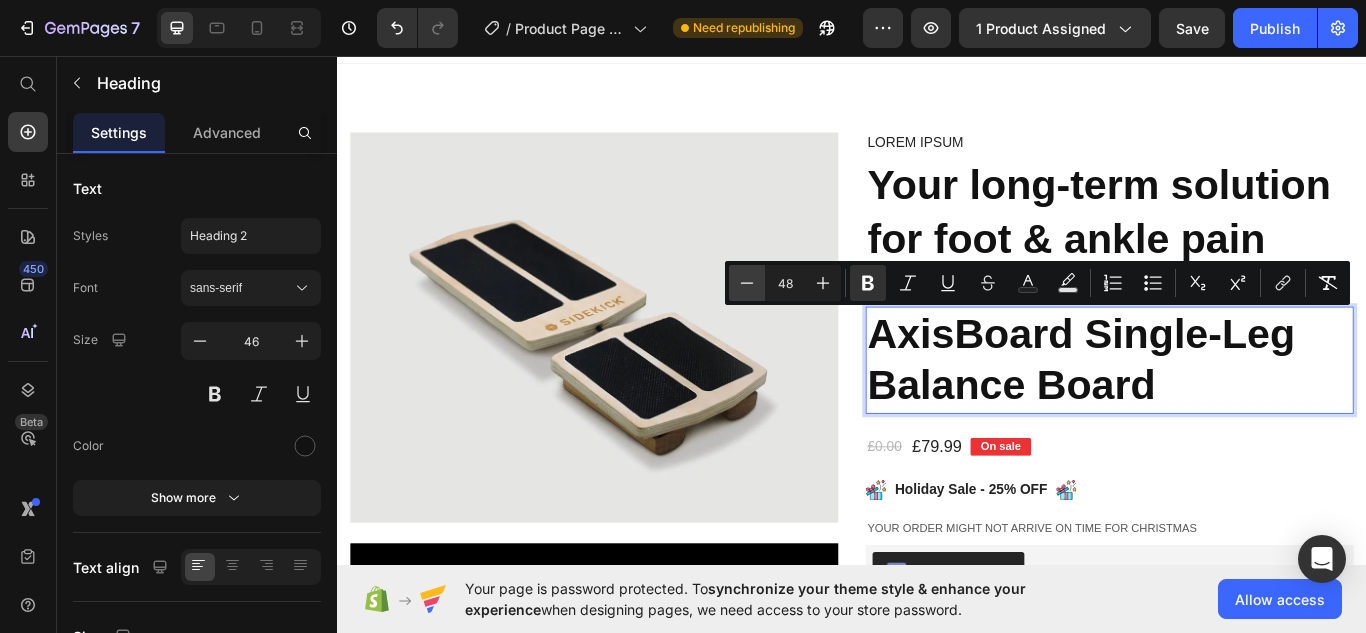 click 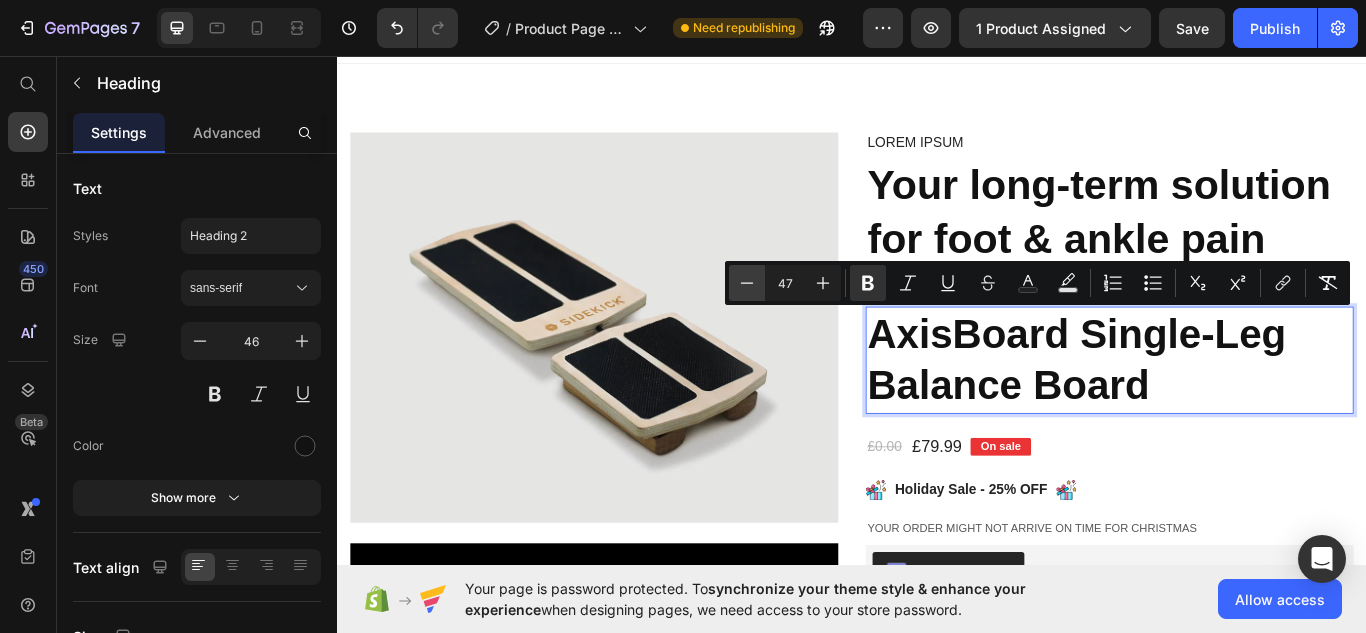 click 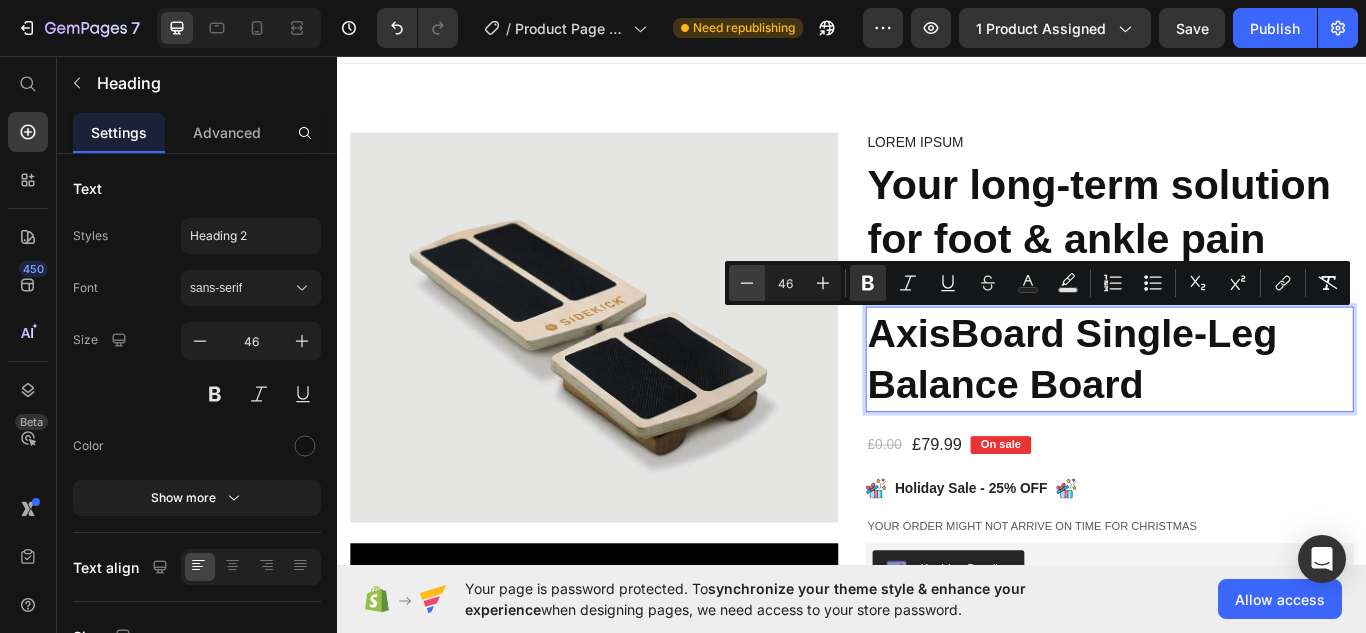 click 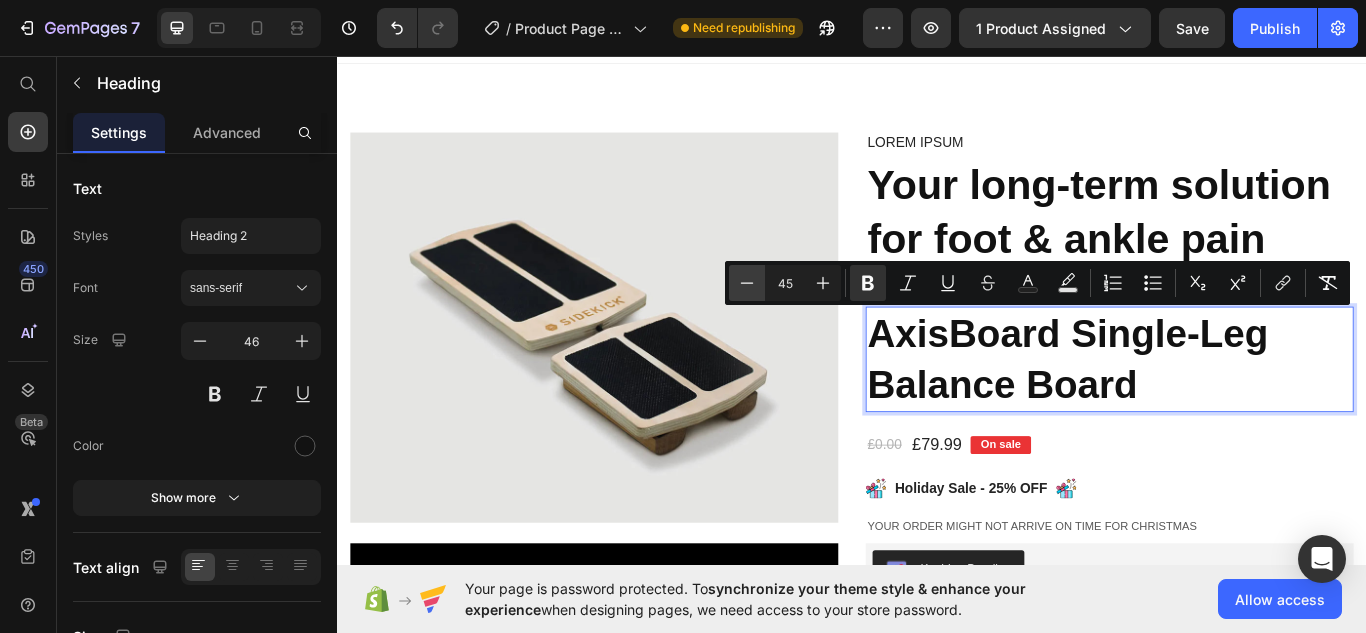 click 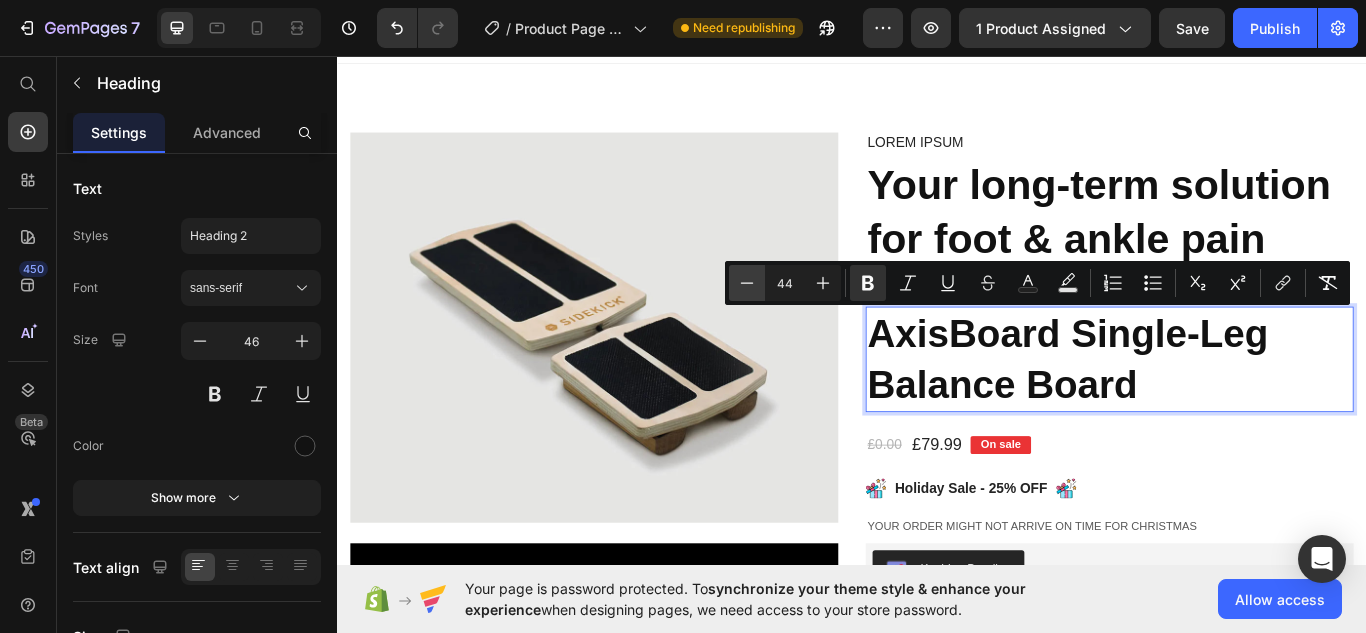 click 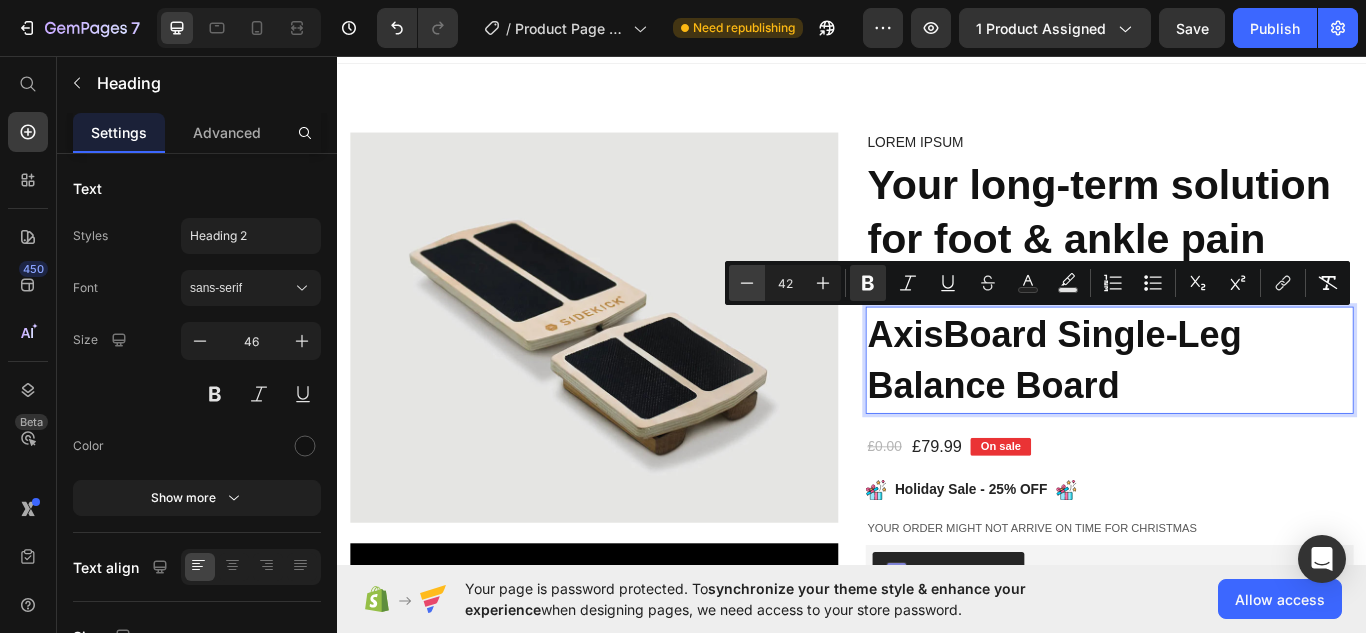 click 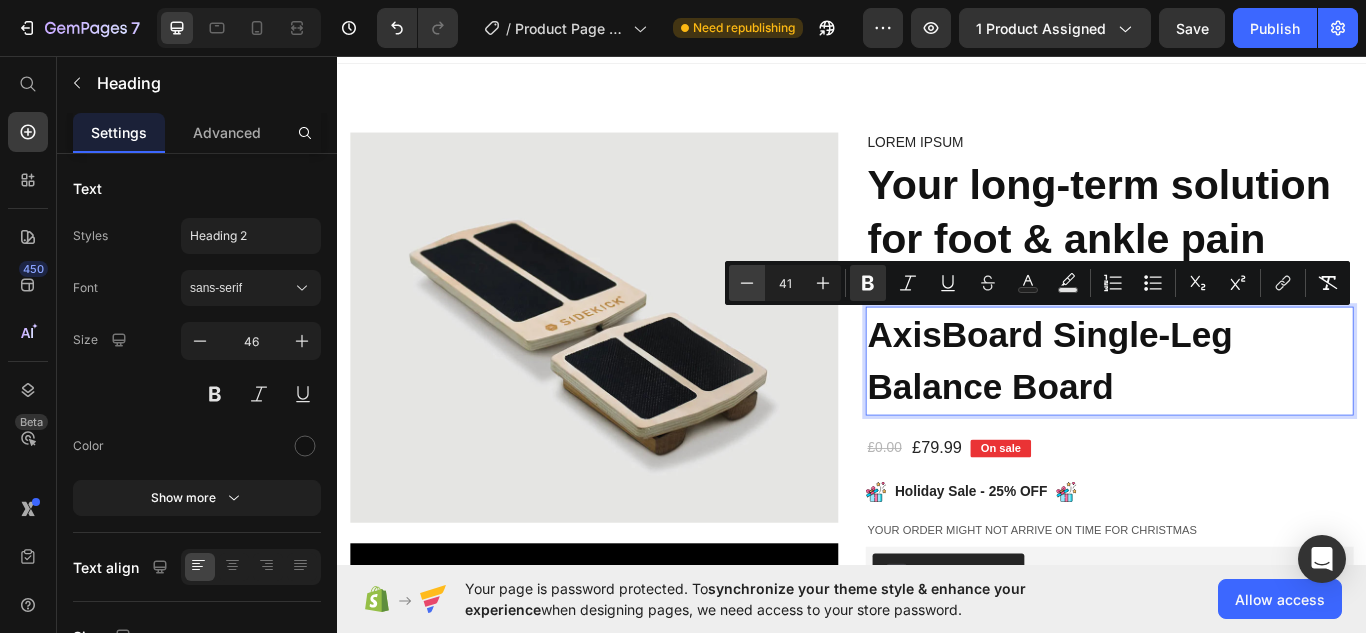 click 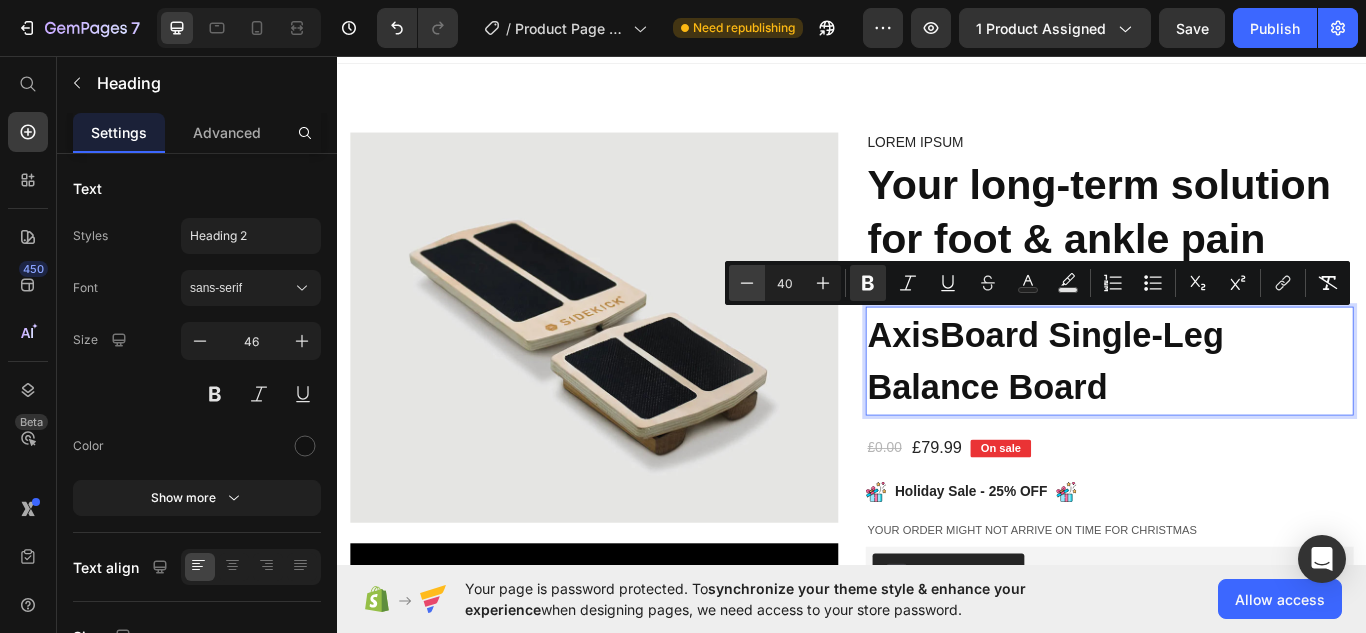 click 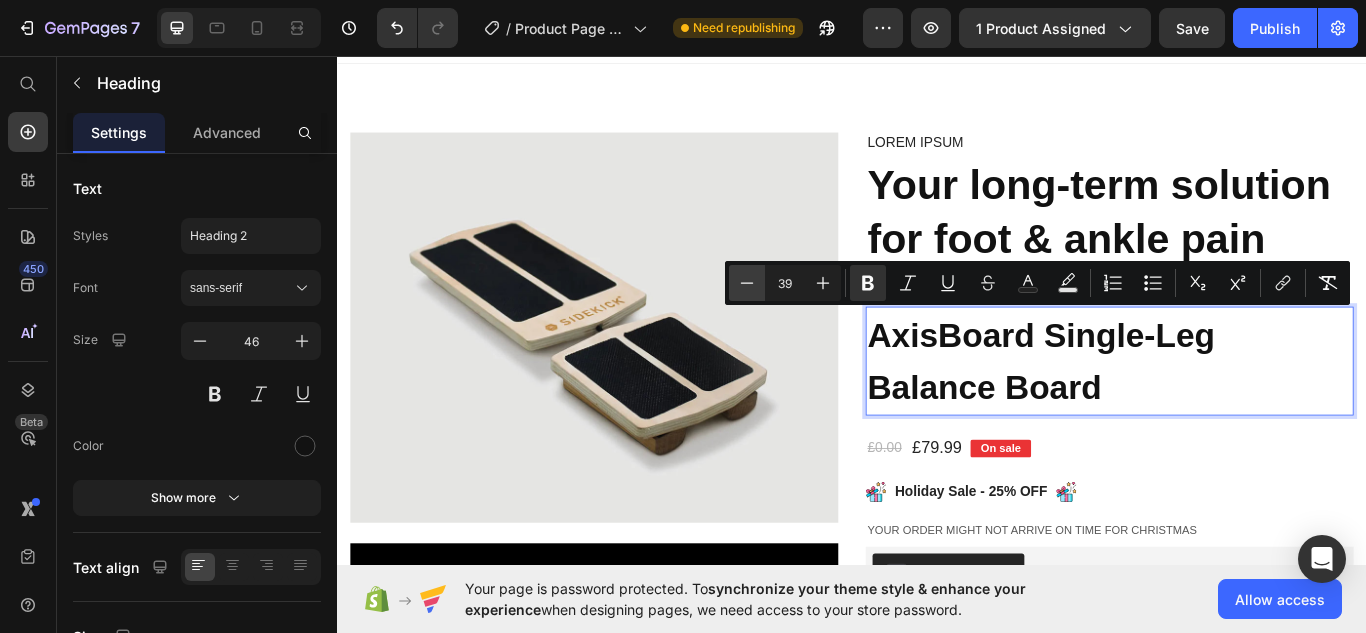 click 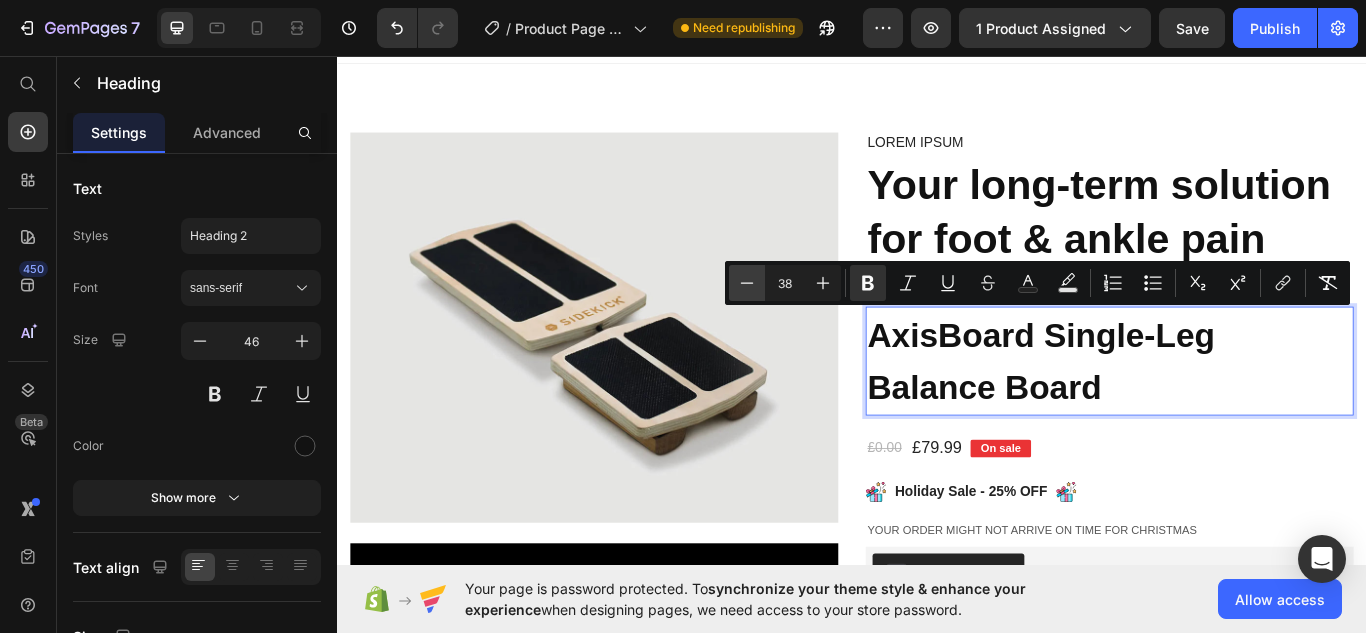 click 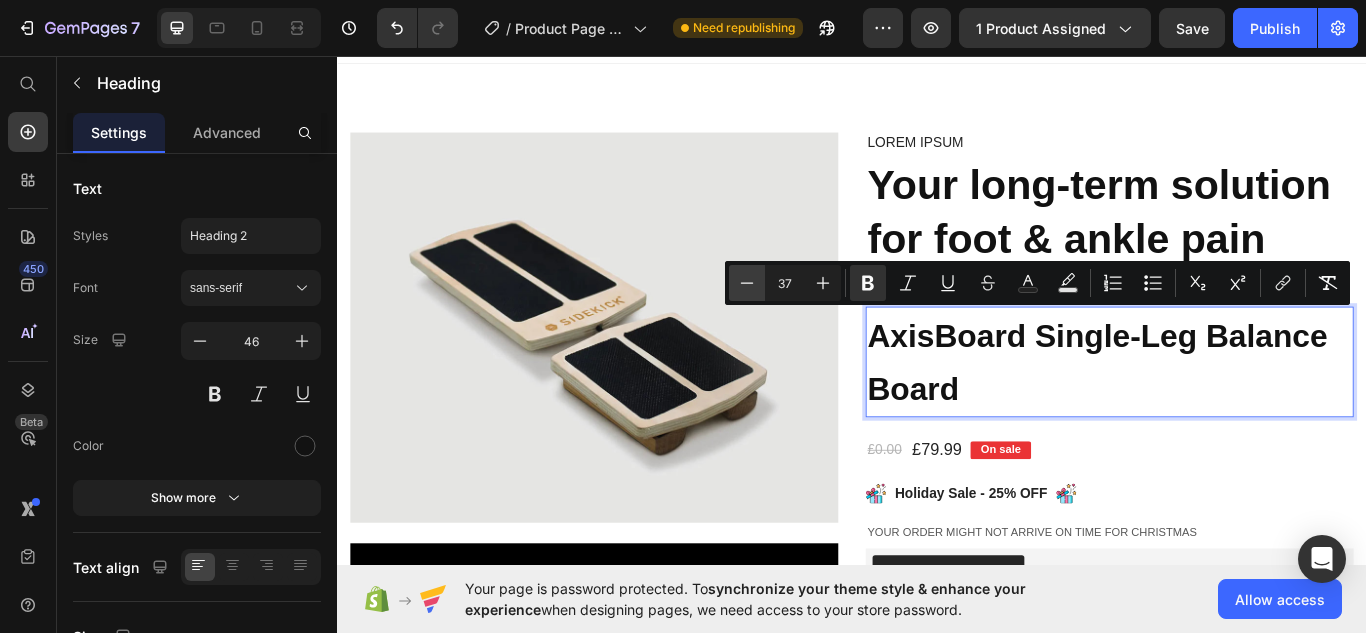 click 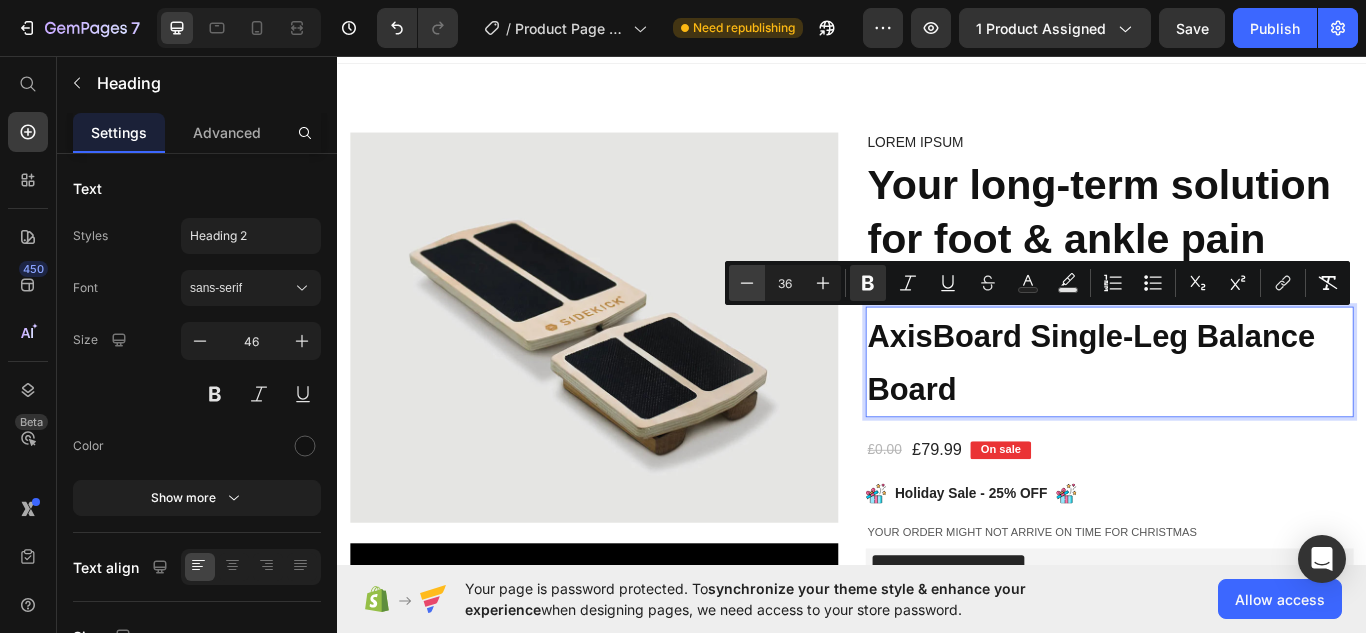 click 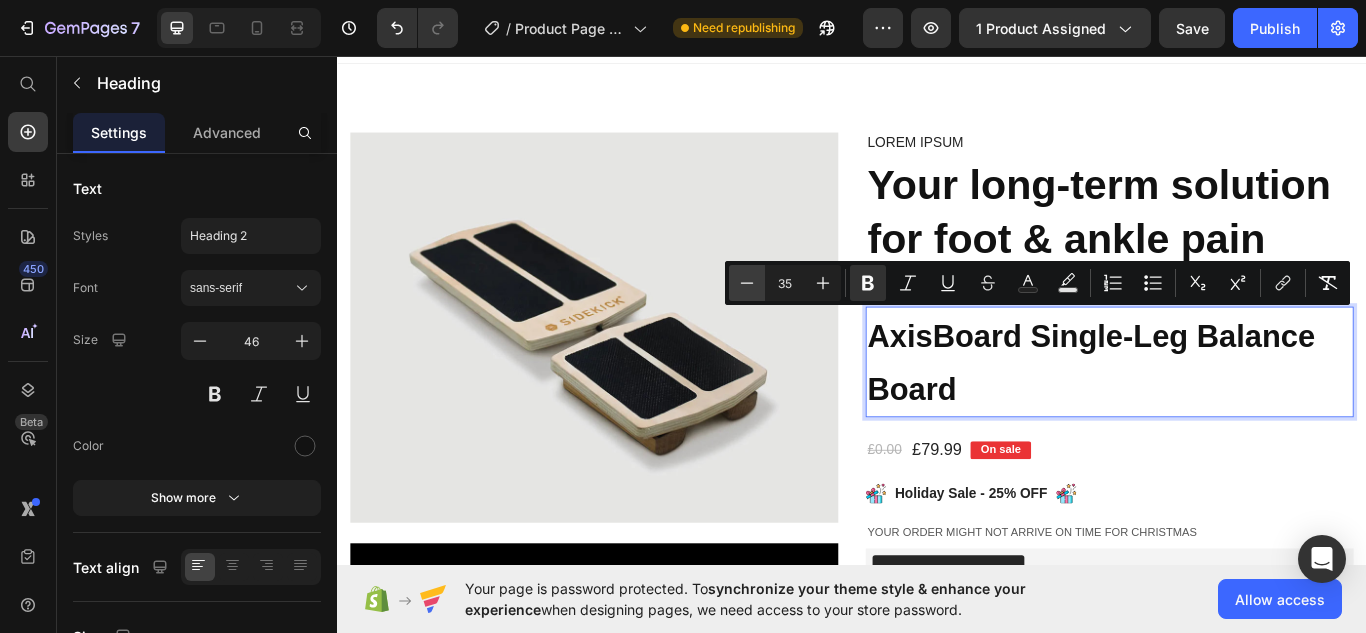 click 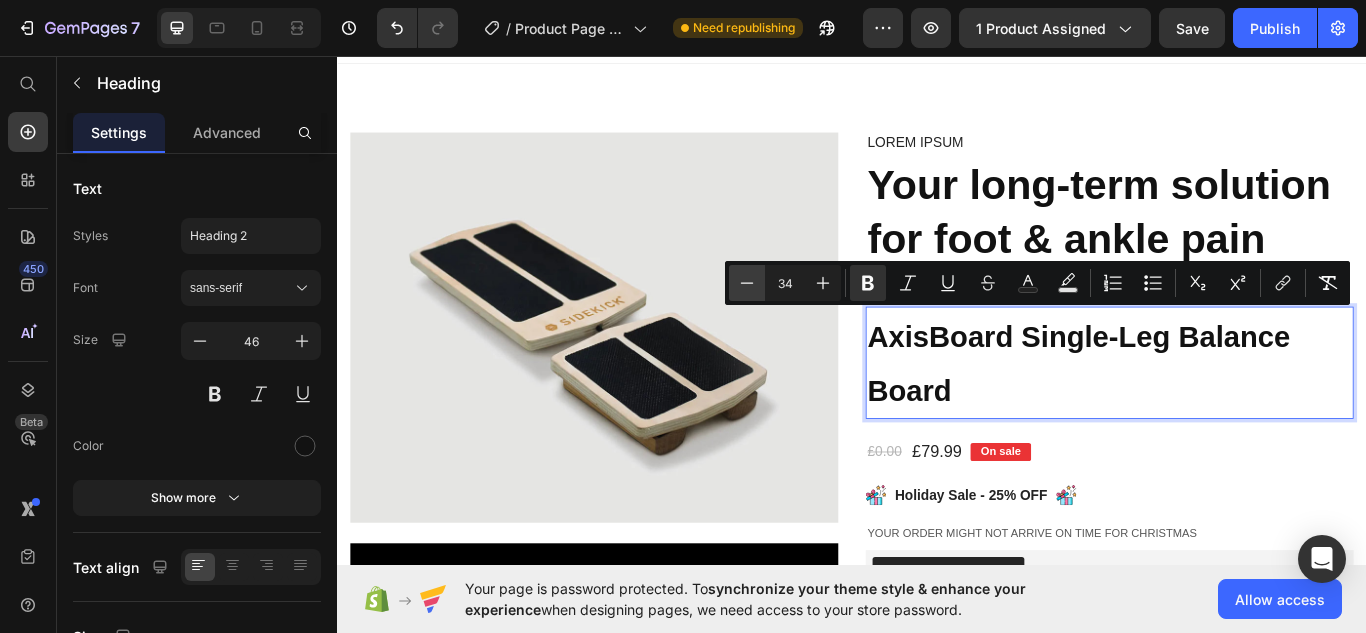 click 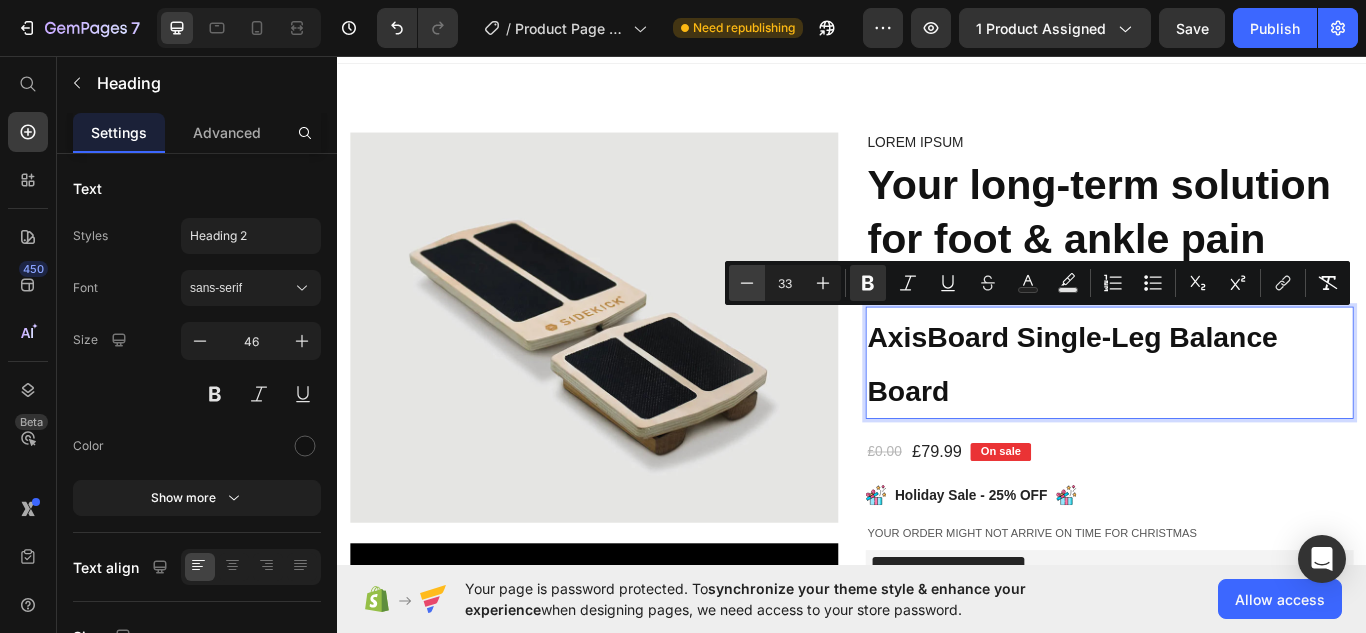 click 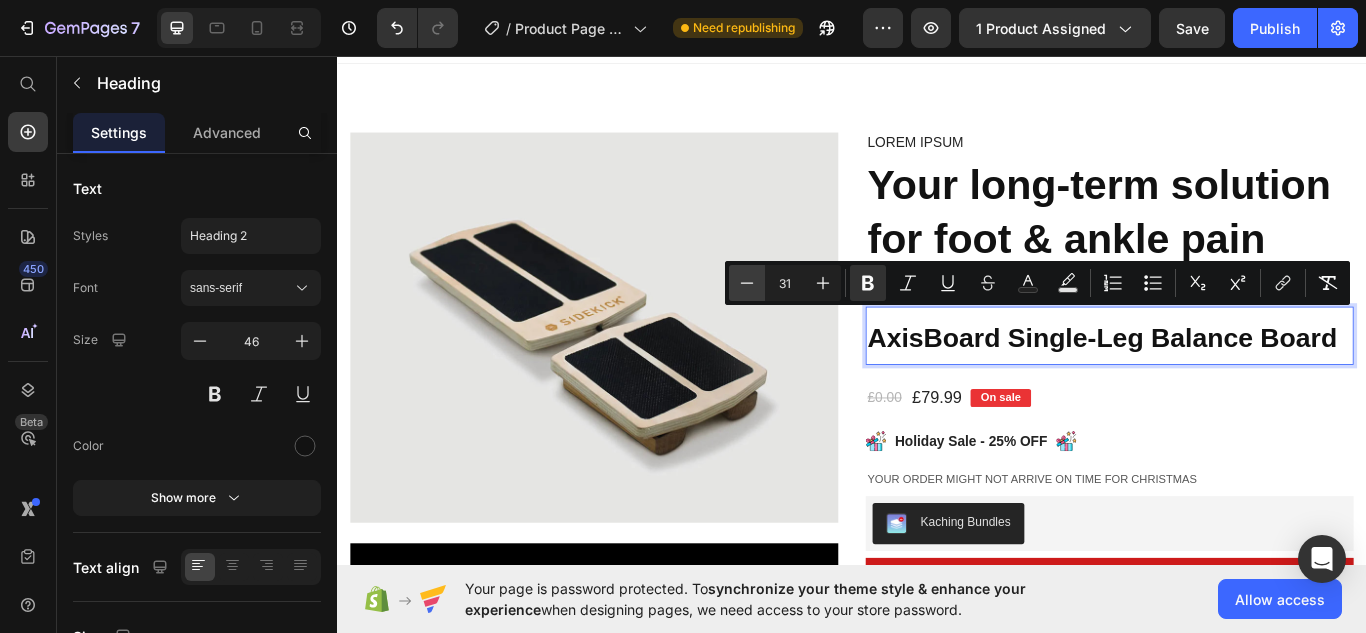 click 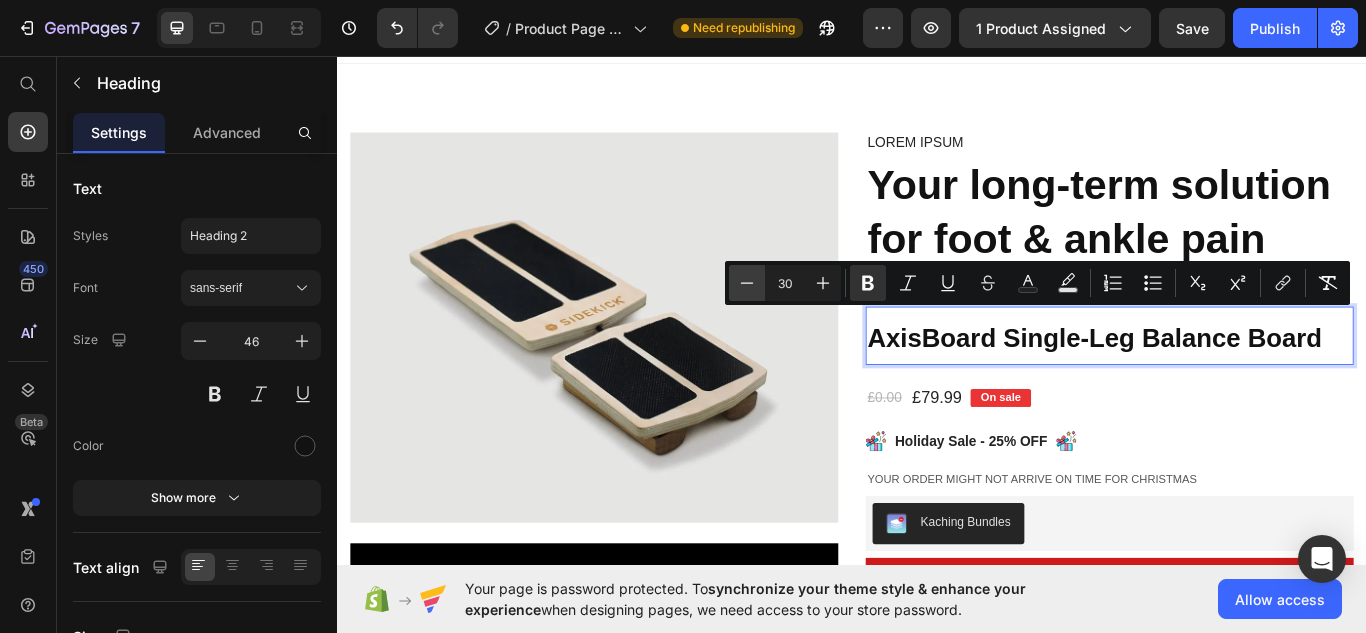 click 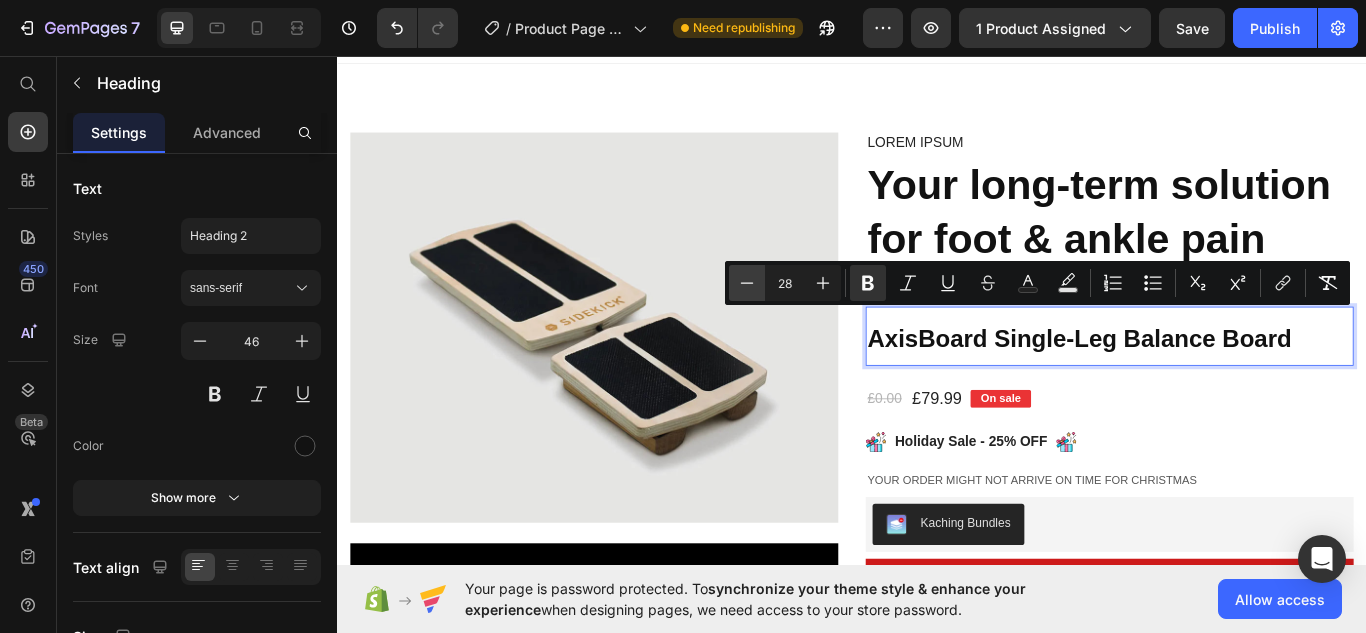 click 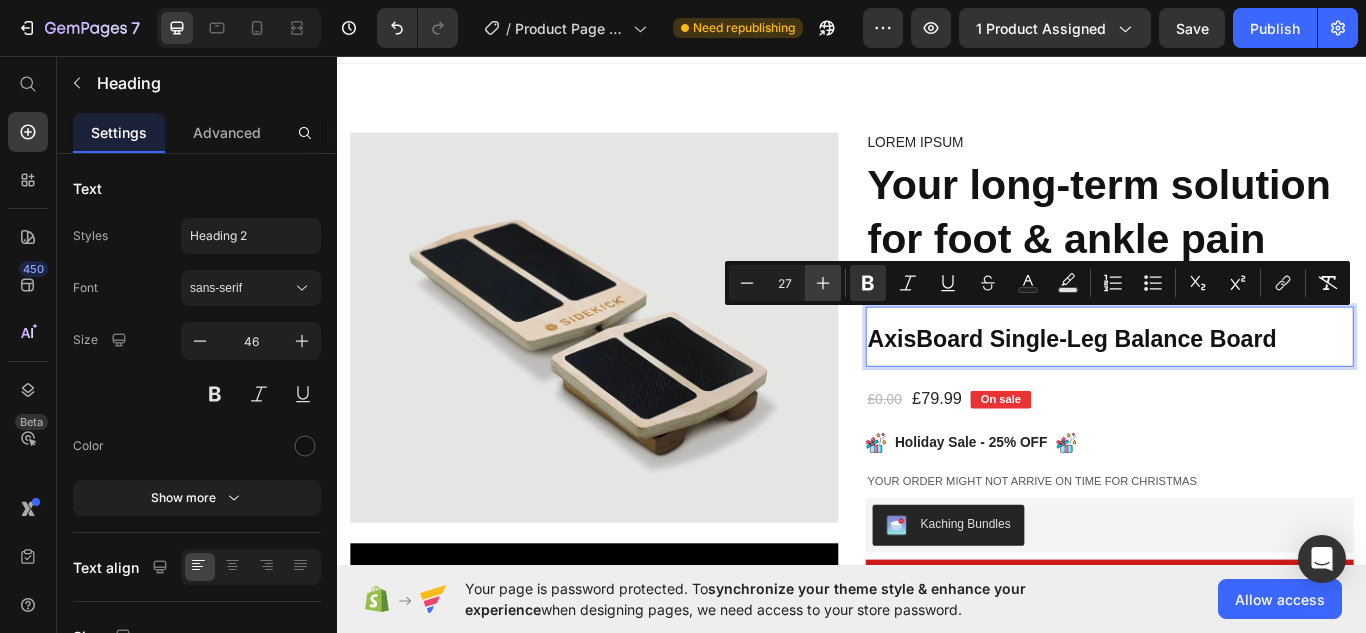 click 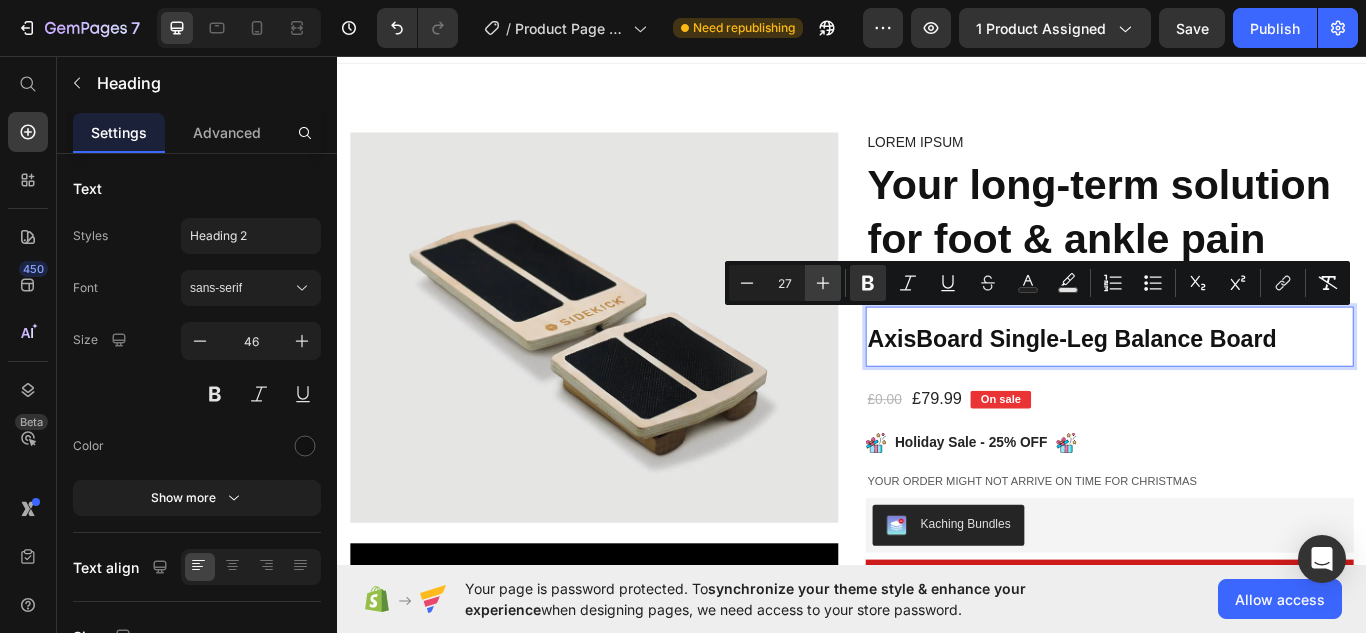 type on "28" 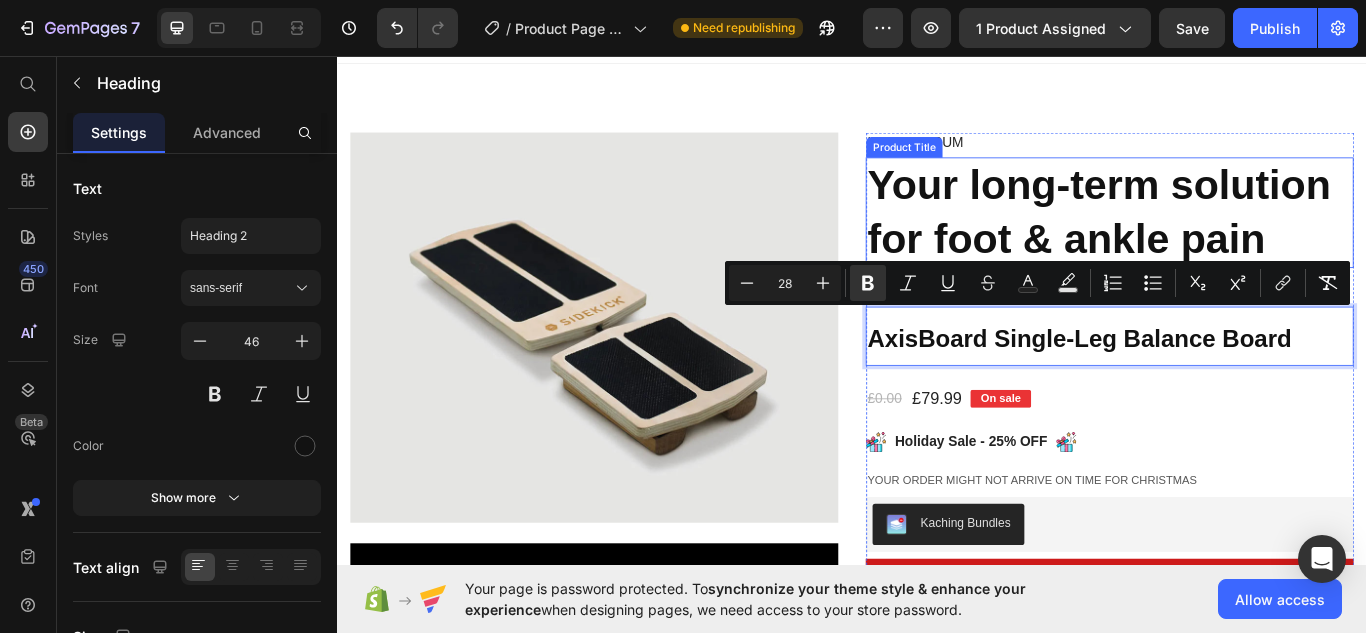 click on "Your long-term solution for foot & ankle pain" at bounding box center (1237, 239) 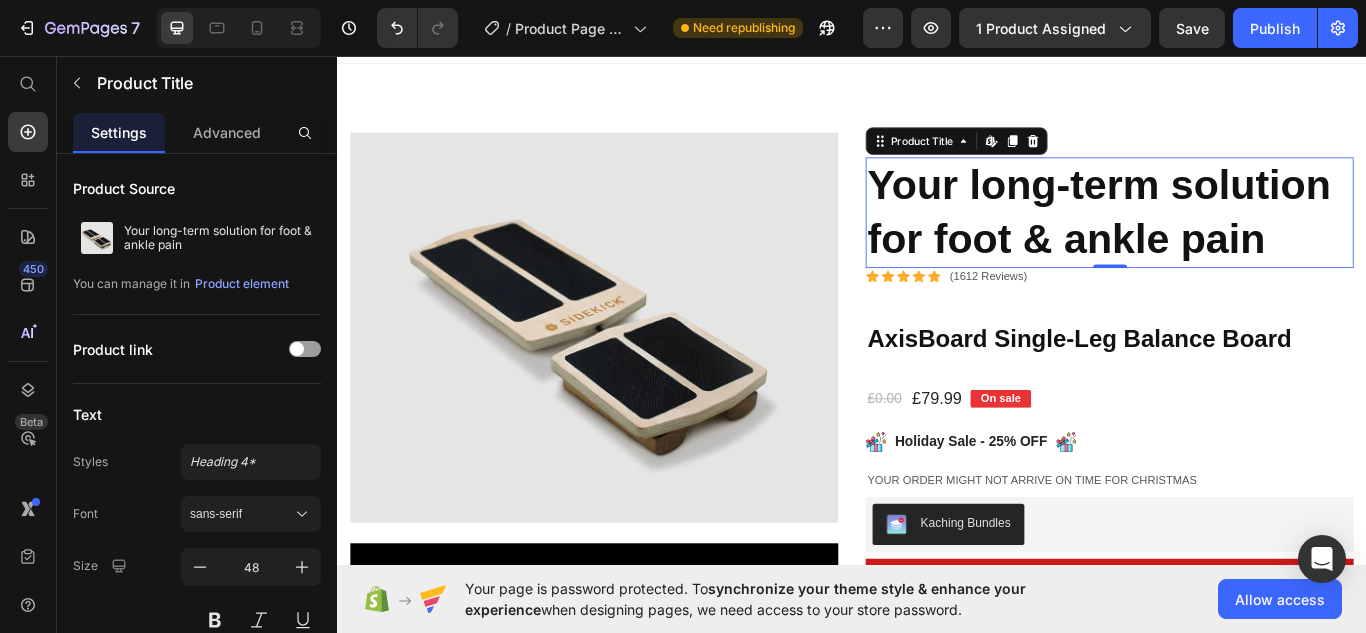 click on "Your long-term solution for foot & ankle pain" at bounding box center [1237, 239] 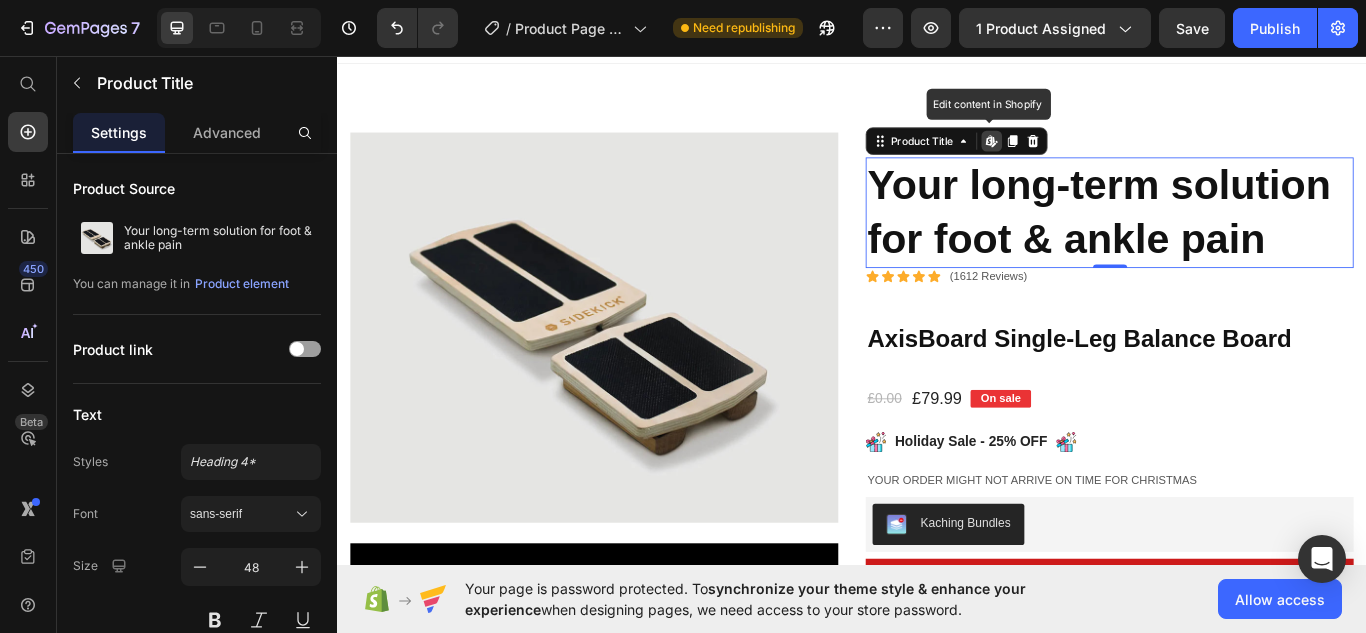 click on "Your long-term solution for foot & ankle pain" at bounding box center [1237, 239] 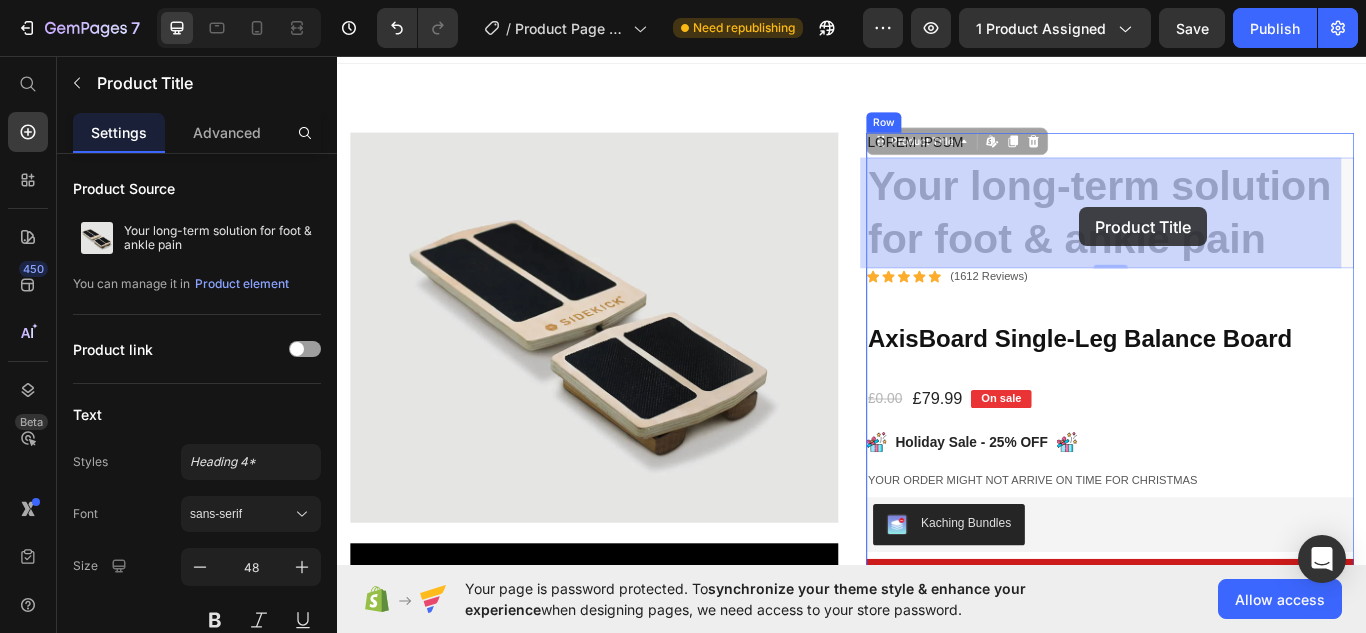 drag, startPoint x: 964, startPoint y: 197, endPoint x: 1160, endPoint y: 258, distance: 205.273 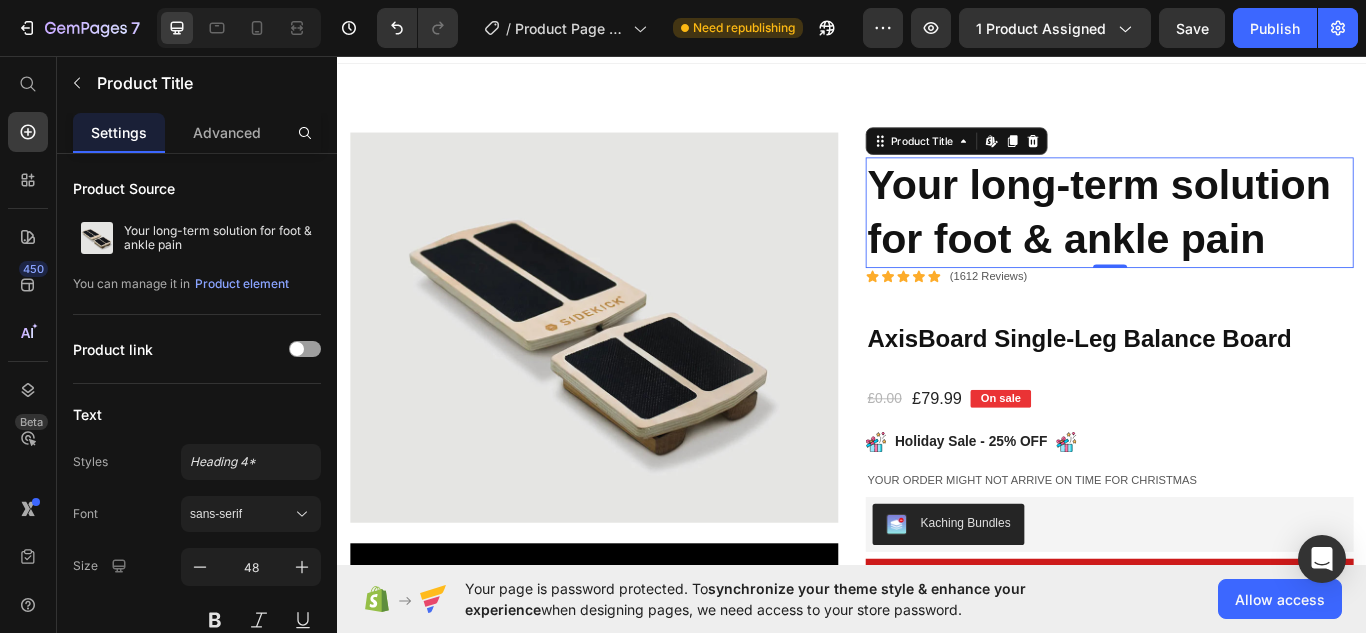 click on "Your long-term solution for foot & ankle pain" at bounding box center [1237, 239] 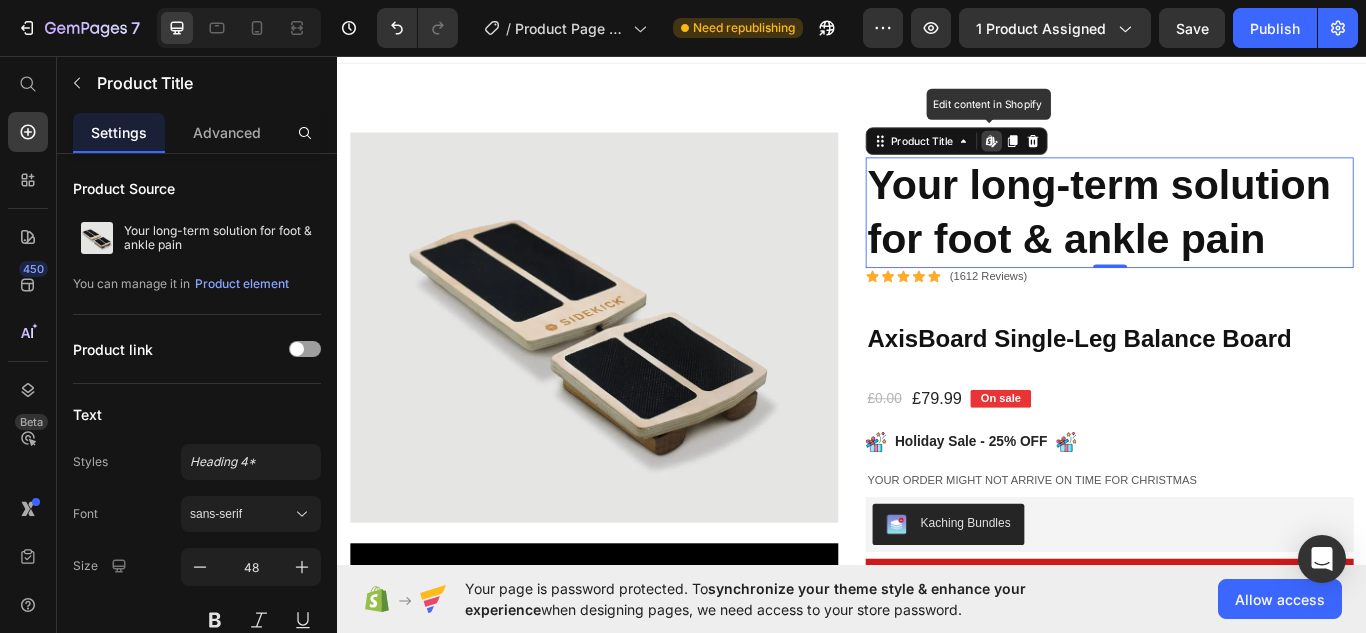 click on "Your long-term solution for foot & ankle pain" at bounding box center [1237, 239] 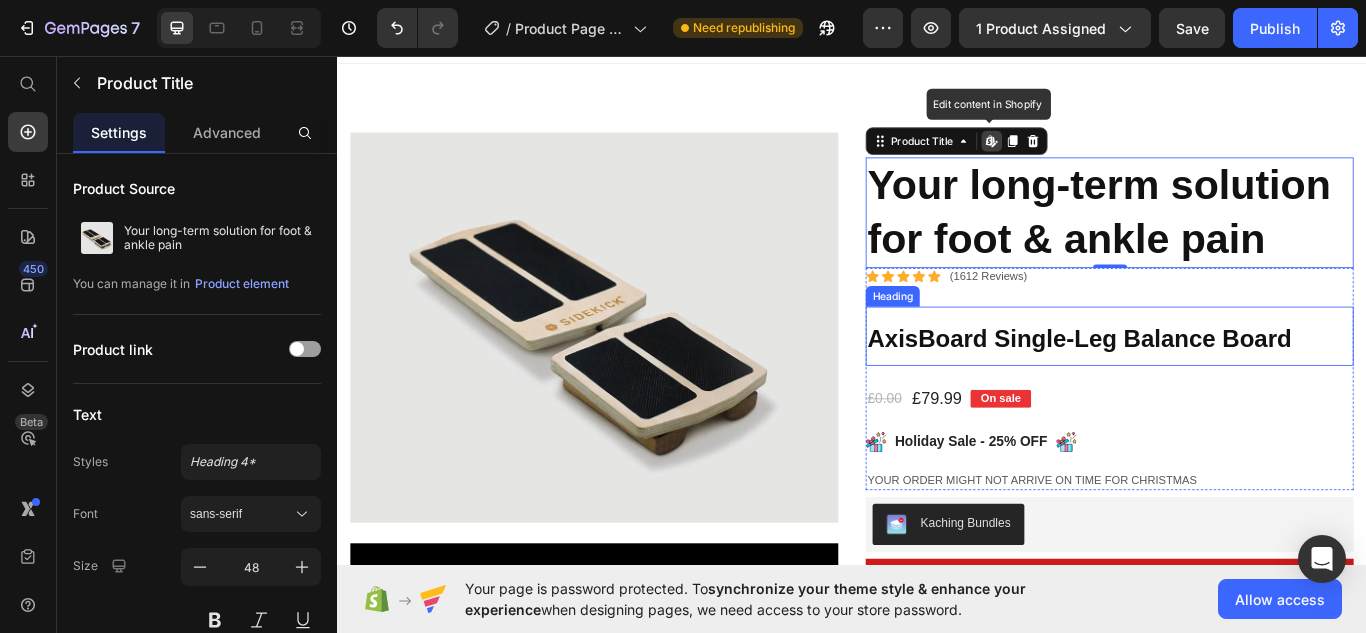 click on "AxisBoard Single-Leg Balance Board" at bounding box center (1202, 386) 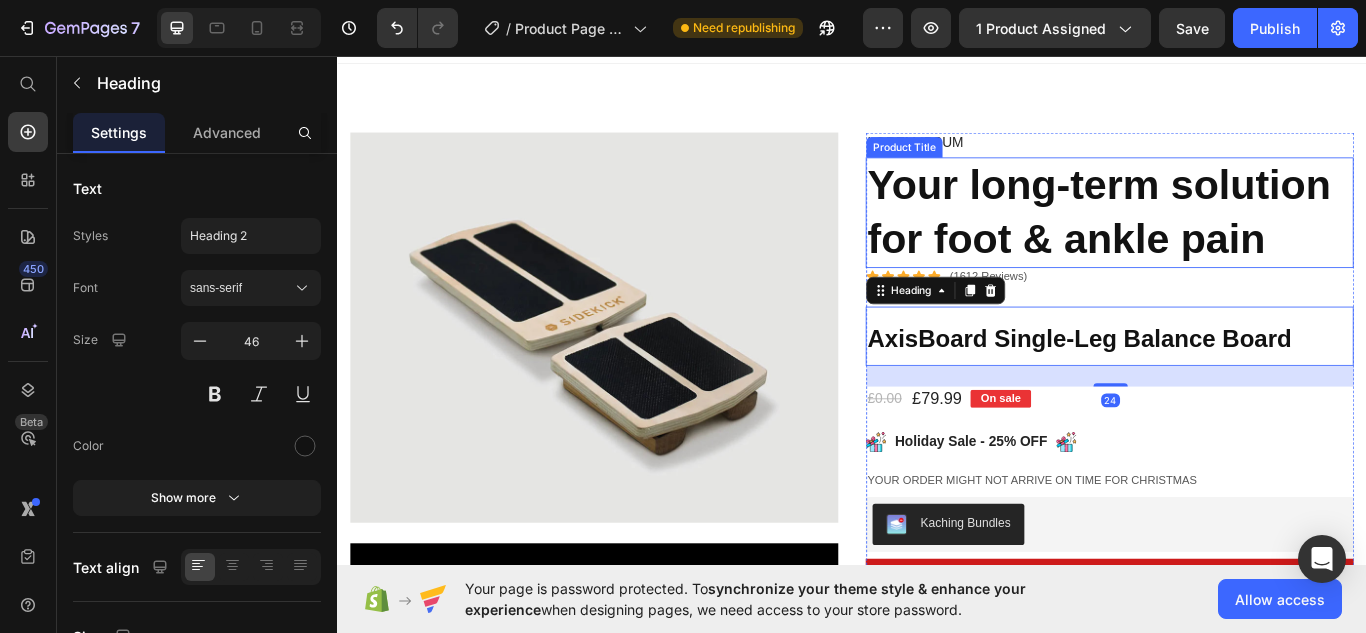 click on "Your long-term solution for foot & ankle pain" at bounding box center (1237, 239) 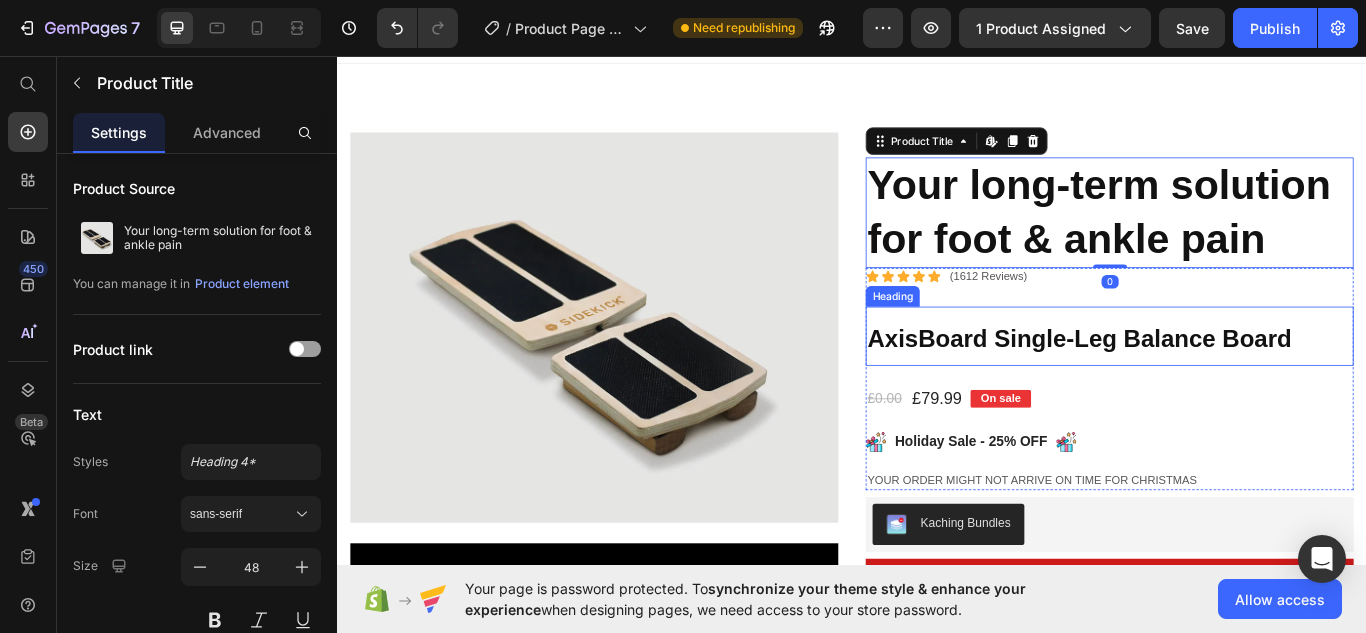 click on "AxisBoard Single-Leg Balance Board" at bounding box center (1202, 386) 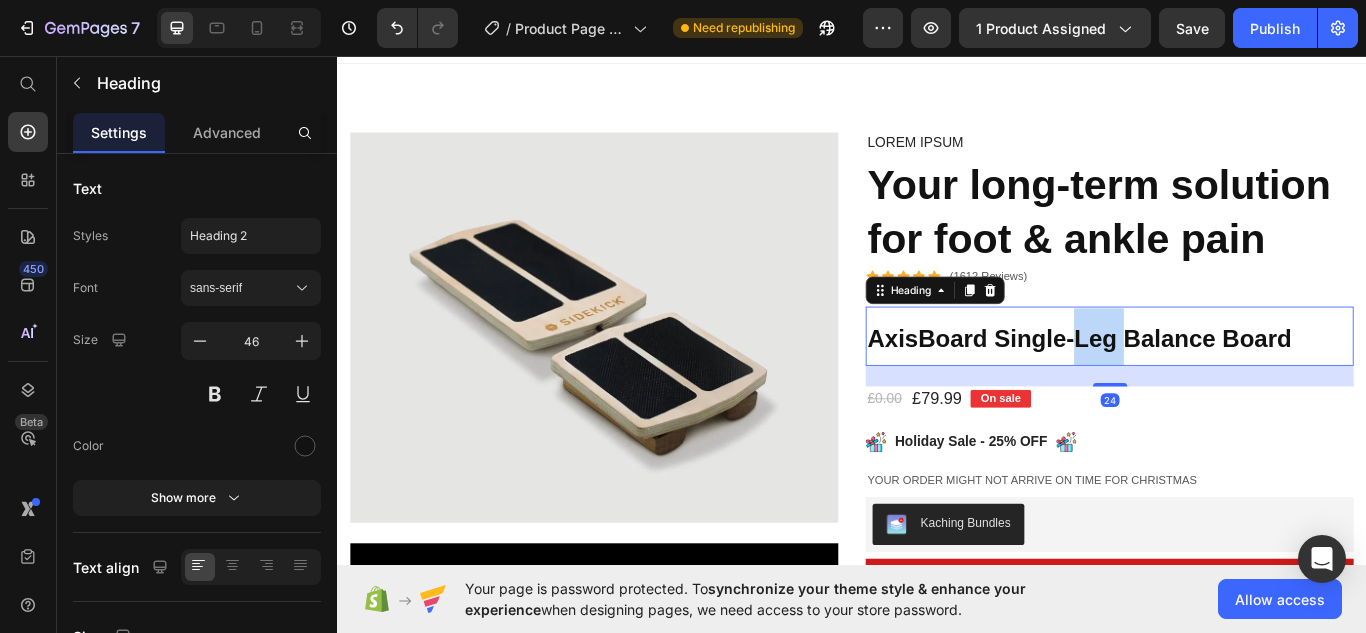 click on "AxisBoard Single-Leg Balance Board" at bounding box center (1202, 386) 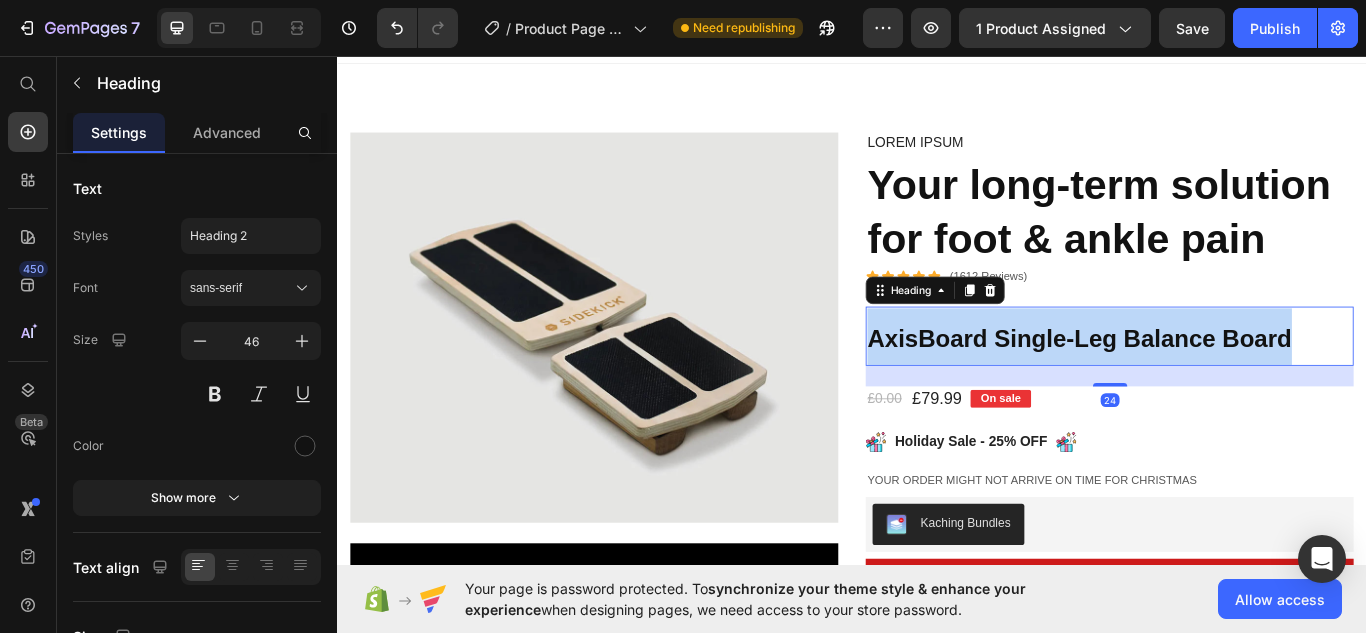 click on "AxisBoard Single-Leg Balance Board" at bounding box center (1202, 386) 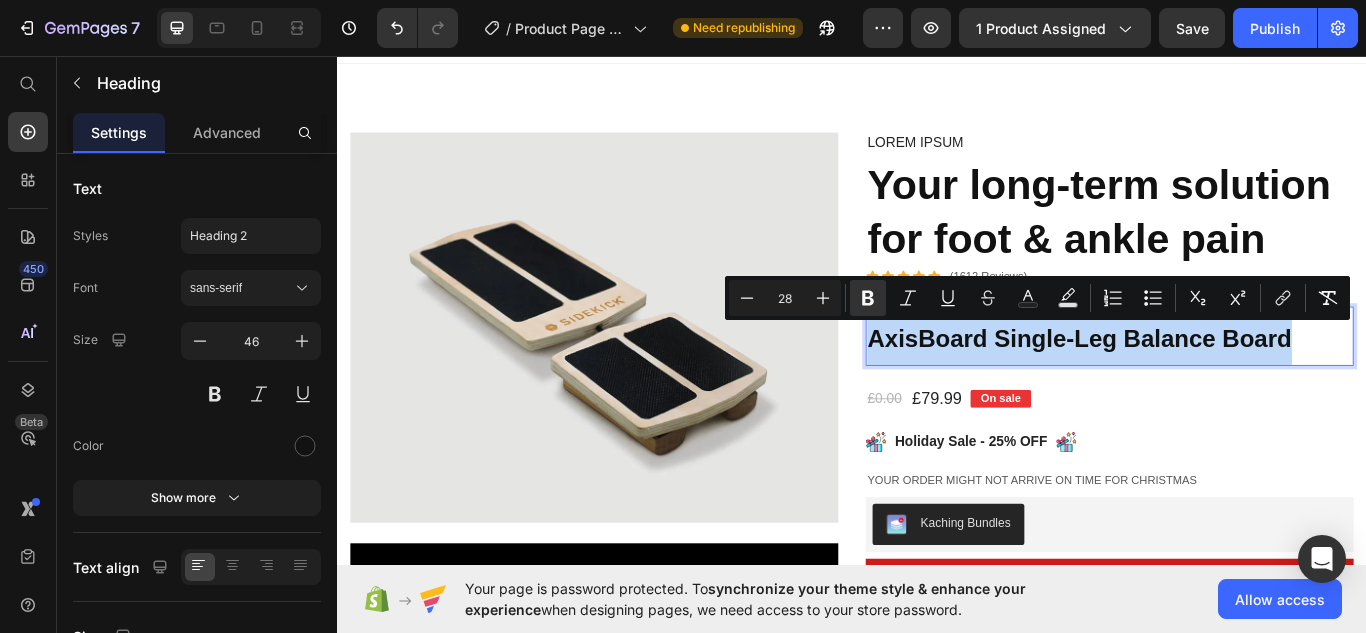 click on "AxisBoard Single-Leg Balance Board" at bounding box center (1202, 386) 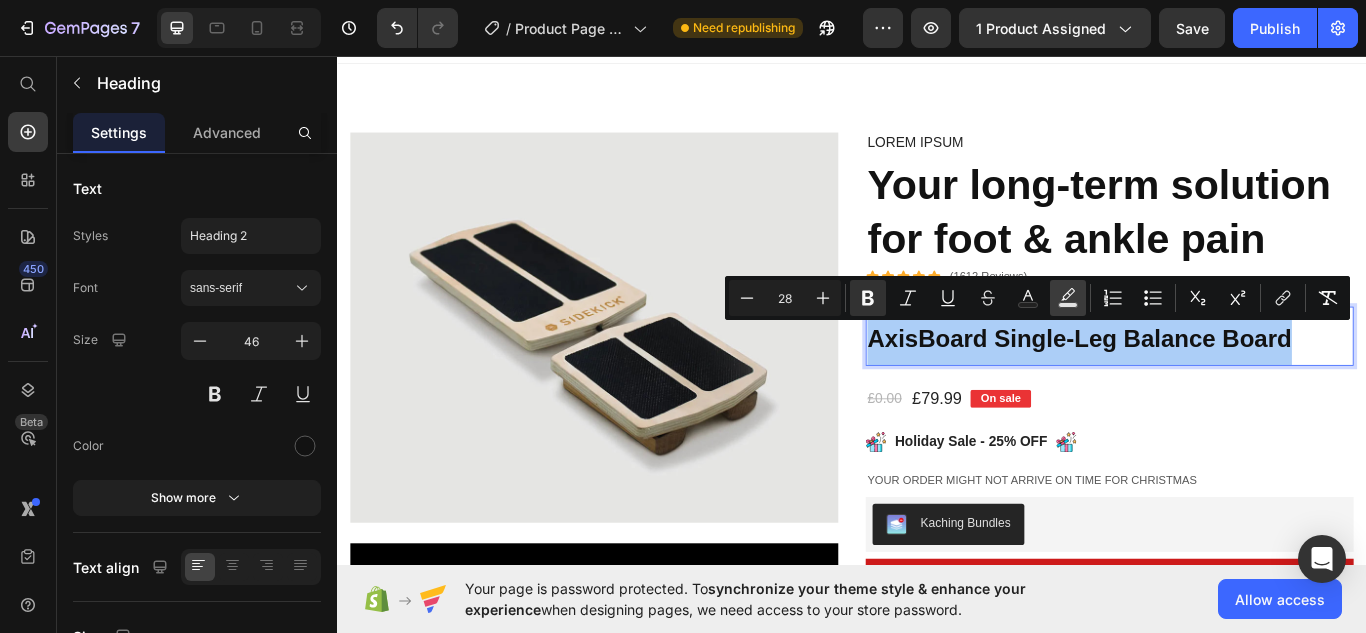 click 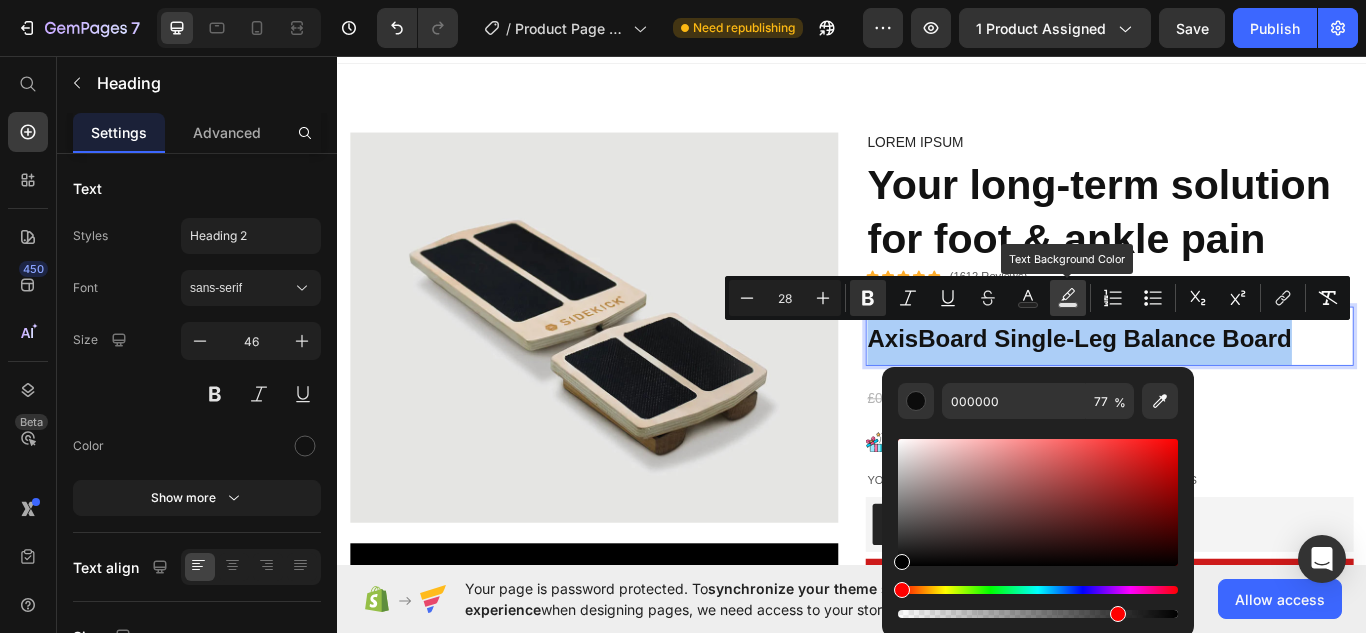 click 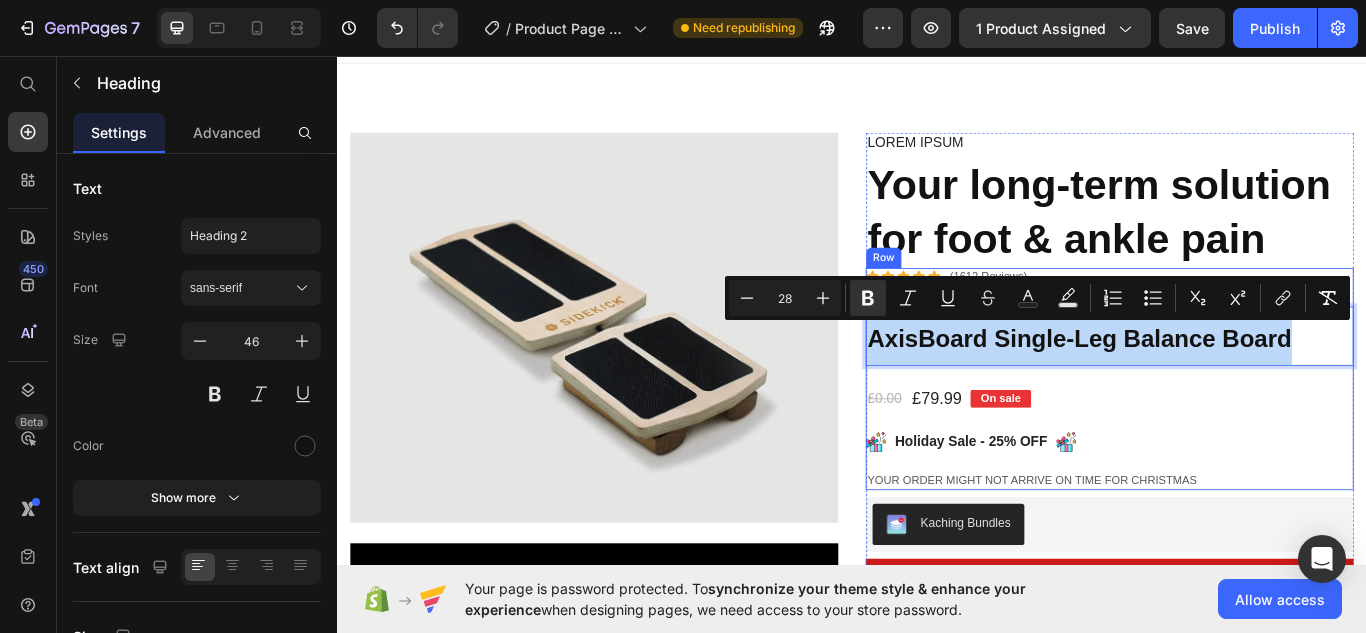 click on "Holiday Sale - 25% OFF" at bounding box center (1076, 507) 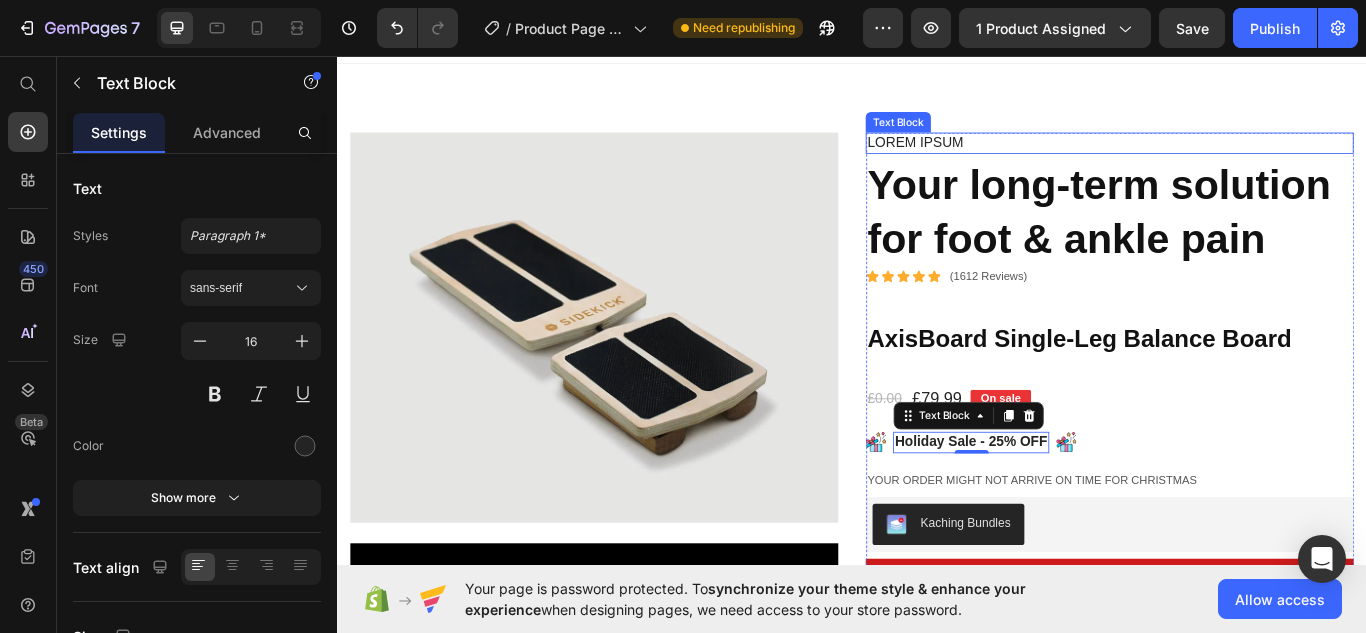 click on "Lorem ipsum" at bounding box center [1237, 158] 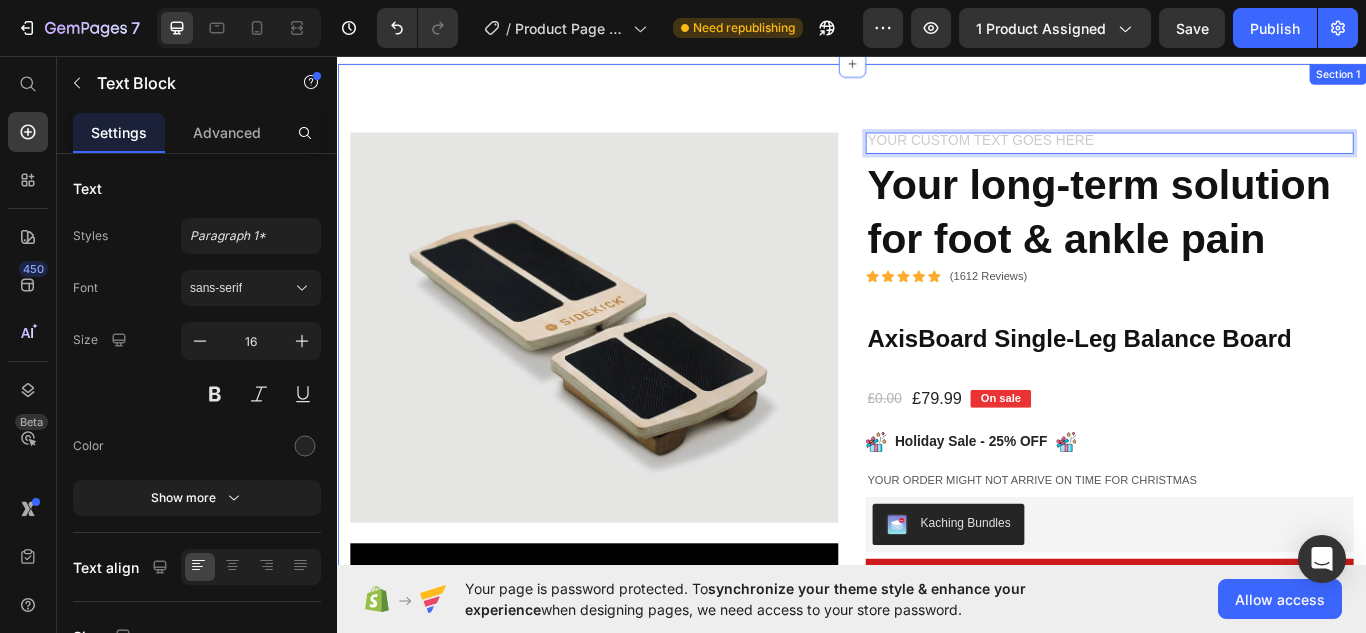 click on "Image Video Image Image Row
Drop element here
Drop element here Row
Drop element here
Drop element here Row
Drop element here
Drop element here Row Row Product Images [PERSON_NAME] Text Block Icon Icon Icon Icon Icon Icon List Row “At vero eos et accusamus et iusto odio dignissimos ducimus qui blanditiis praesentium voluptatum deleniti atque corrupti quos [PERSON_NAME]“ Text Block Row [PERSON_NAME] Text Block Icon Icon Icon Icon Icon Icon List Row Lorem ipsum dolor sit amet, consectetur adipiscing elit, sed do eiusmod tempor incididunt ut labore et dolore magna aliqua. Text Block Row Carousel Text Block   4 Your long-term solution for foot & ankle pain Product Title Icon Icon Icon Icon Icon Icon List (1612 Reviews) Text Block Row ⁠⁠⁠⁠⁠⁠⁠ AxisBoard Single-Leg Balance Board Heading £0.00 Product Price £79.99 Product Price On sale Text Block Row Image Holiday Sale - 25% OFF Text Block Image Row Row Row" at bounding box center [937, 936] 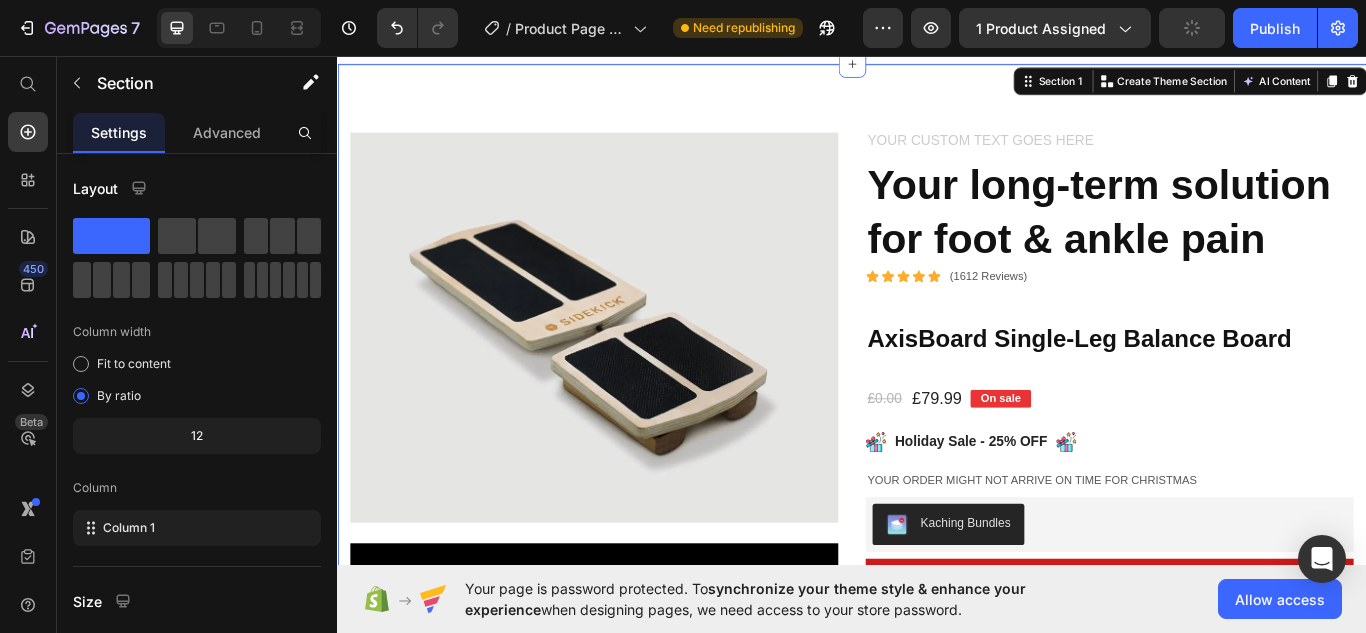 click on "Image Video Image Image Row
Drop element here
Drop element here Row
Drop element here
Drop element here Row
Drop element here
Drop element here Row Row Product Images [PERSON_NAME] Text Block Icon Icon Icon Icon Icon Icon List Row “At vero eos et accusamus et iusto odio dignissimos ducimus qui blanditiis praesentium voluptatum deleniti atque corrupti quos [PERSON_NAME]“ Text Block Row [PERSON_NAME] Text Block Icon Icon Icon Icon Icon Icon List Row Lorem ipsum dolor sit amet, consectetur adipiscing elit, sed do eiusmod tempor incididunt ut labore et dolore magna aliqua. Text Block Row Carousel Text Block Your long-term solution for foot & ankle pain Product Title Icon Icon Icon Icon Icon Icon List (1612 Reviews) Text Block Row ⁠⁠⁠⁠⁠⁠⁠ AxisBoard Single-Leg Balance Board Heading £0.00 Product Price £79.99 Product Price On sale Text Block Row Image Holiday Sale - 25% OFF Text Block Image Row Text Block" at bounding box center (937, 936) 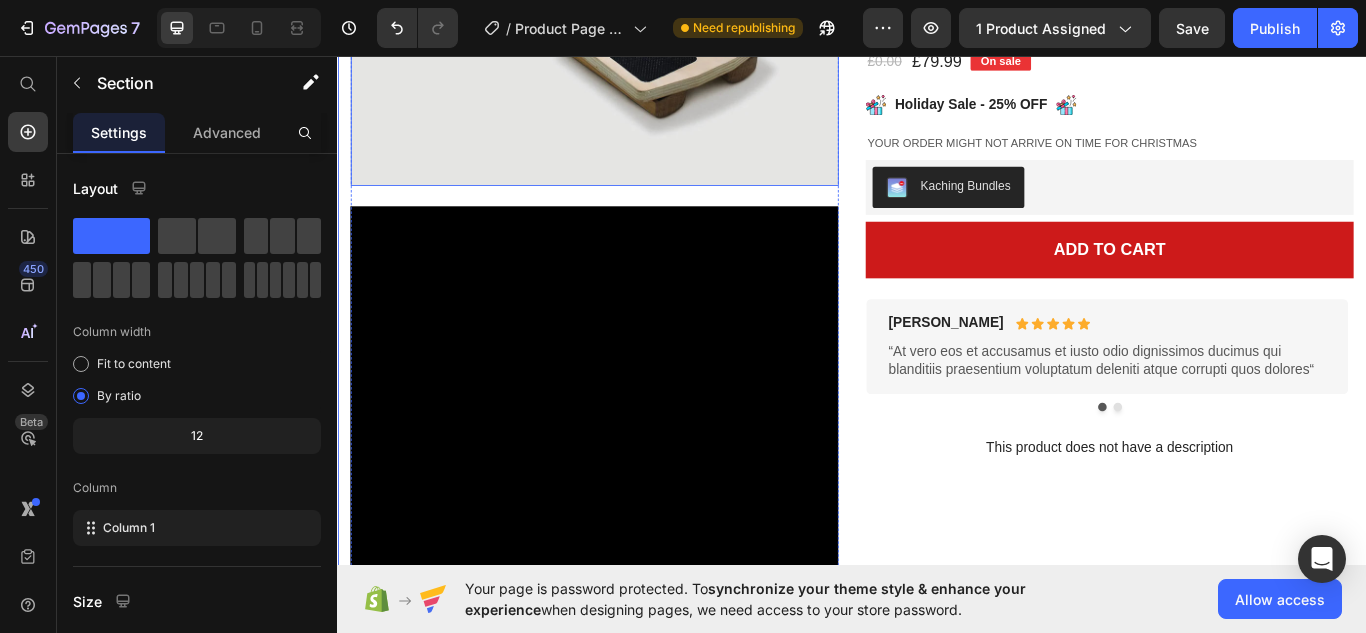 scroll, scrollTop: 421, scrollLeft: 0, axis: vertical 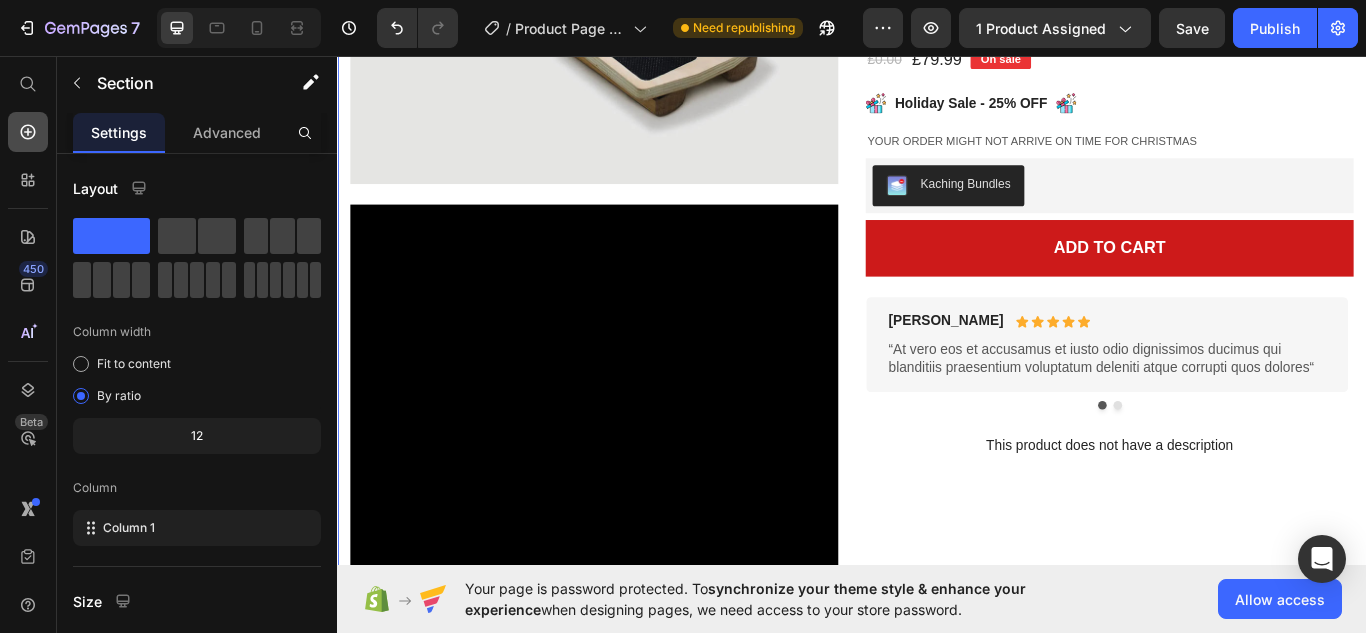 click 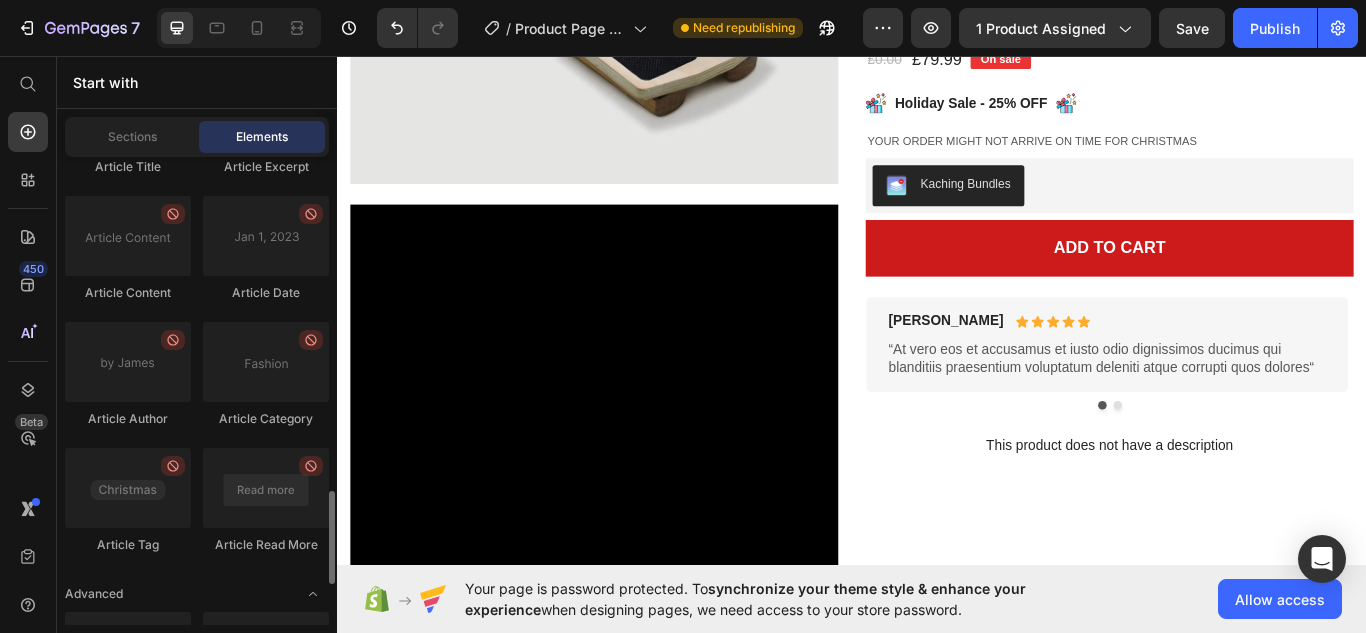 scroll, scrollTop: 1876, scrollLeft: 0, axis: vertical 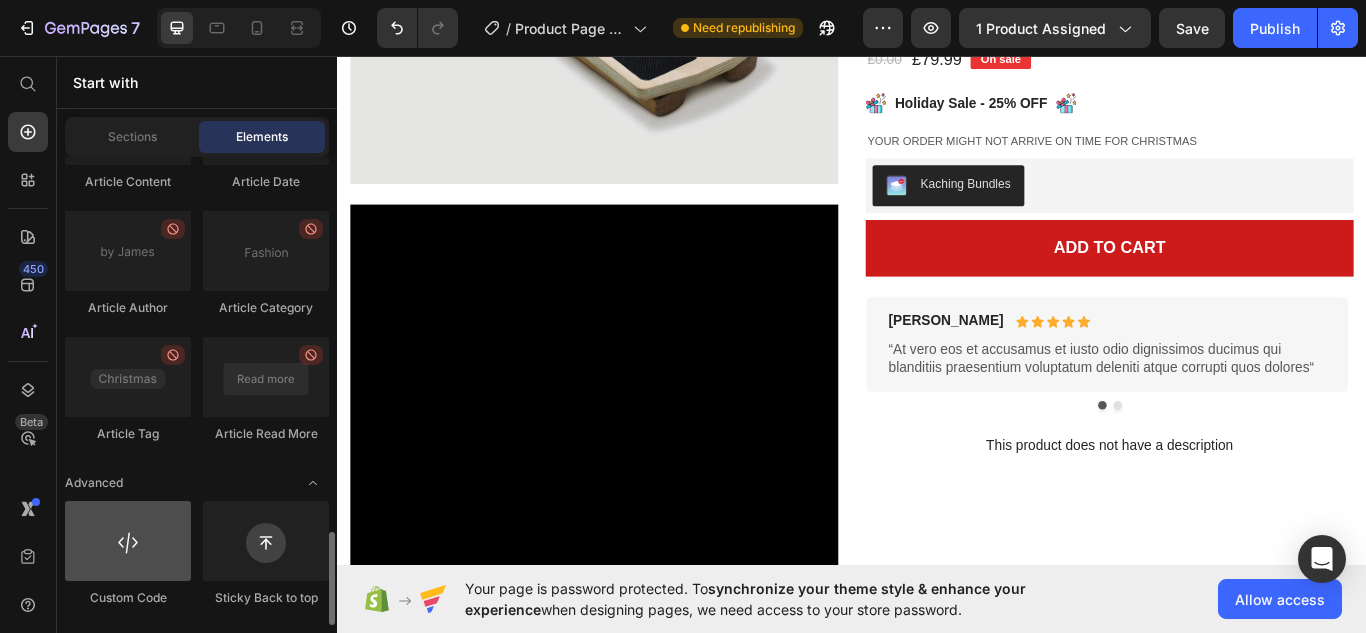 click at bounding box center [128, 541] 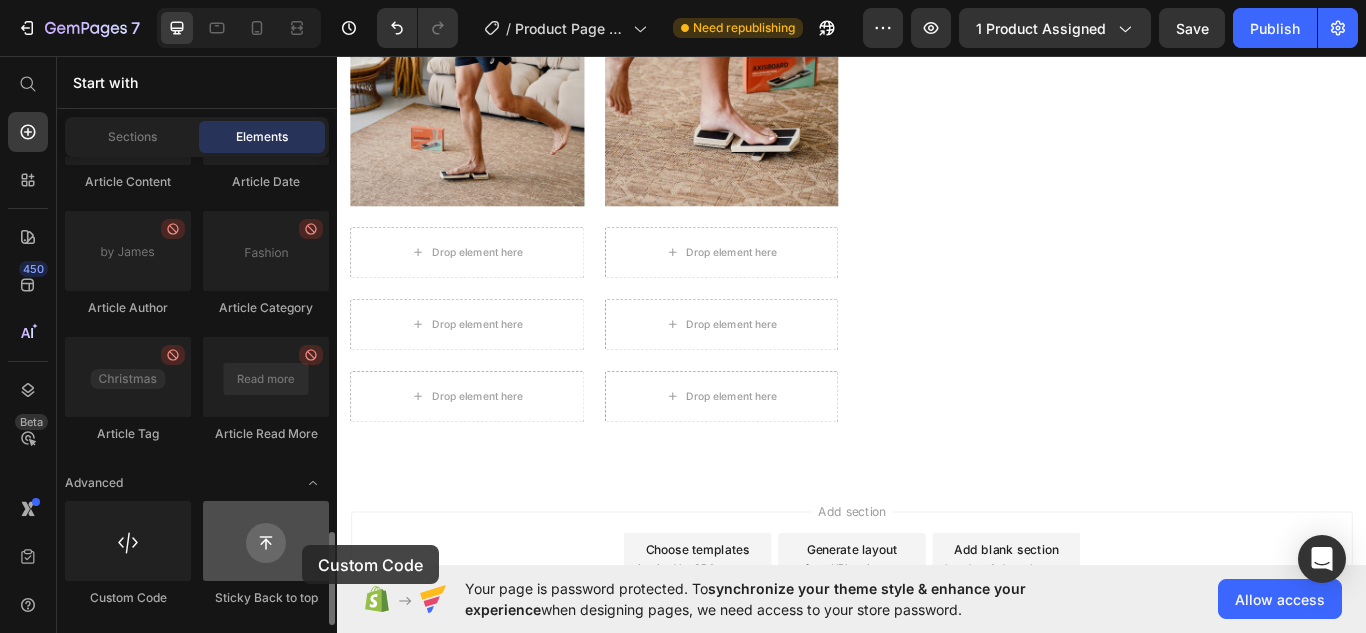scroll, scrollTop: 1399, scrollLeft: 0, axis: vertical 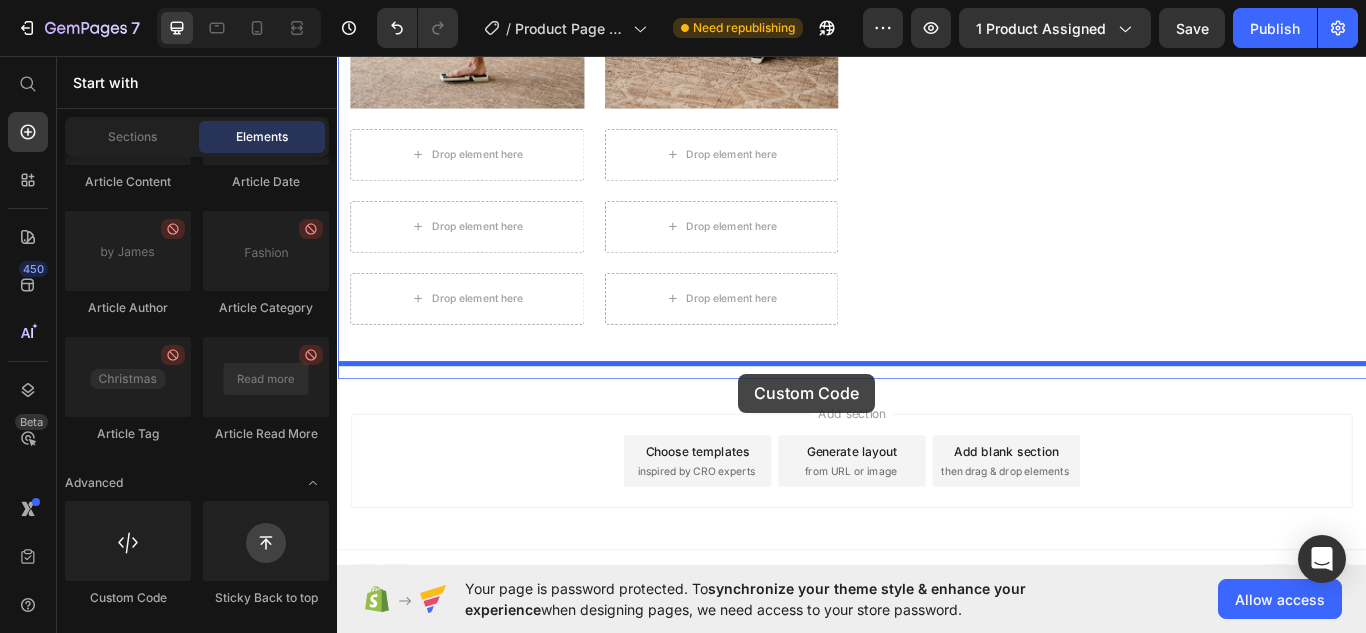 drag, startPoint x: 466, startPoint y: 608, endPoint x: 808, endPoint y: 427, distance: 386.94315 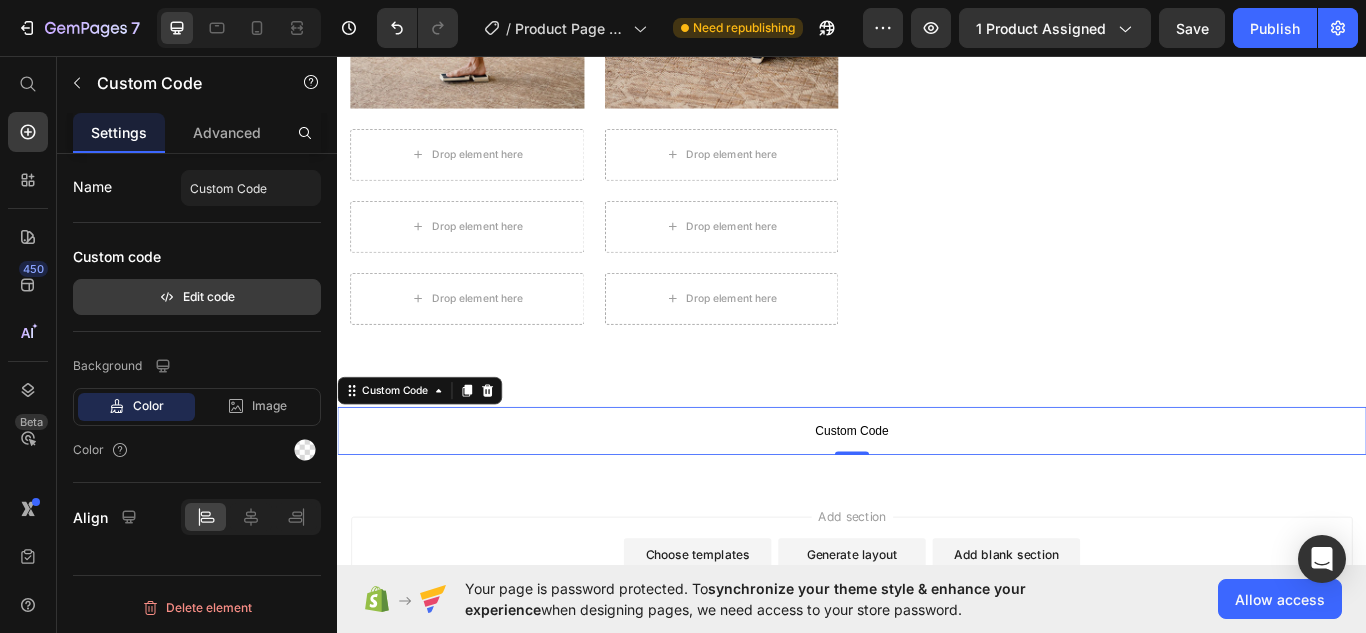 click on "Edit code" at bounding box center (197, 297) 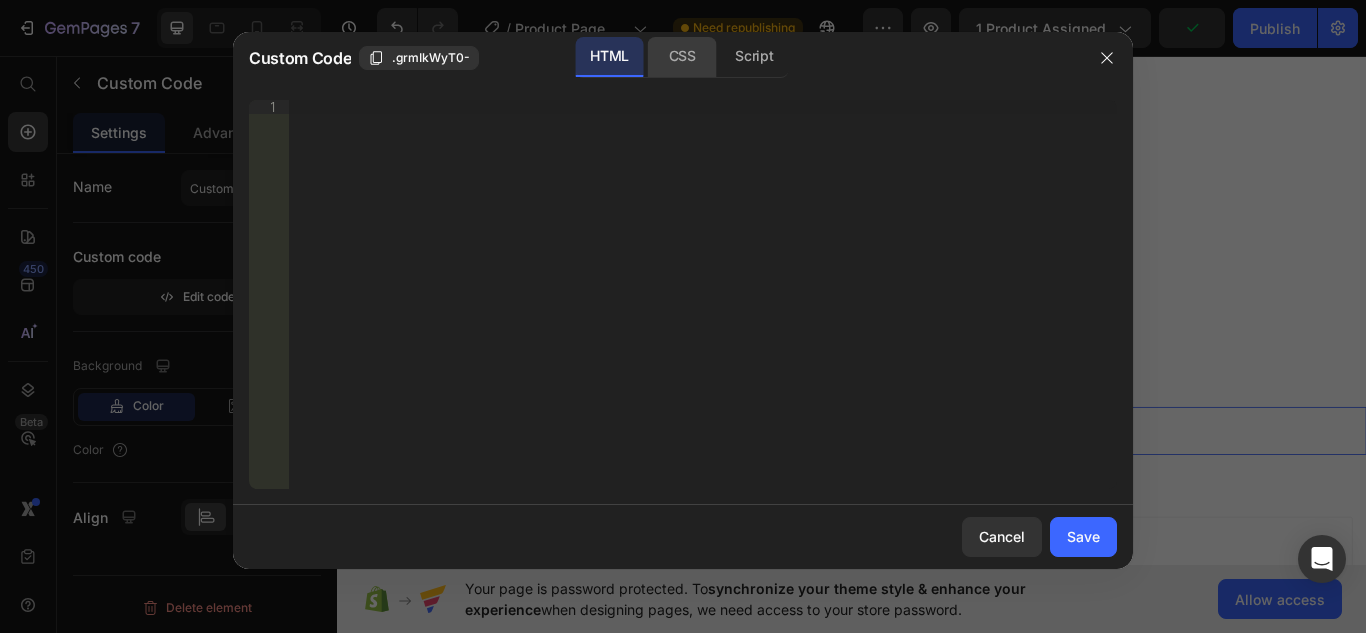 click on "CSS" 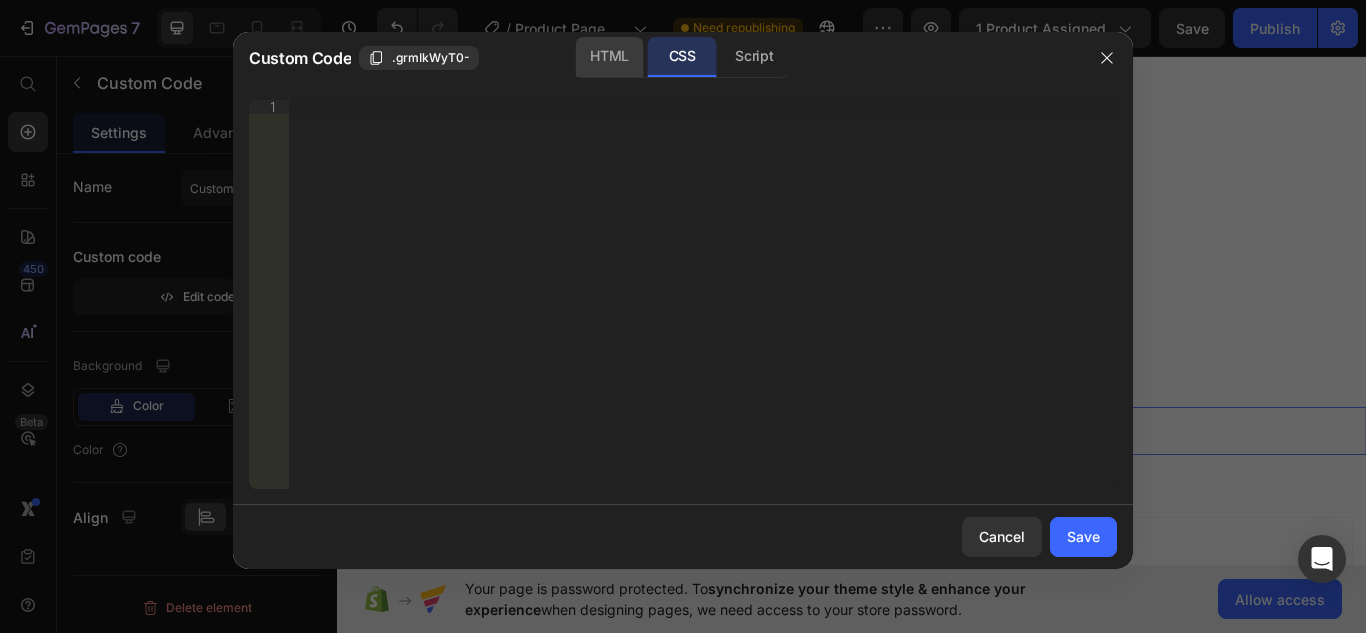 click on "HTML" 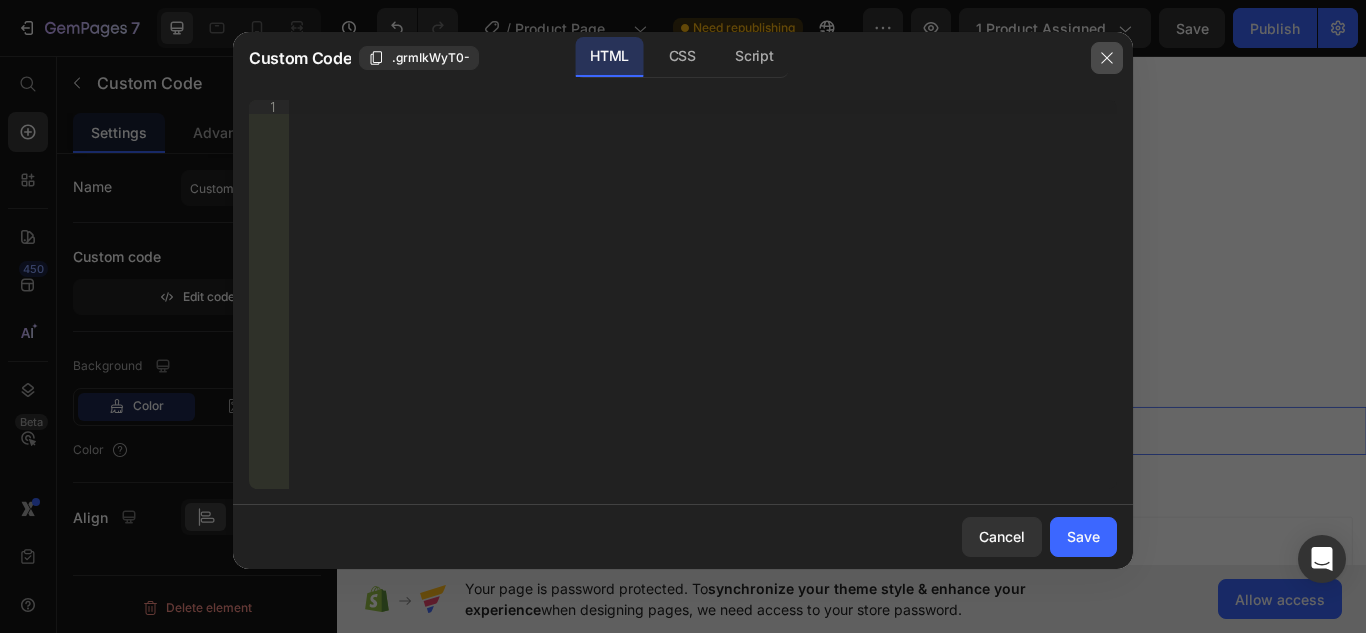 click at bounding box center (1107, 58) 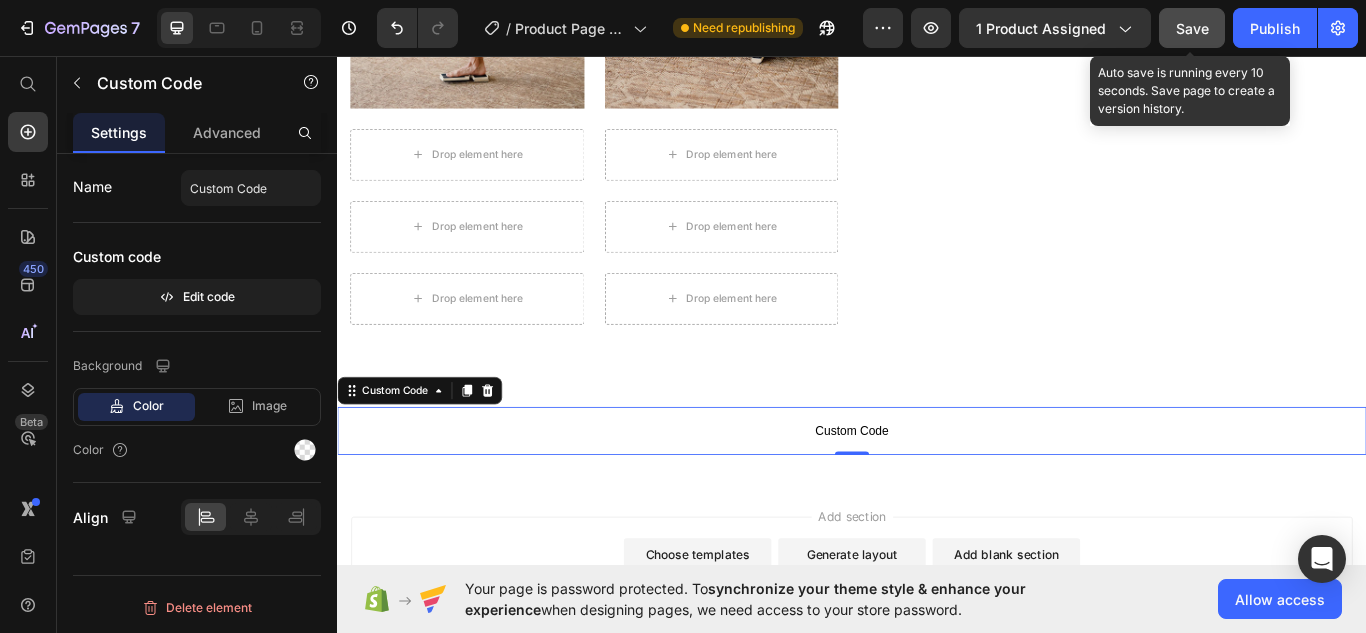 click on "Save" at bounding box center [1192, 28] 